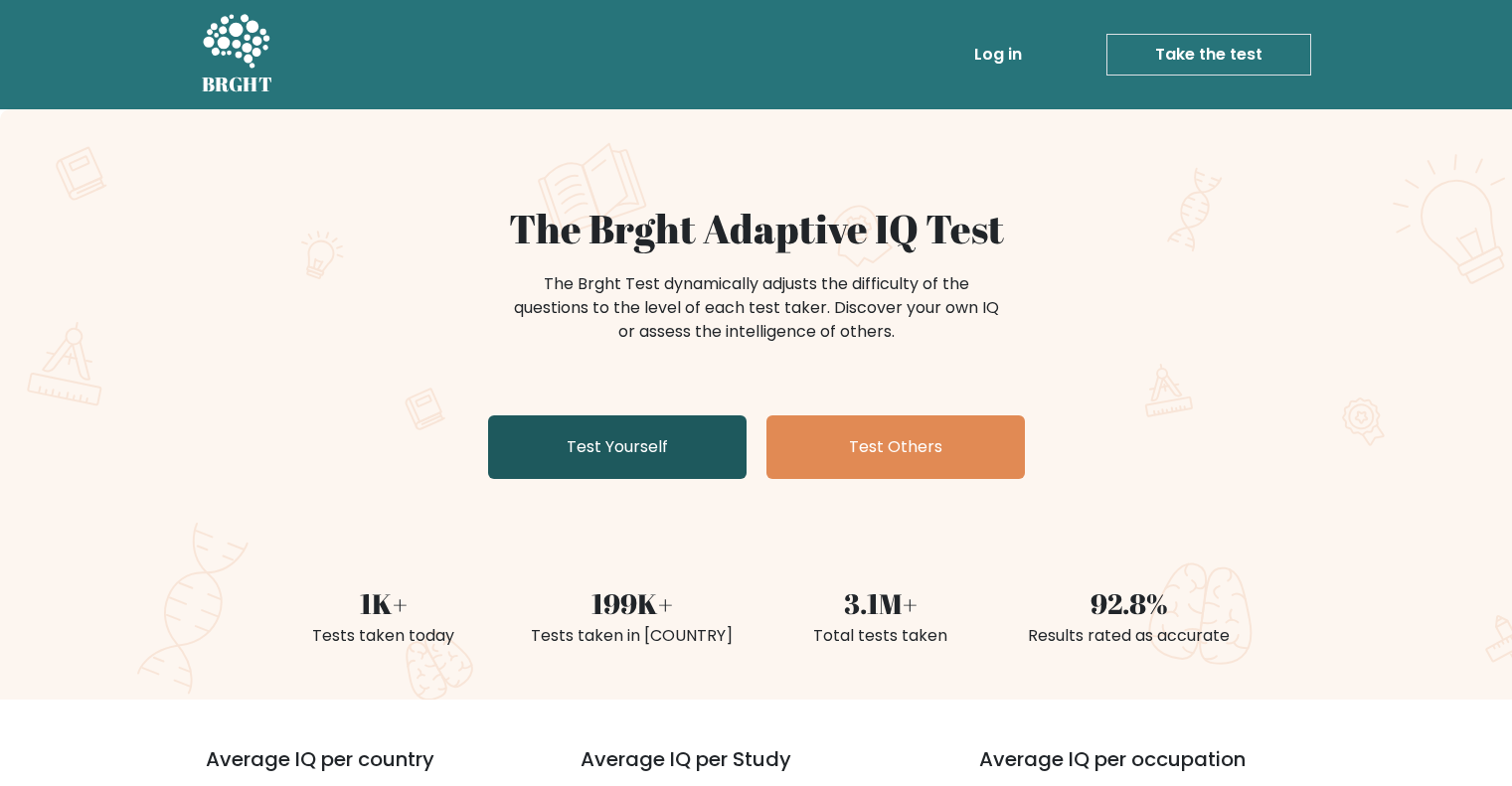scroll, scrollTop: 0, scrollLeft: 0, axis: both 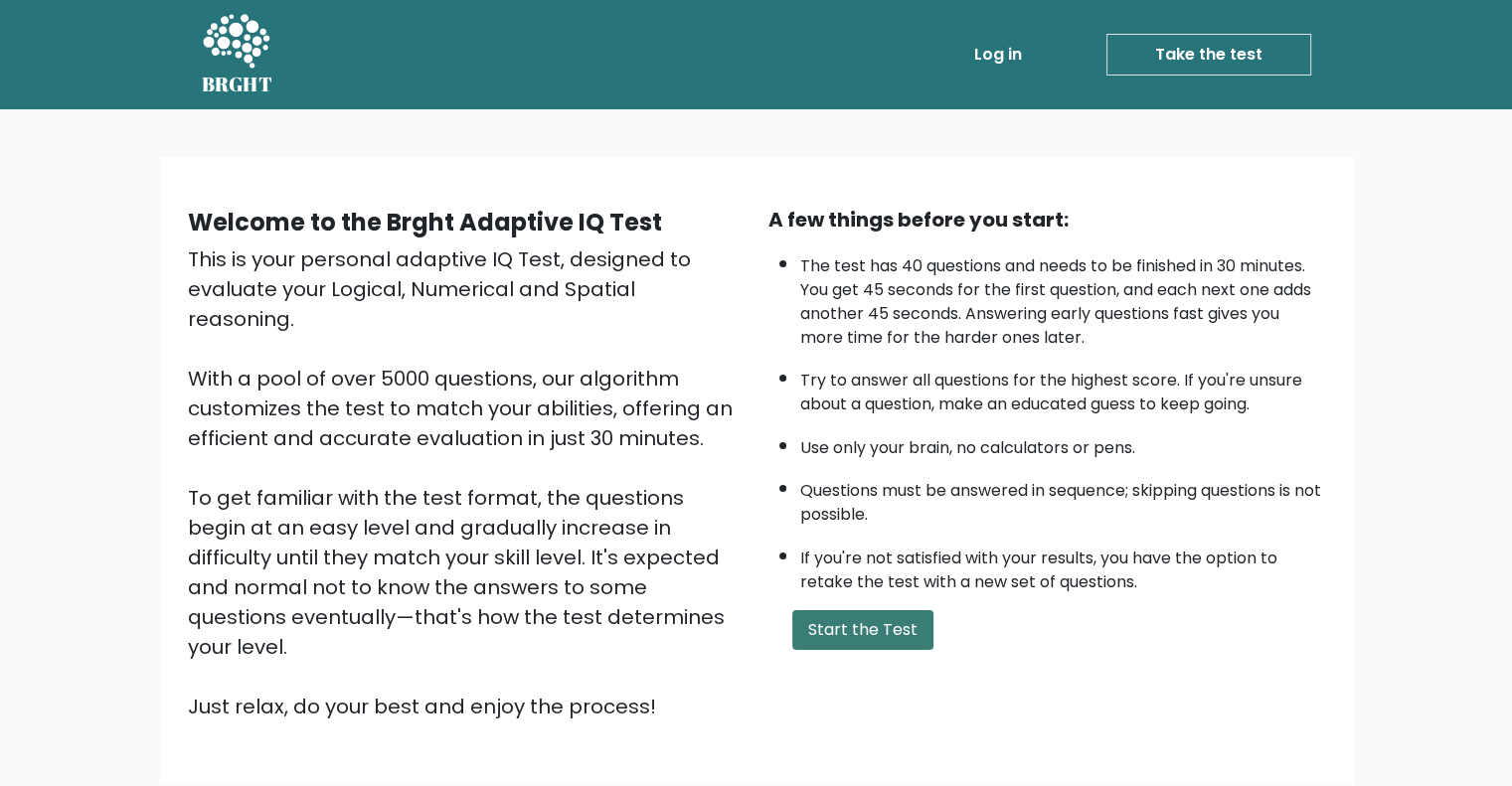 click on "Start the Test" at bounding box center [863, 630] 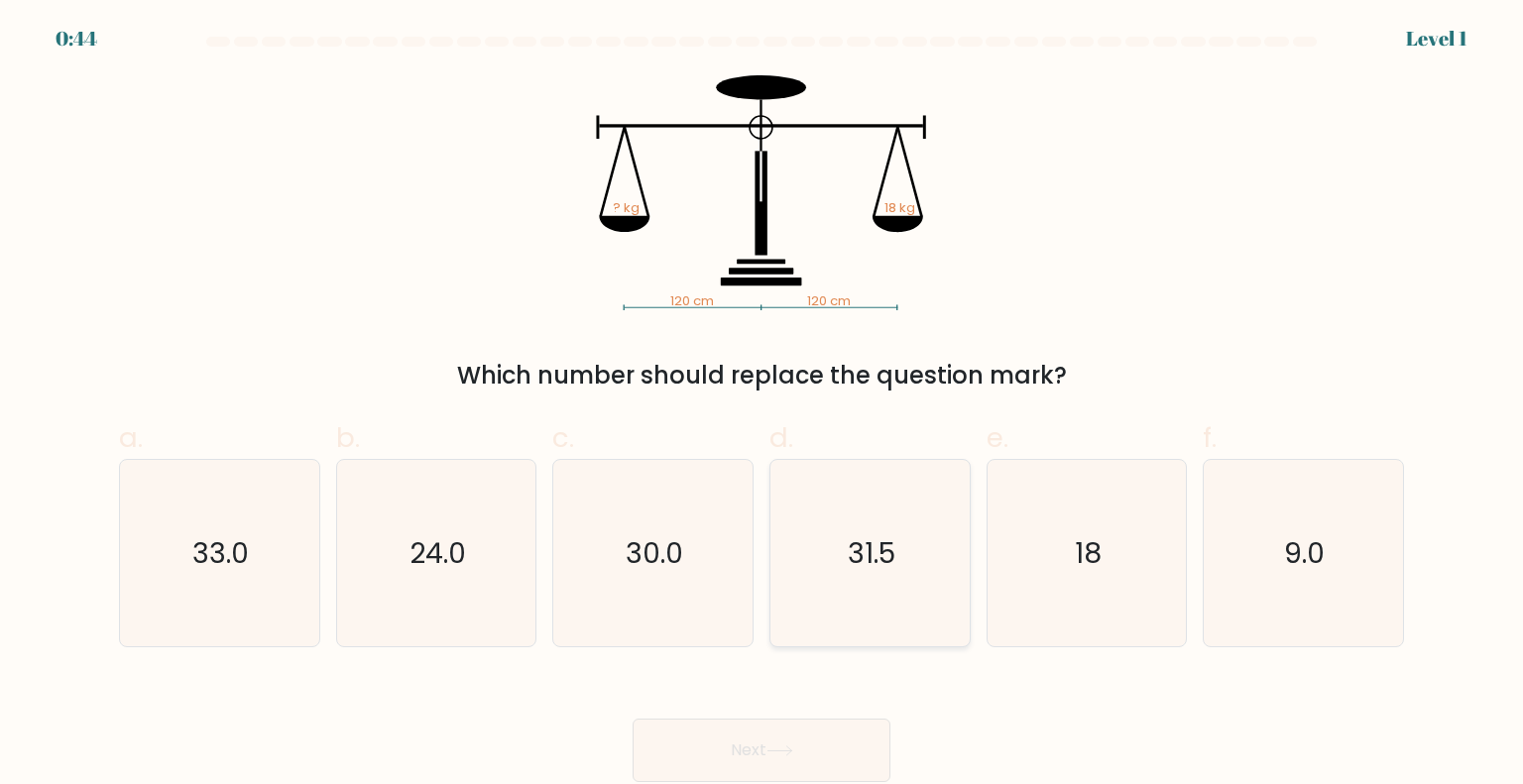 scroll, scrollTop: 0, scrollLeft: 0, axis: both 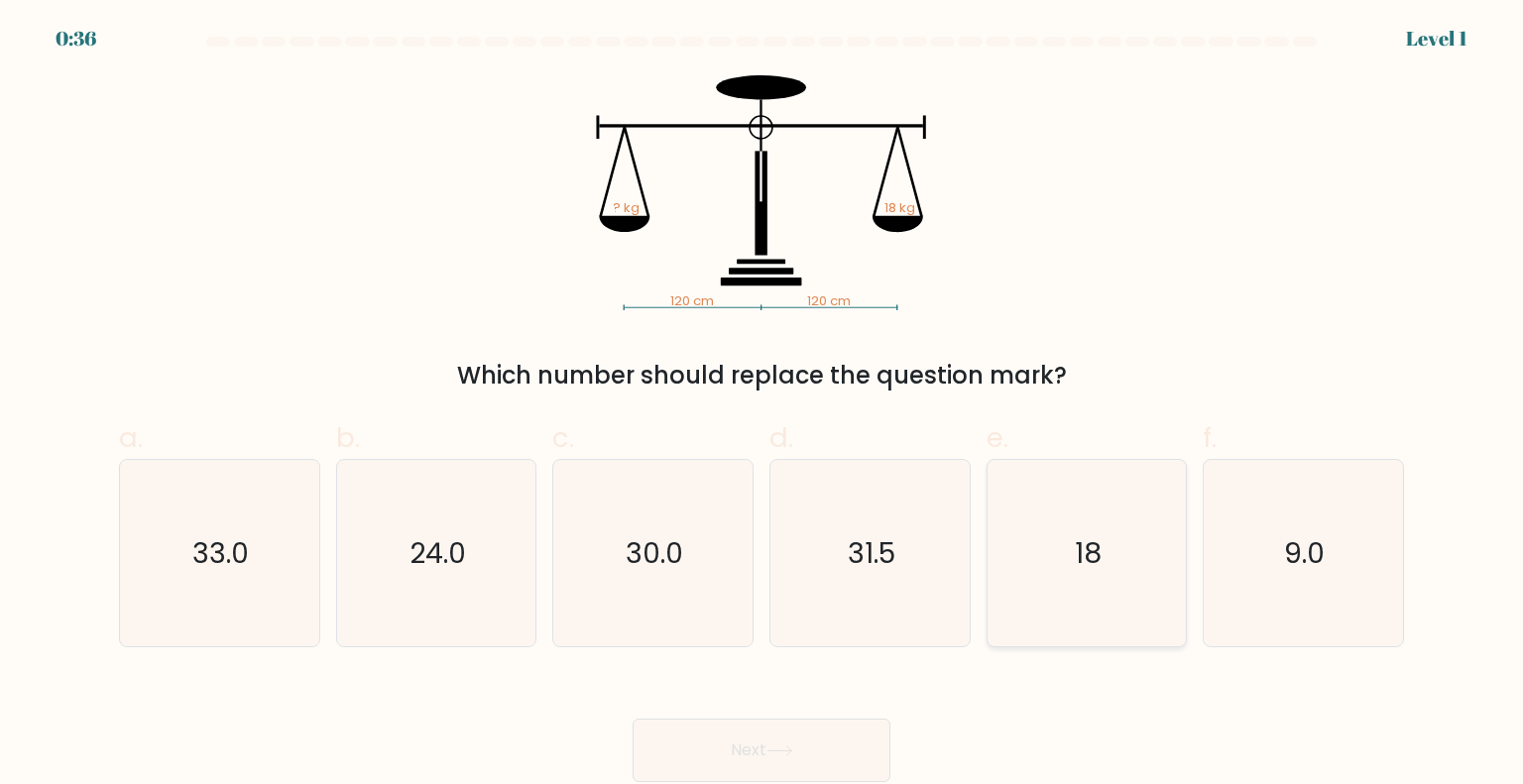 click on "18" 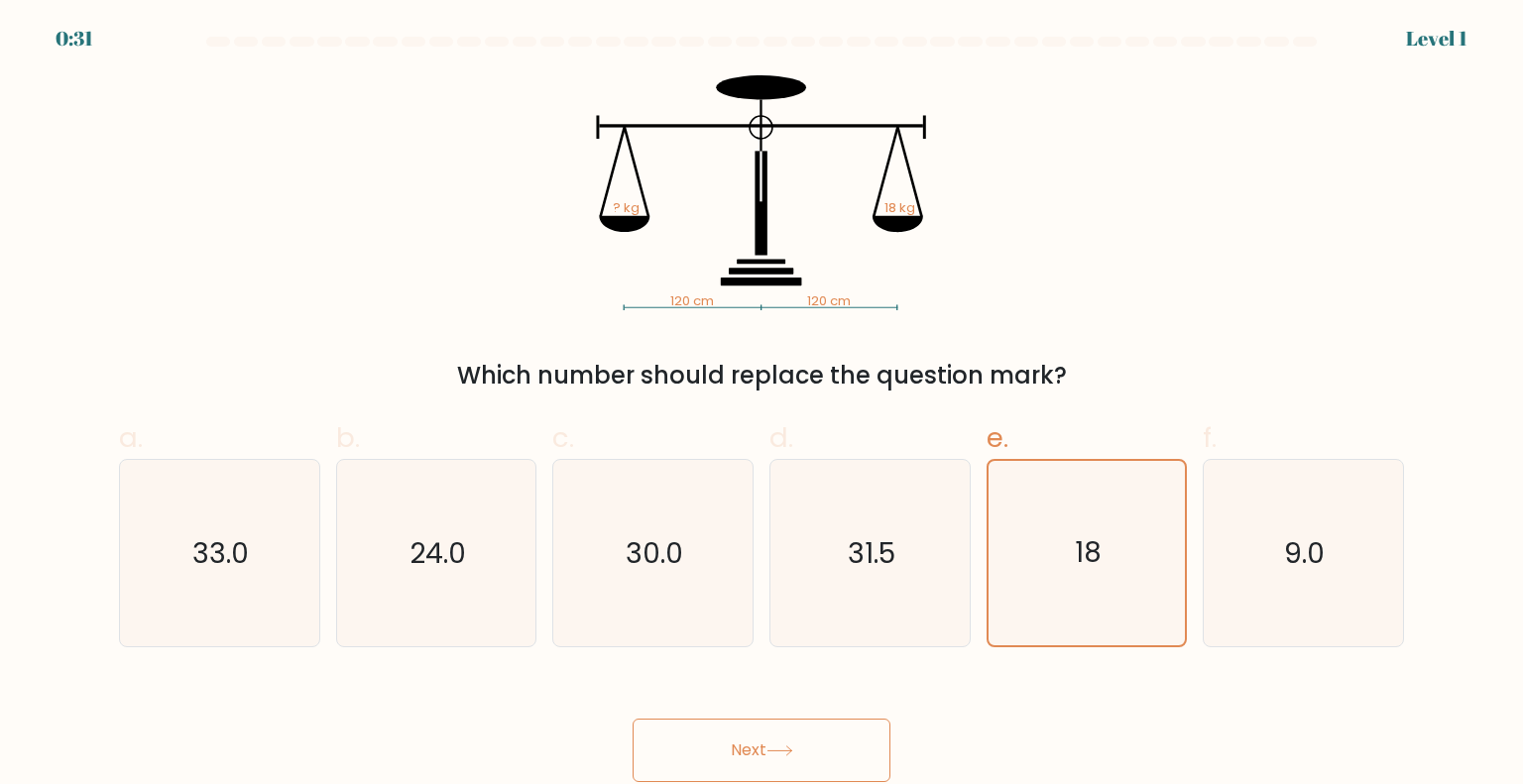 click on "Next" at bounding box center [762, 750] 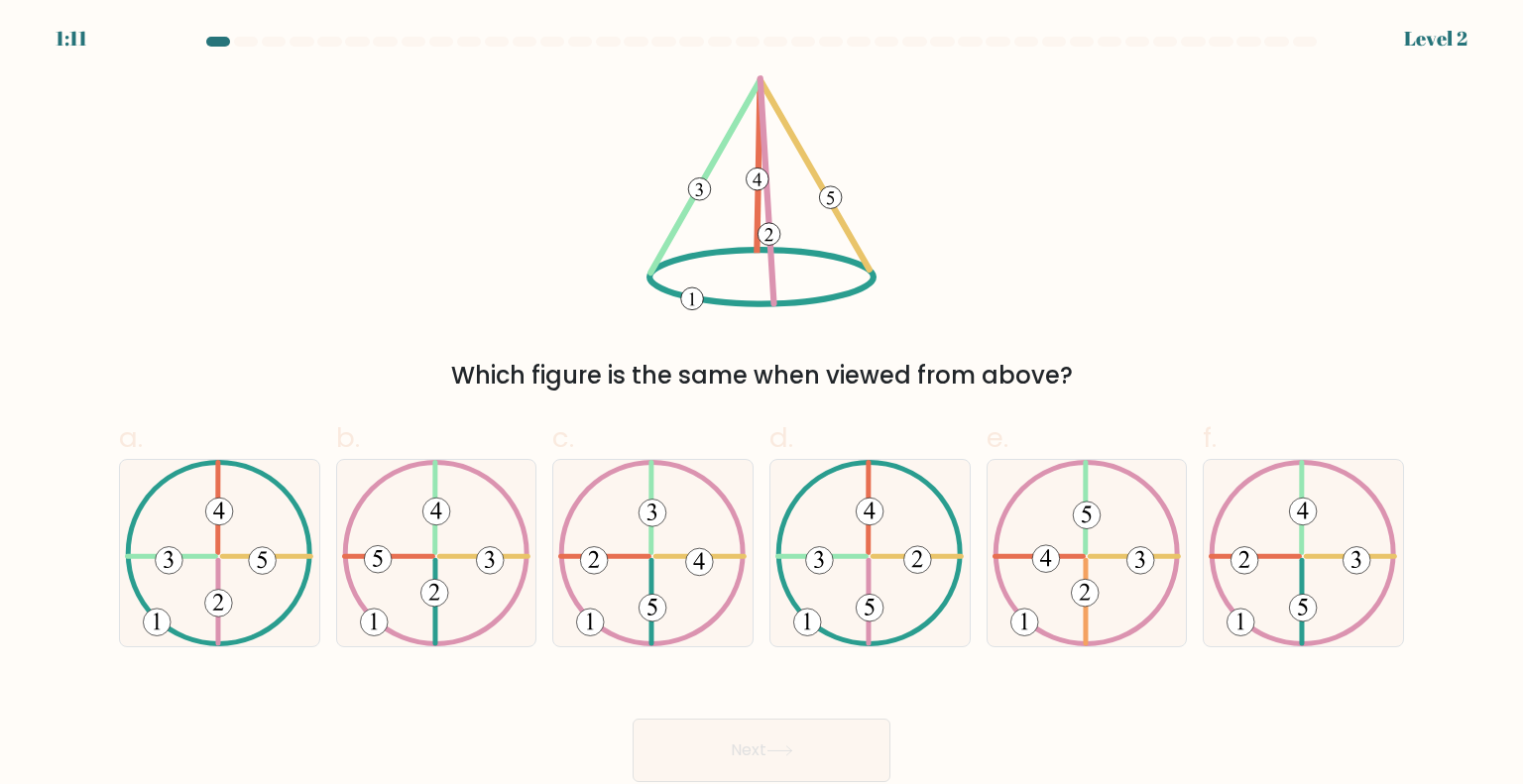 drag, startPoint x: 768, startPoint y: 760, endPoint x: 1122, endPoint y: 717, distance: 356.60202 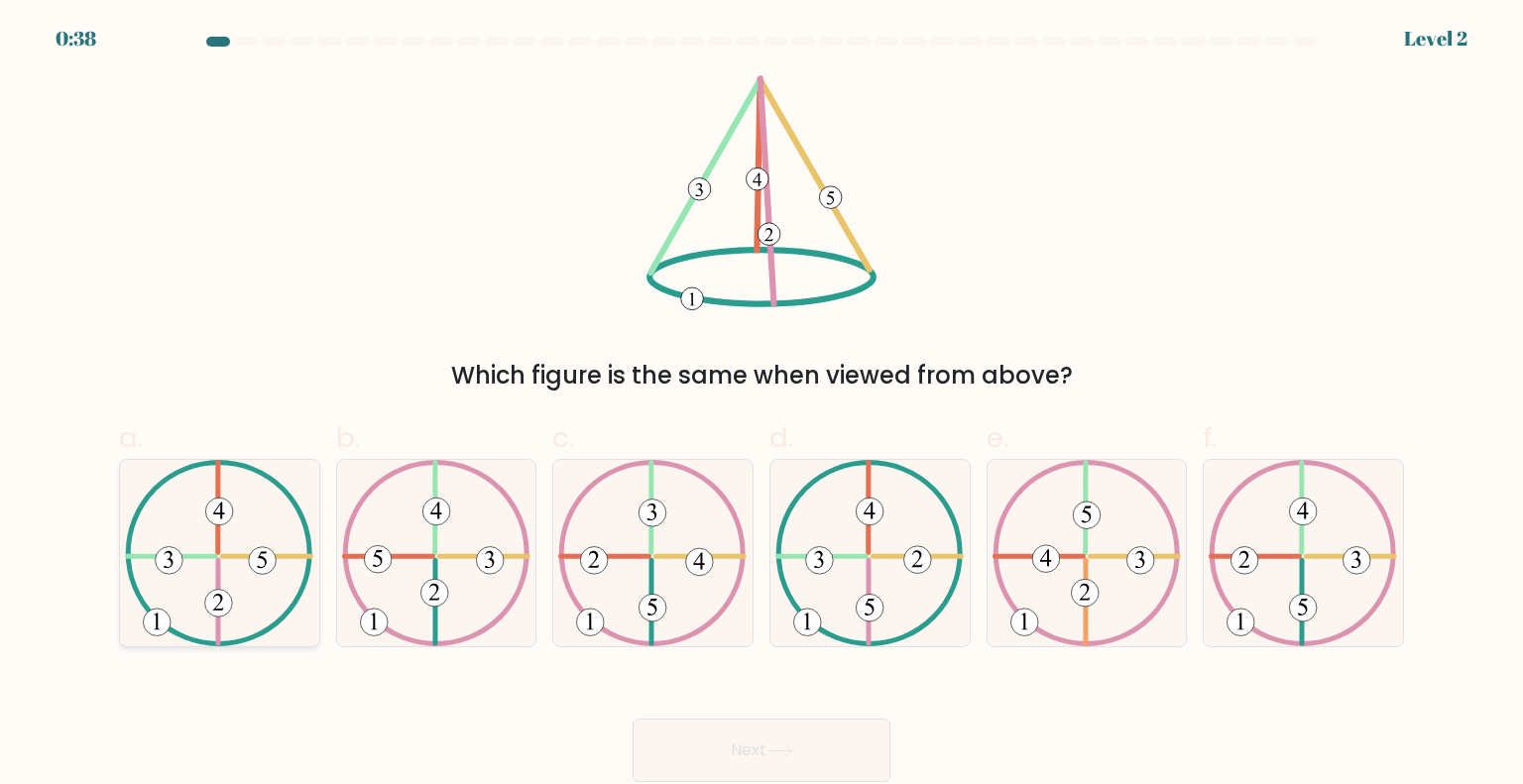 click 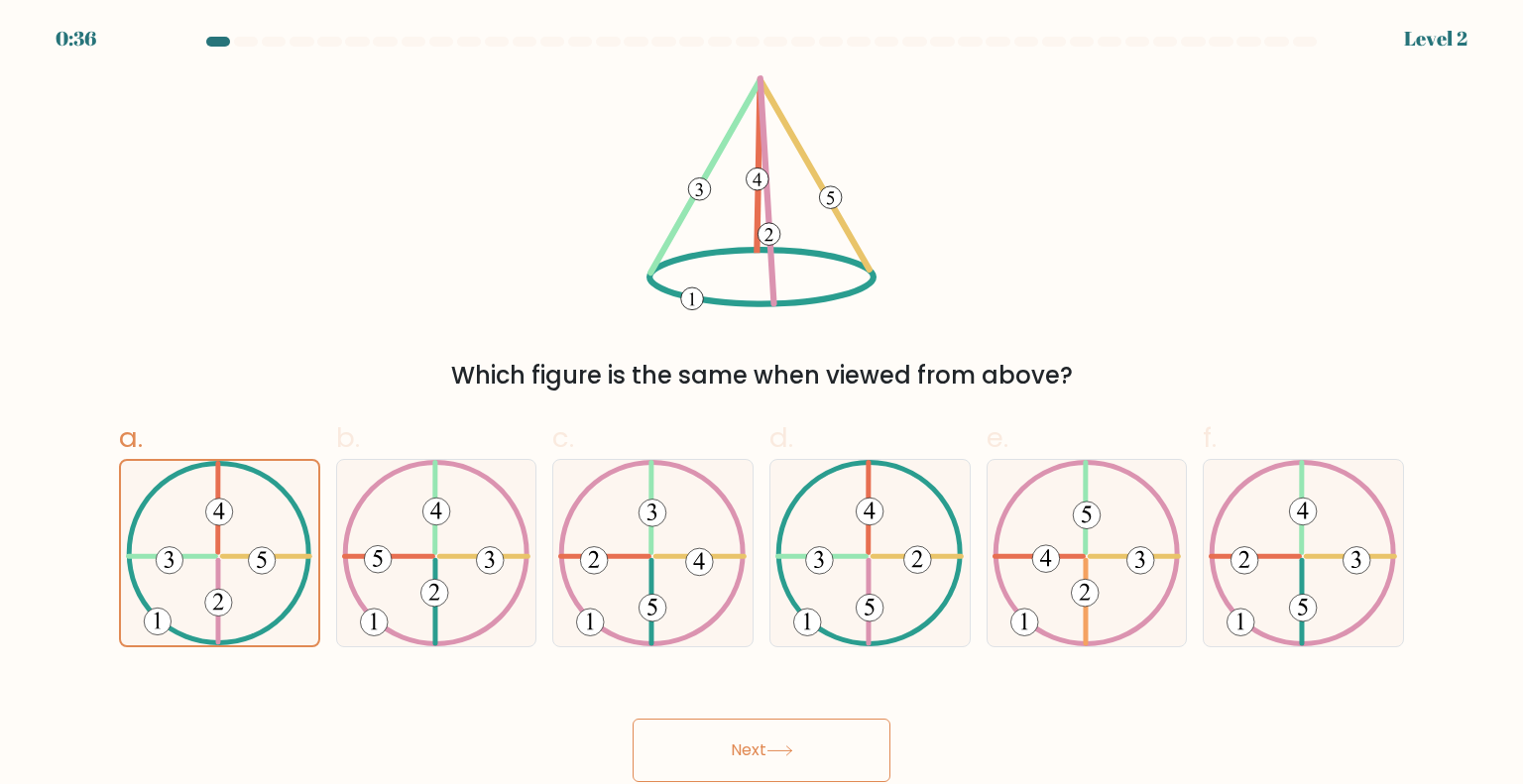 click on "Next" at bounding box center [762, 750] 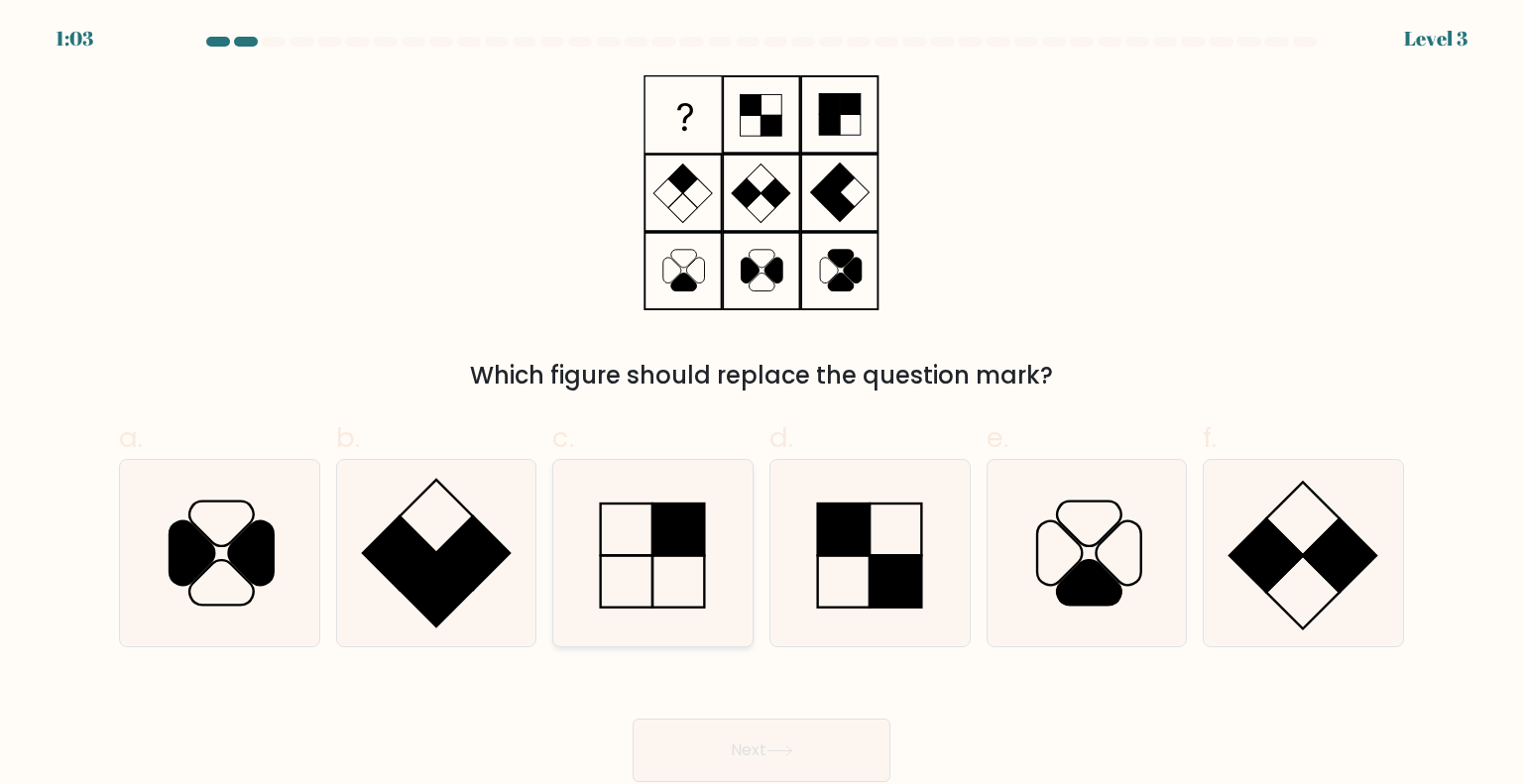 click 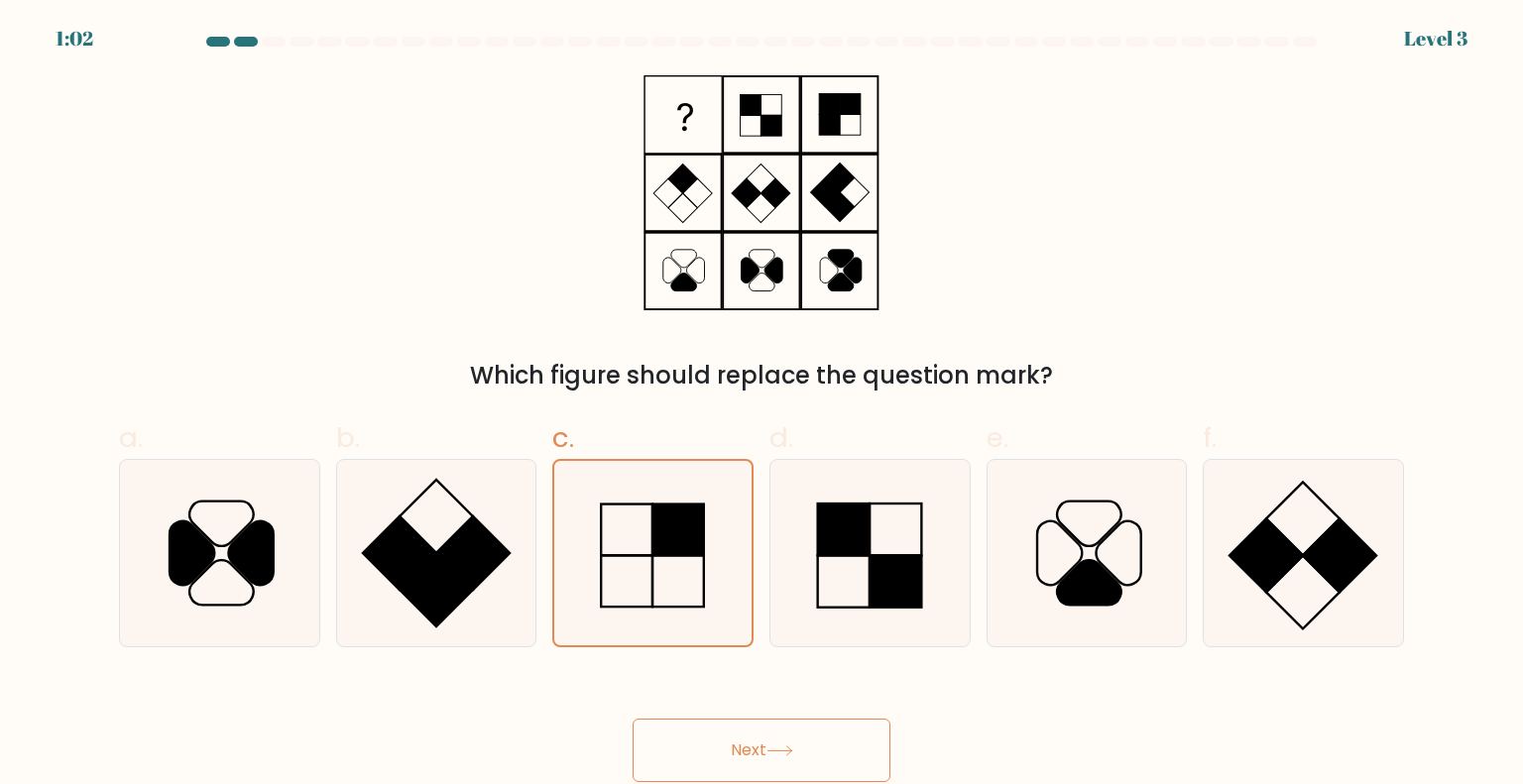 click on "Next" at bounding box center [762, 750] 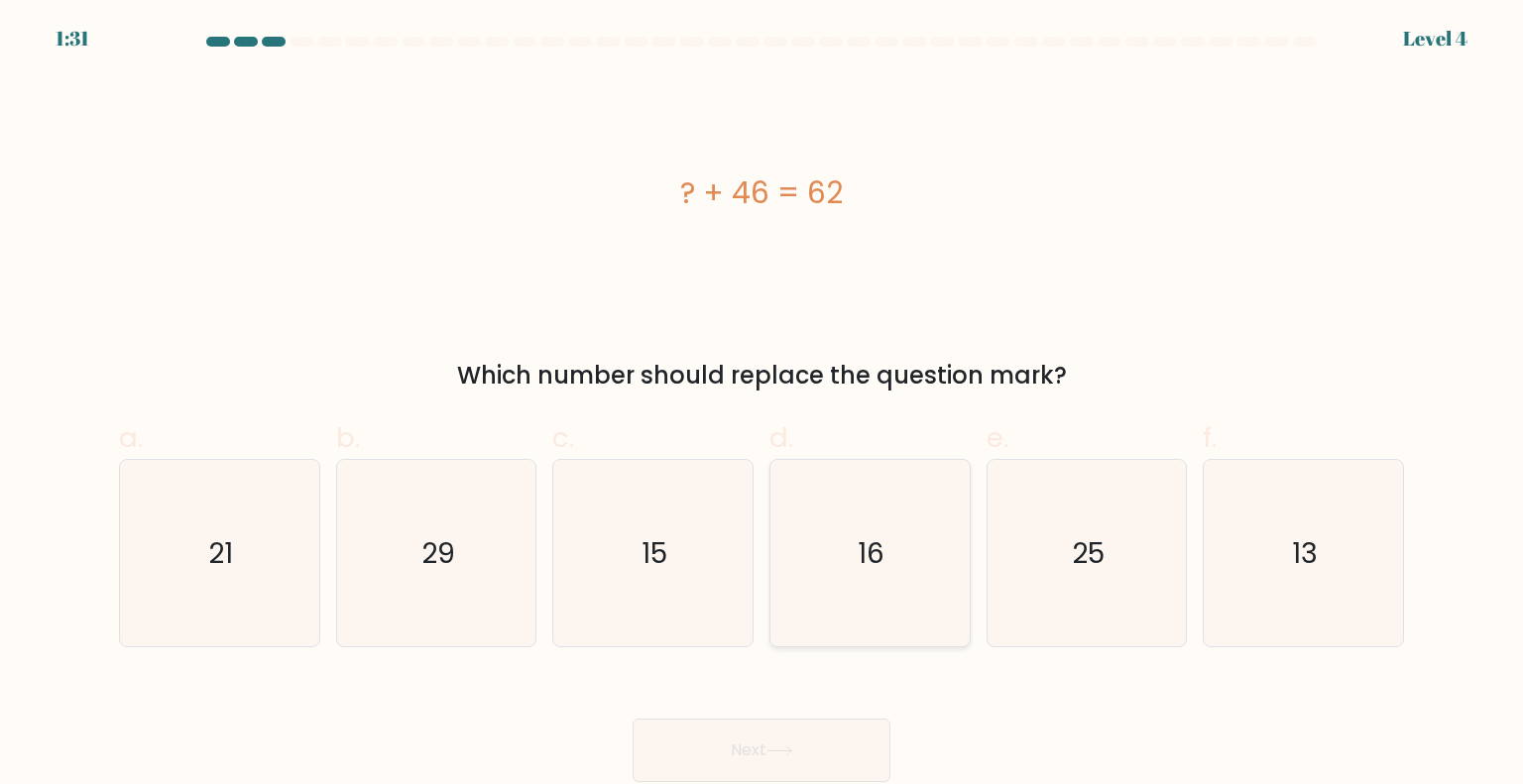 click on "16" 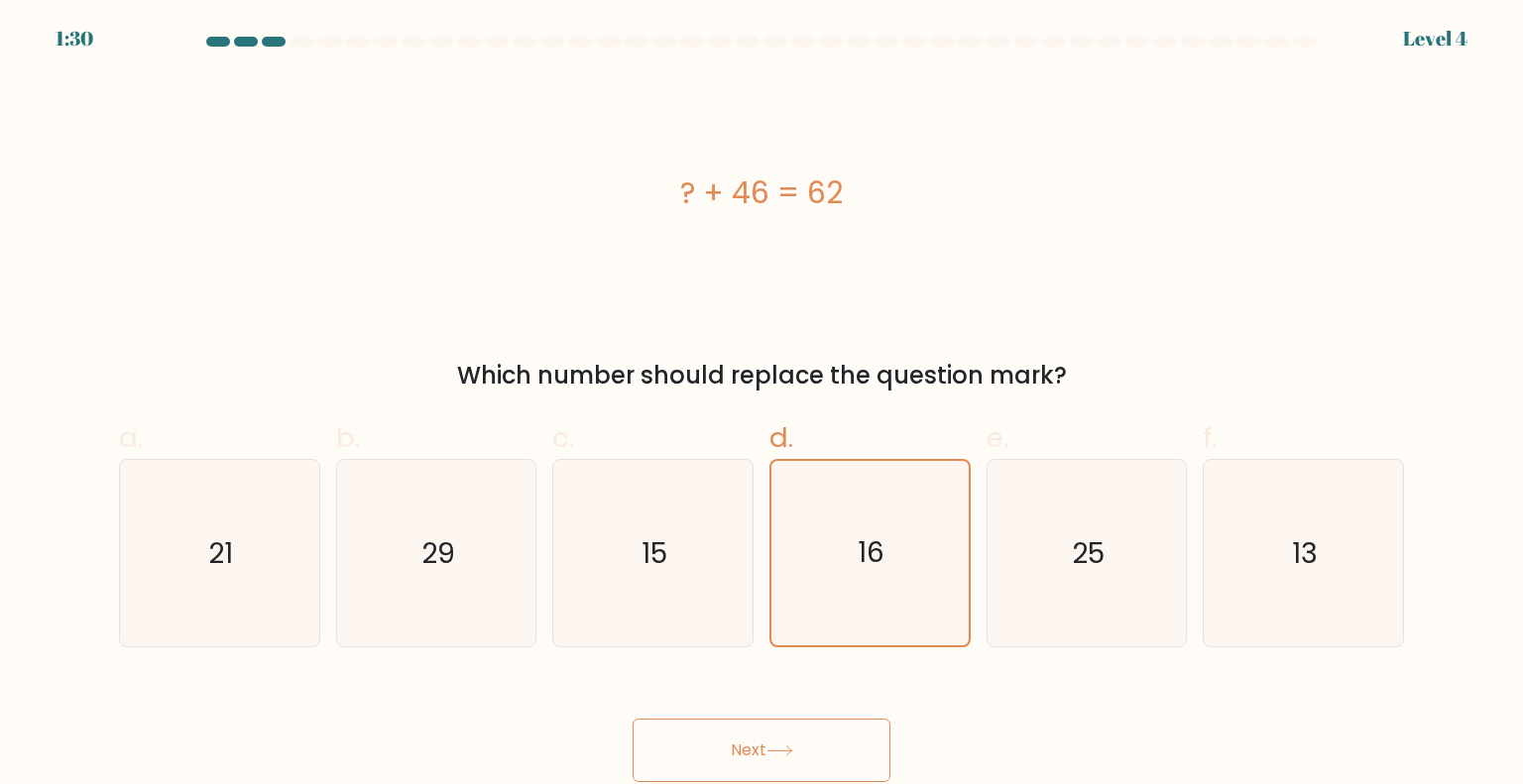 click on "Next" at bounding box center [762, 750] 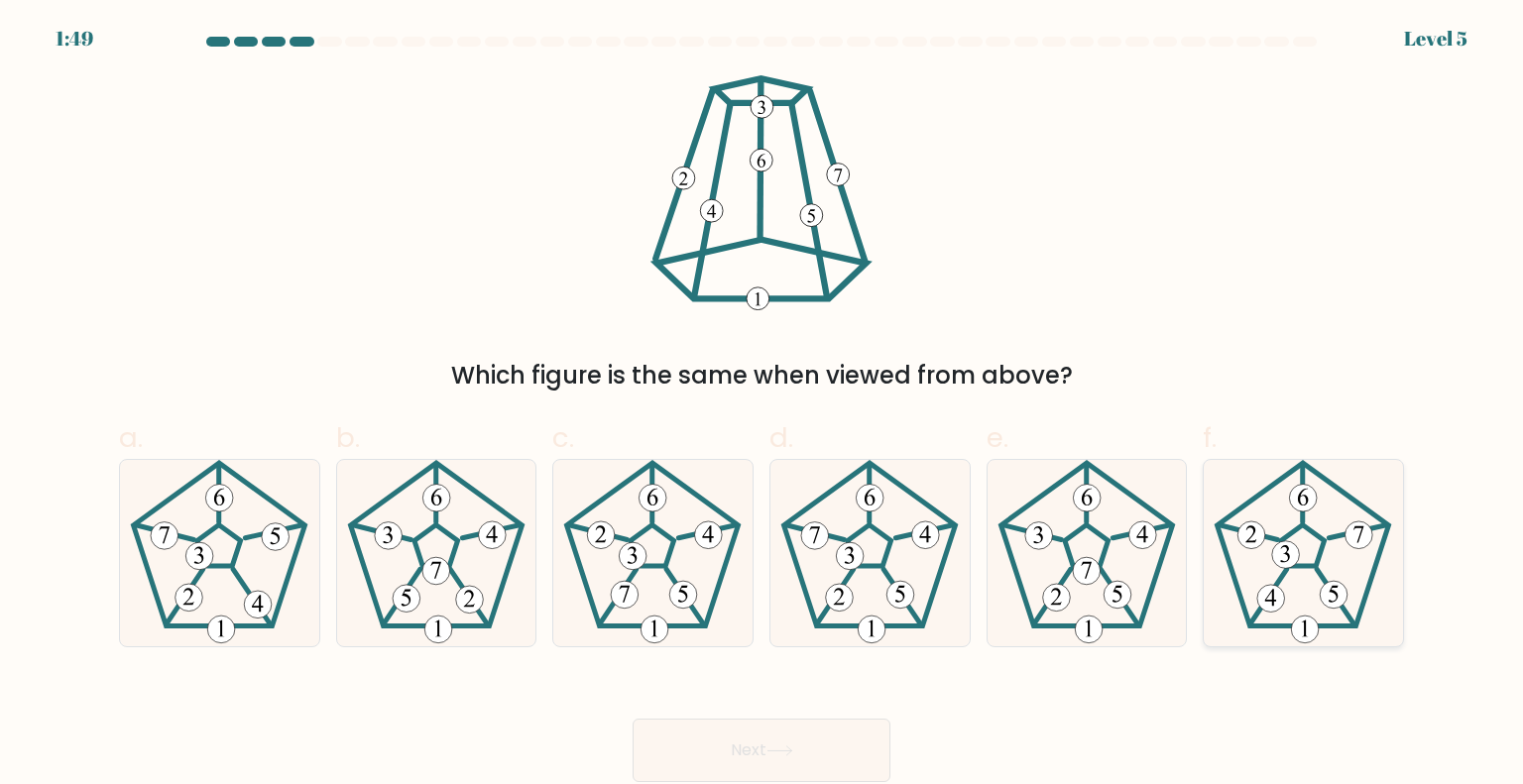 click 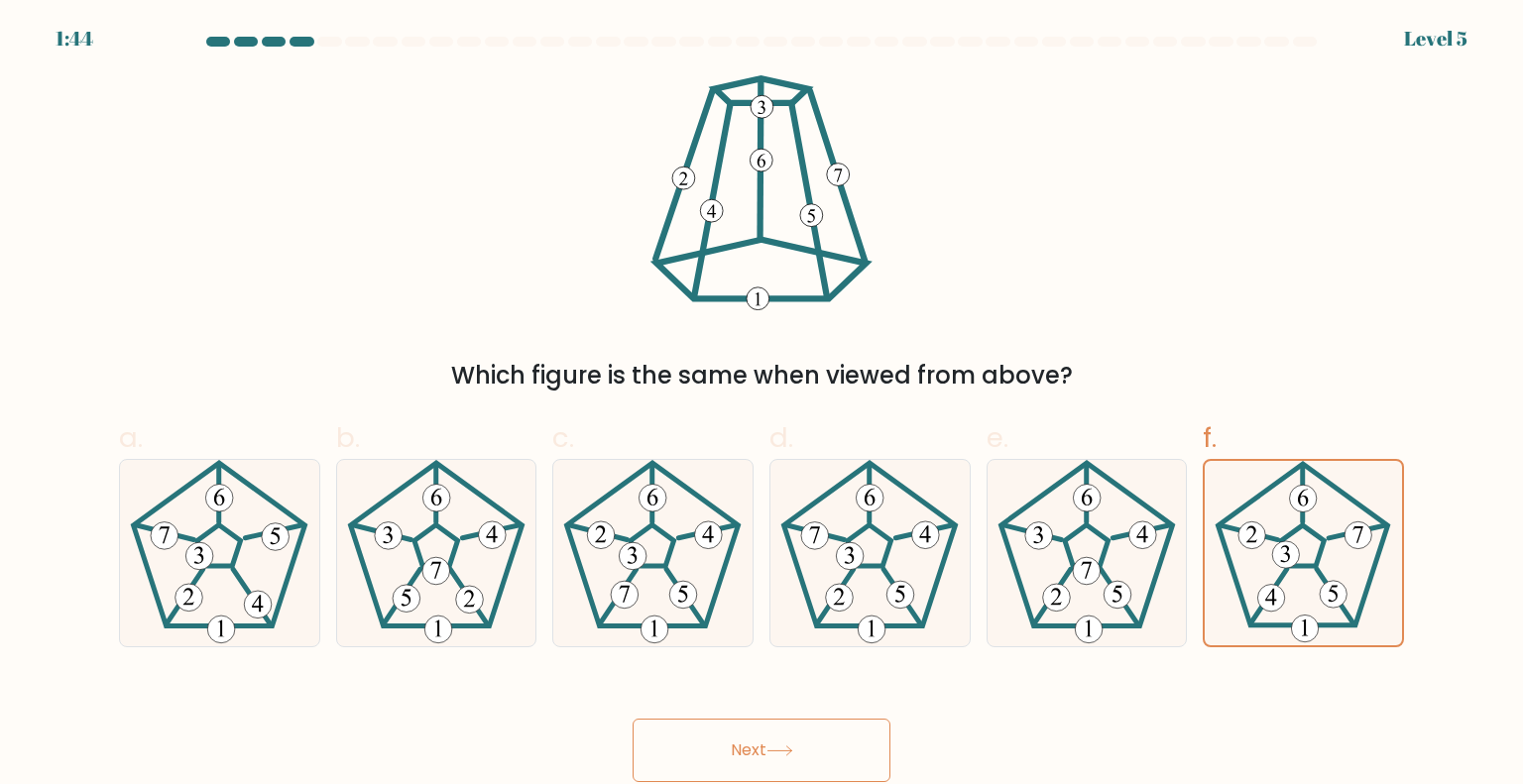 click on "Next" at bounding box center [762, 750] 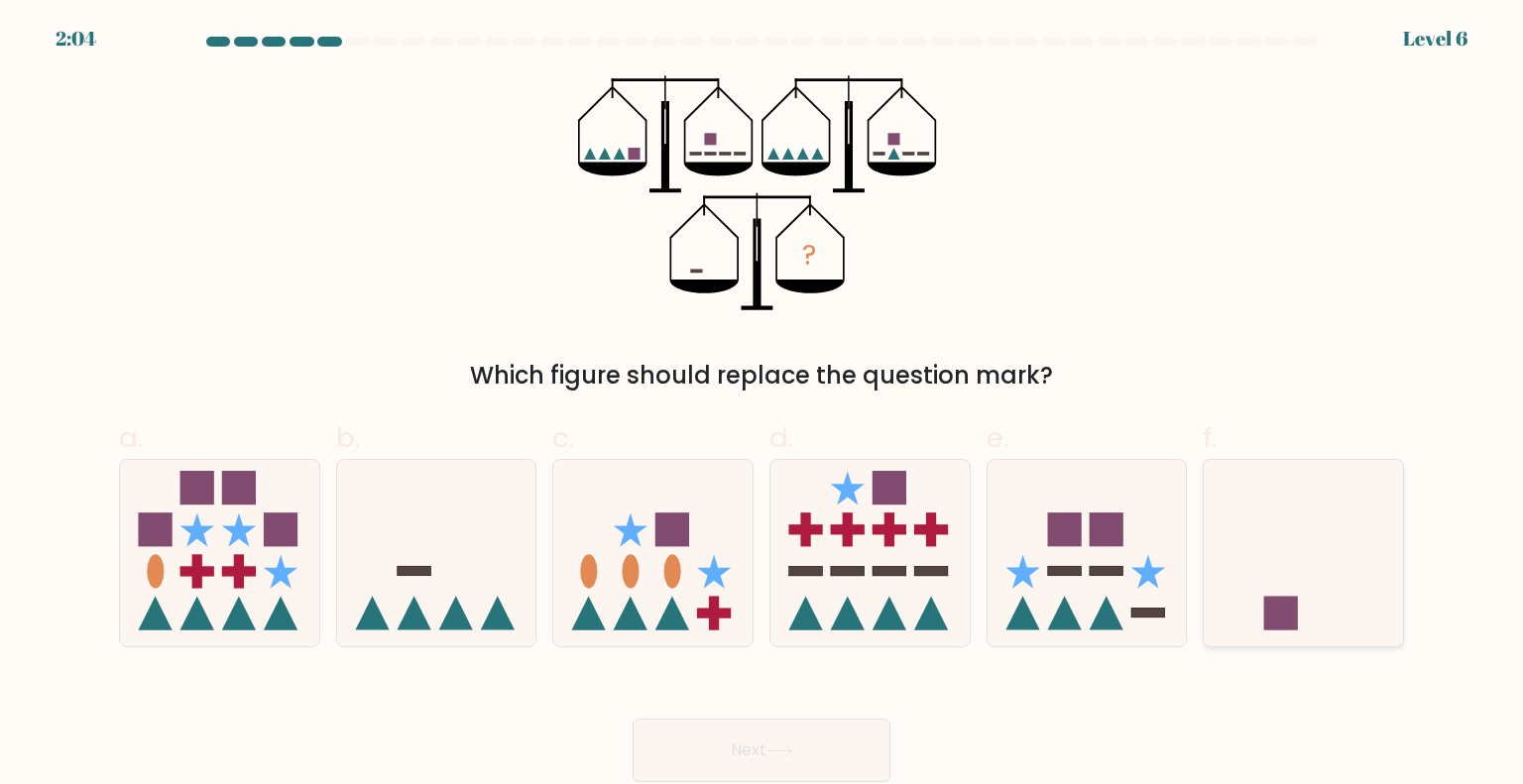 click 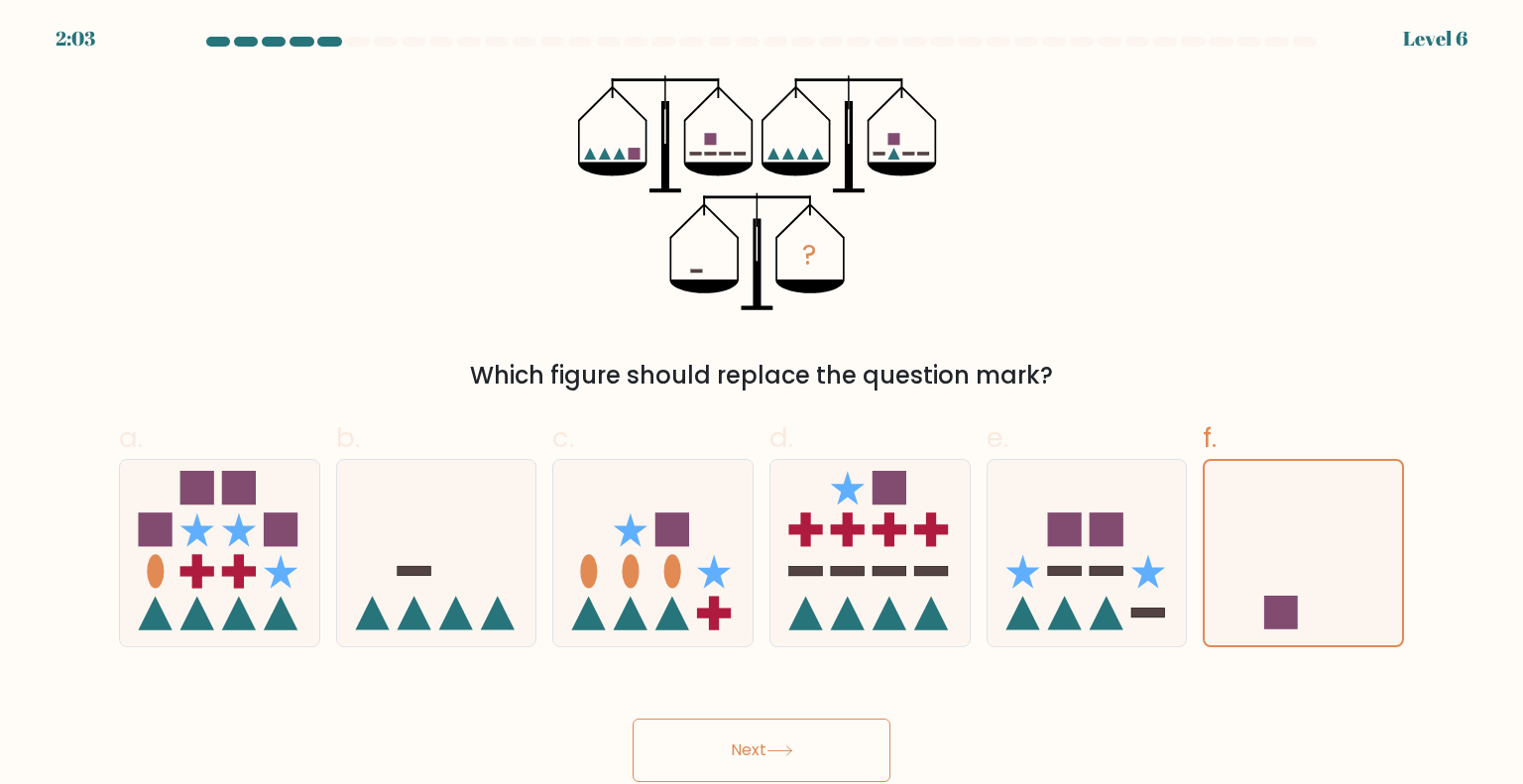 click on "Next" at bounding box center [762, 750] 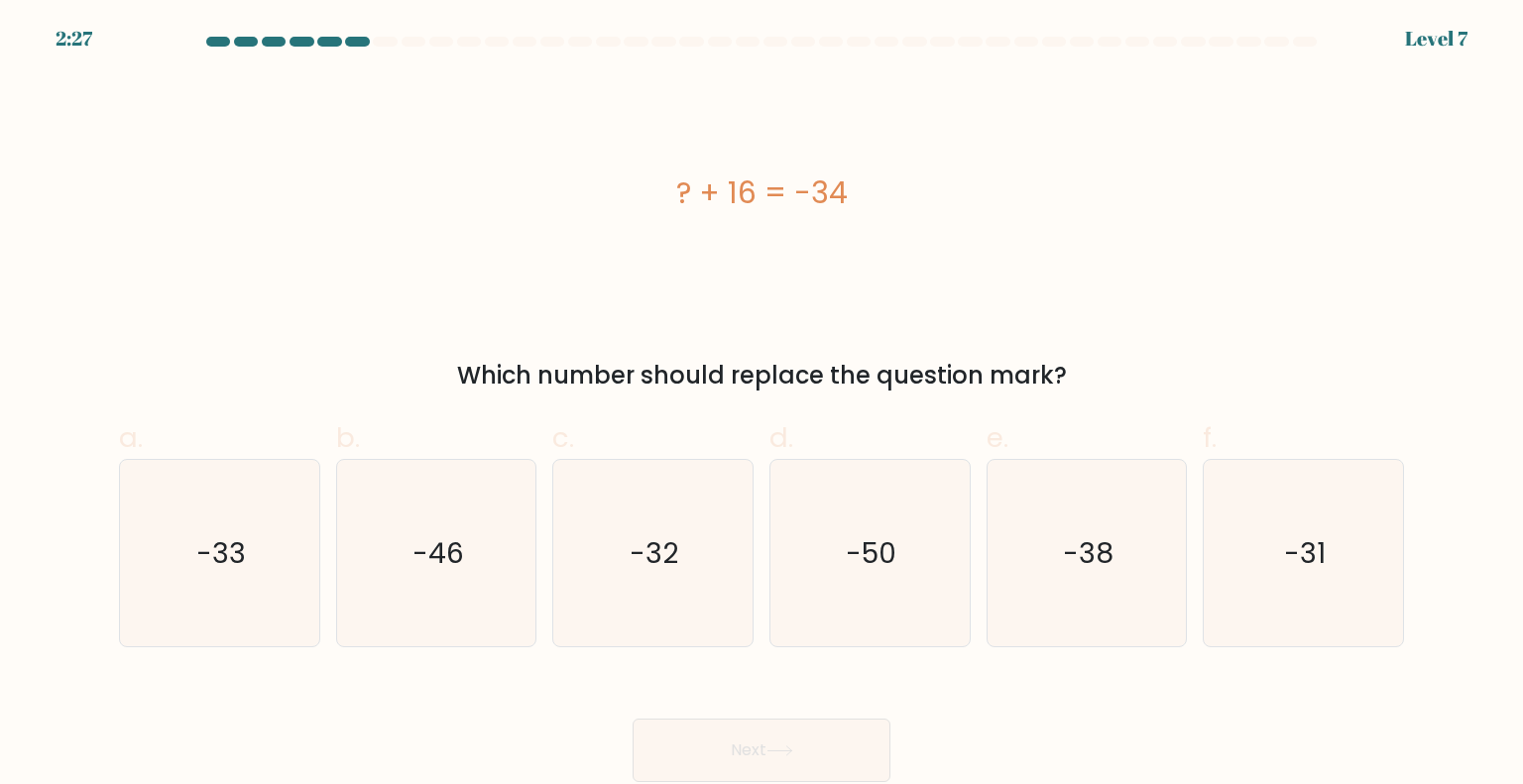 drag, startPoint x: 890, startPoint y: 177, endPoint x: 604, endPoint y: 174, distance: 286.01573 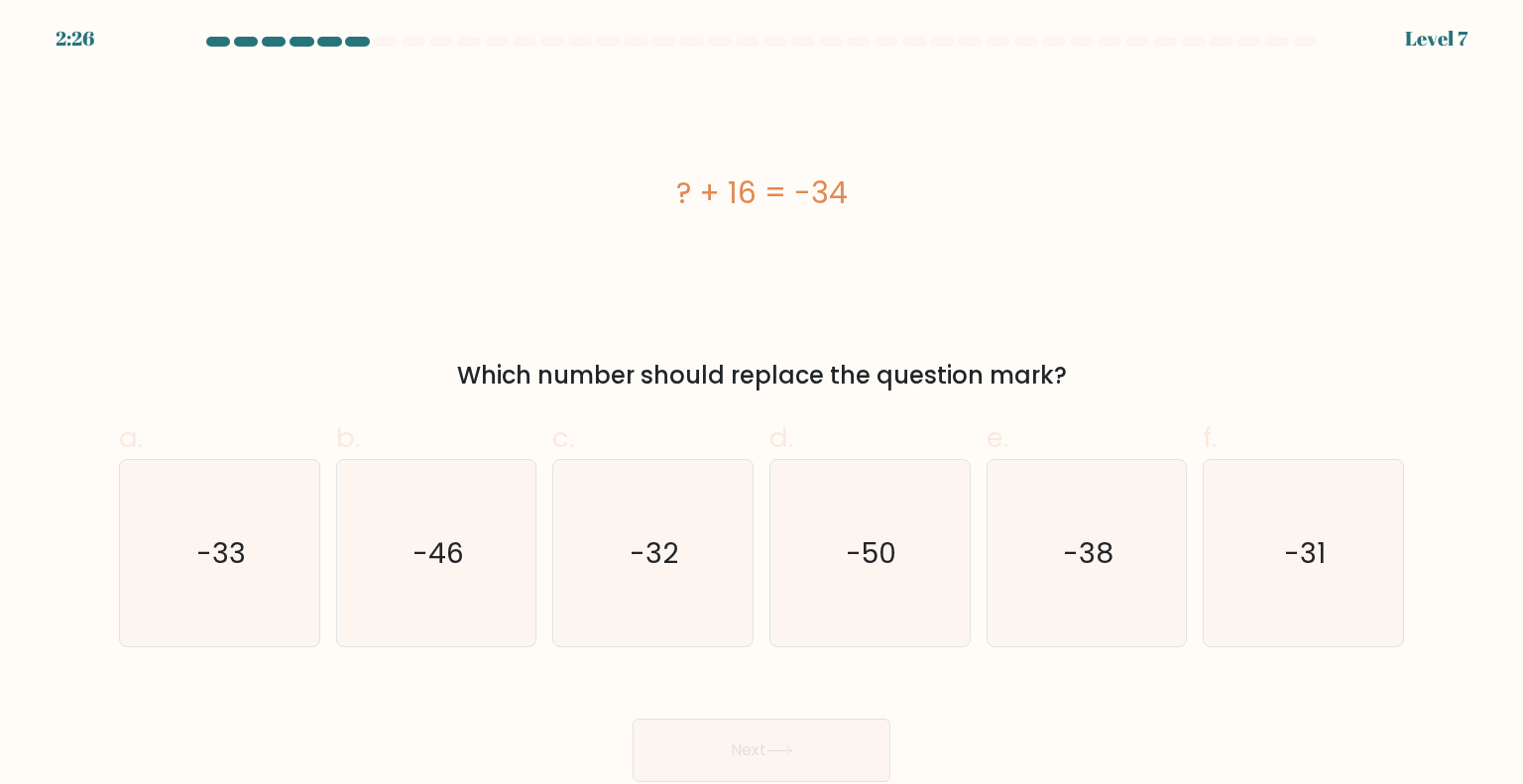 copy on "? + 16 = -34" 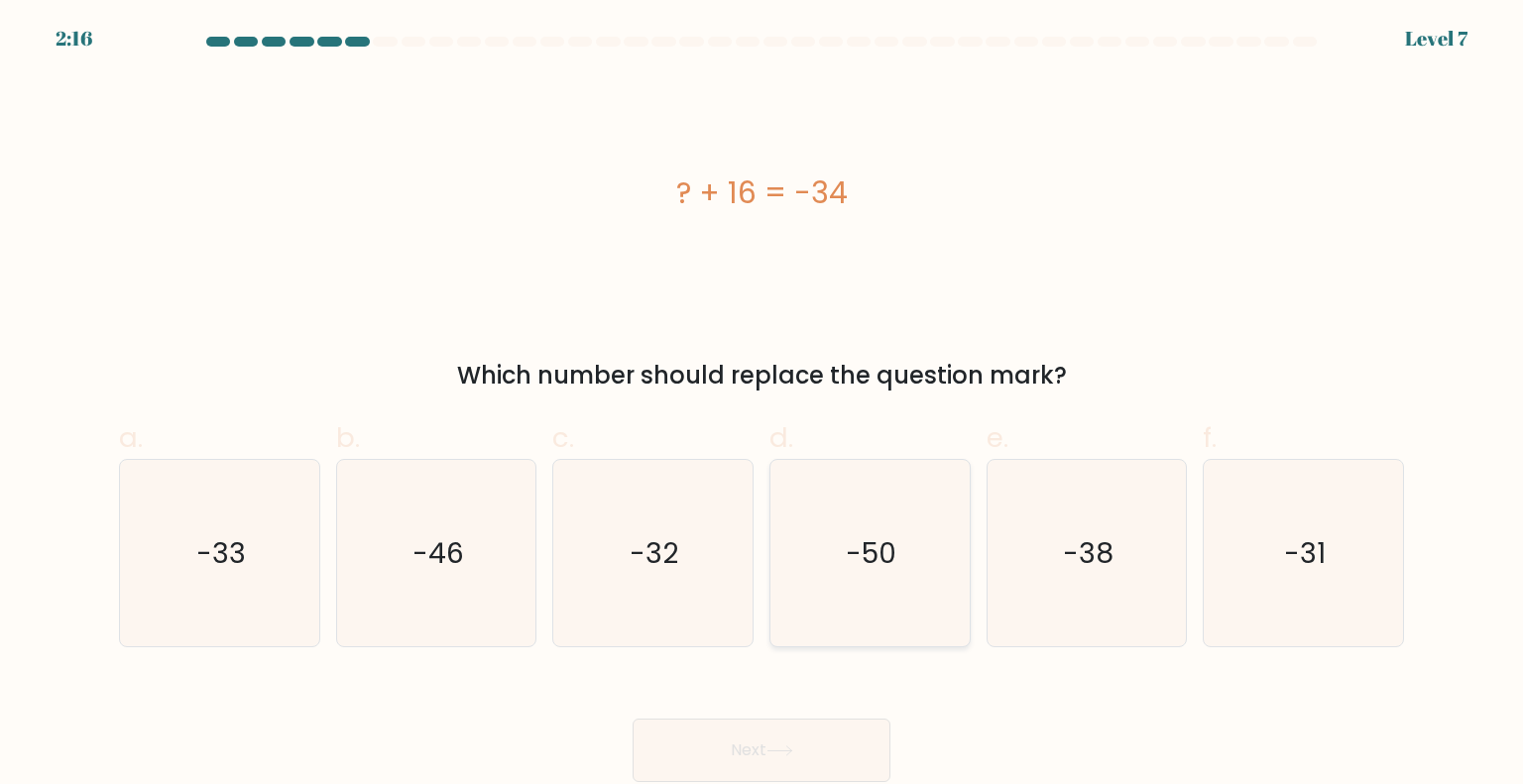 click on "-50" 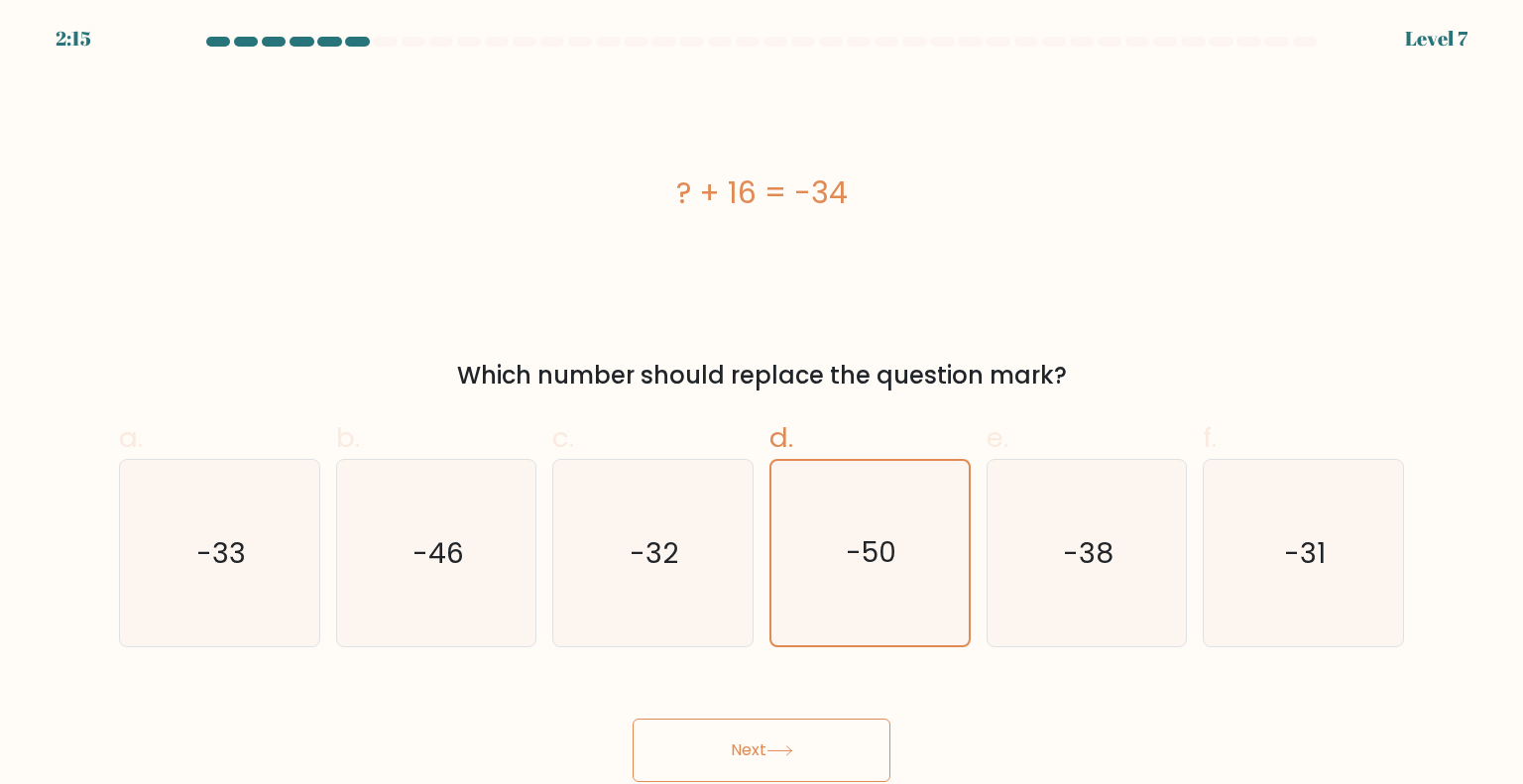 click 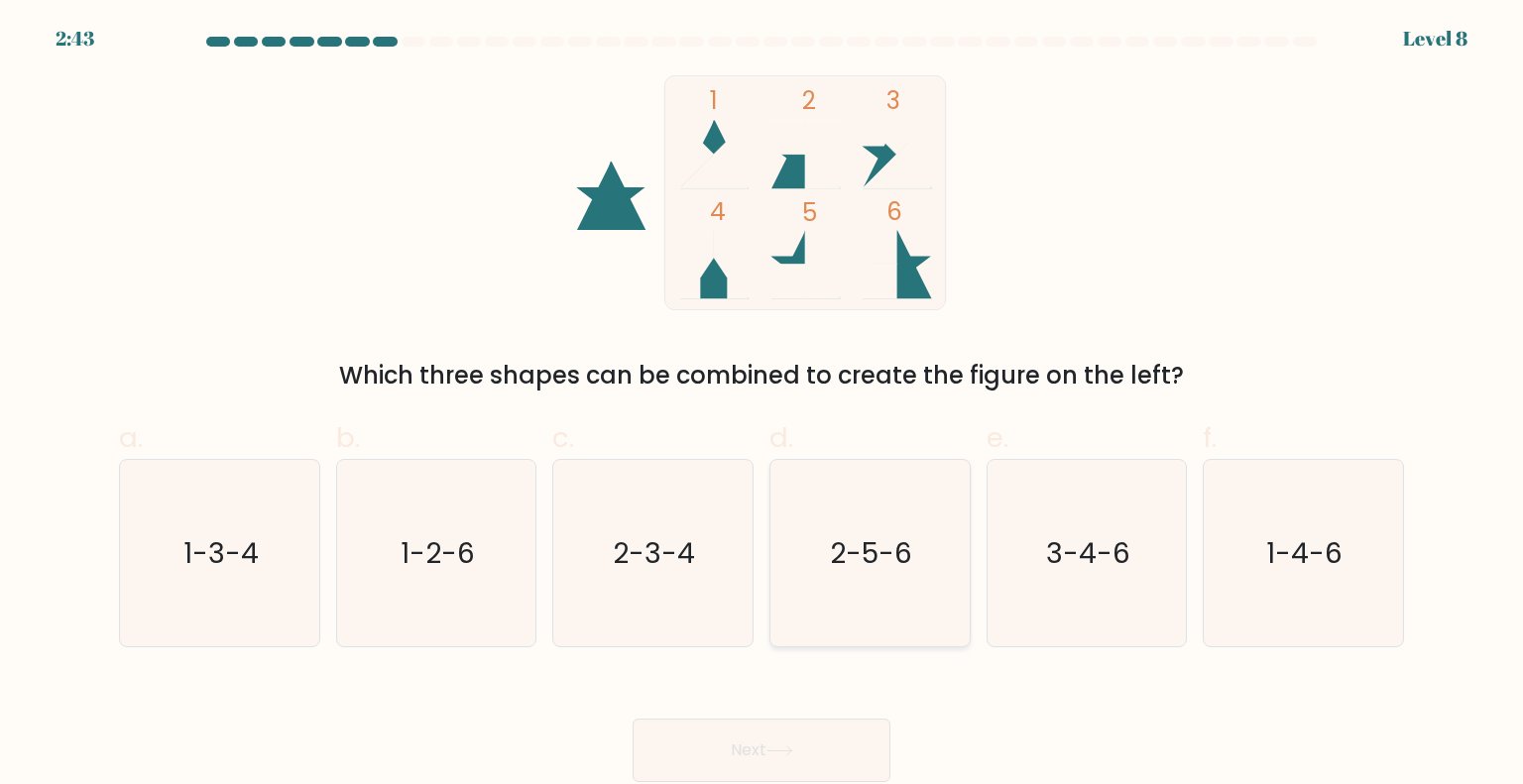 click on "2-5-6" 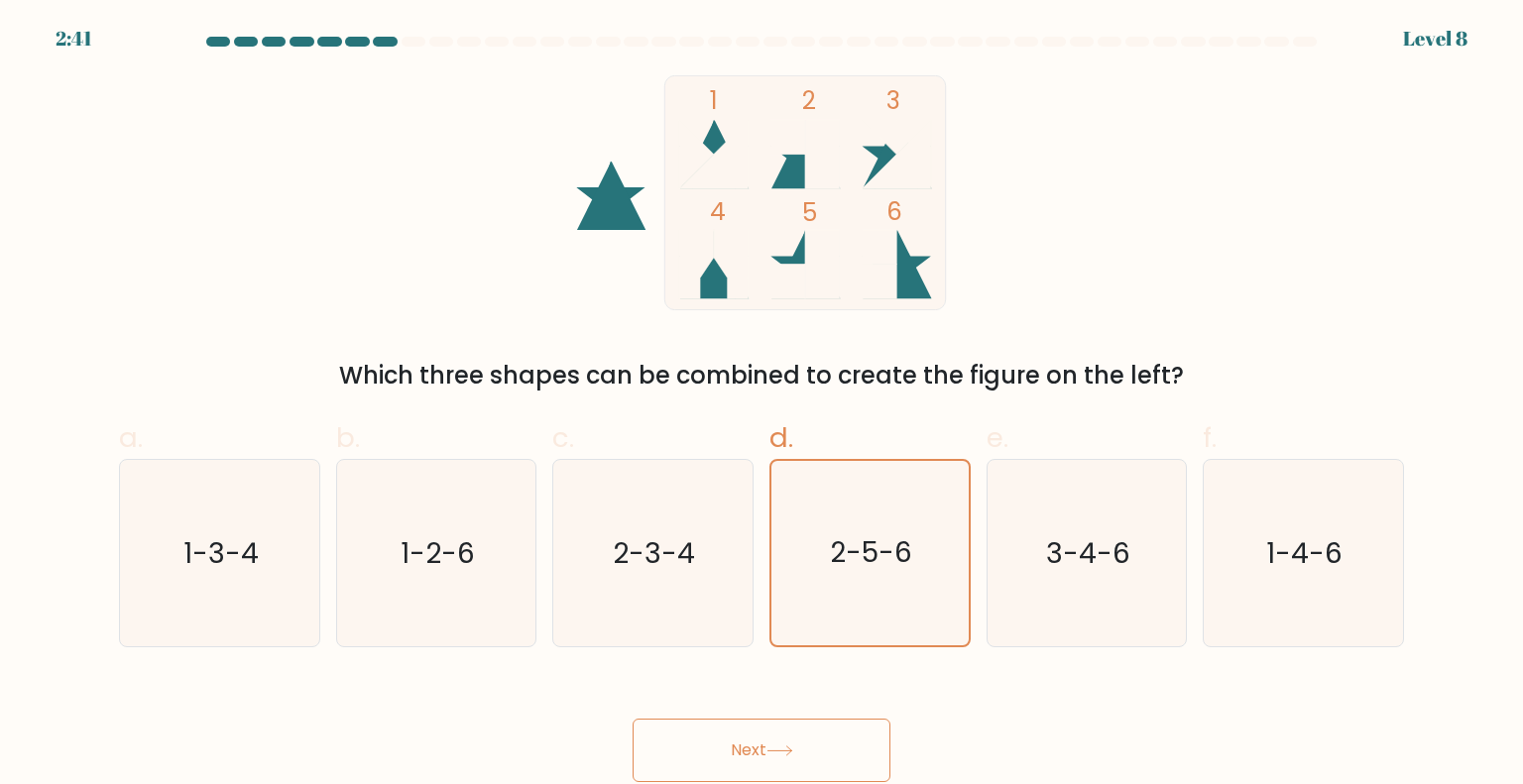 click on "Next" at bounding box center [762, 750] 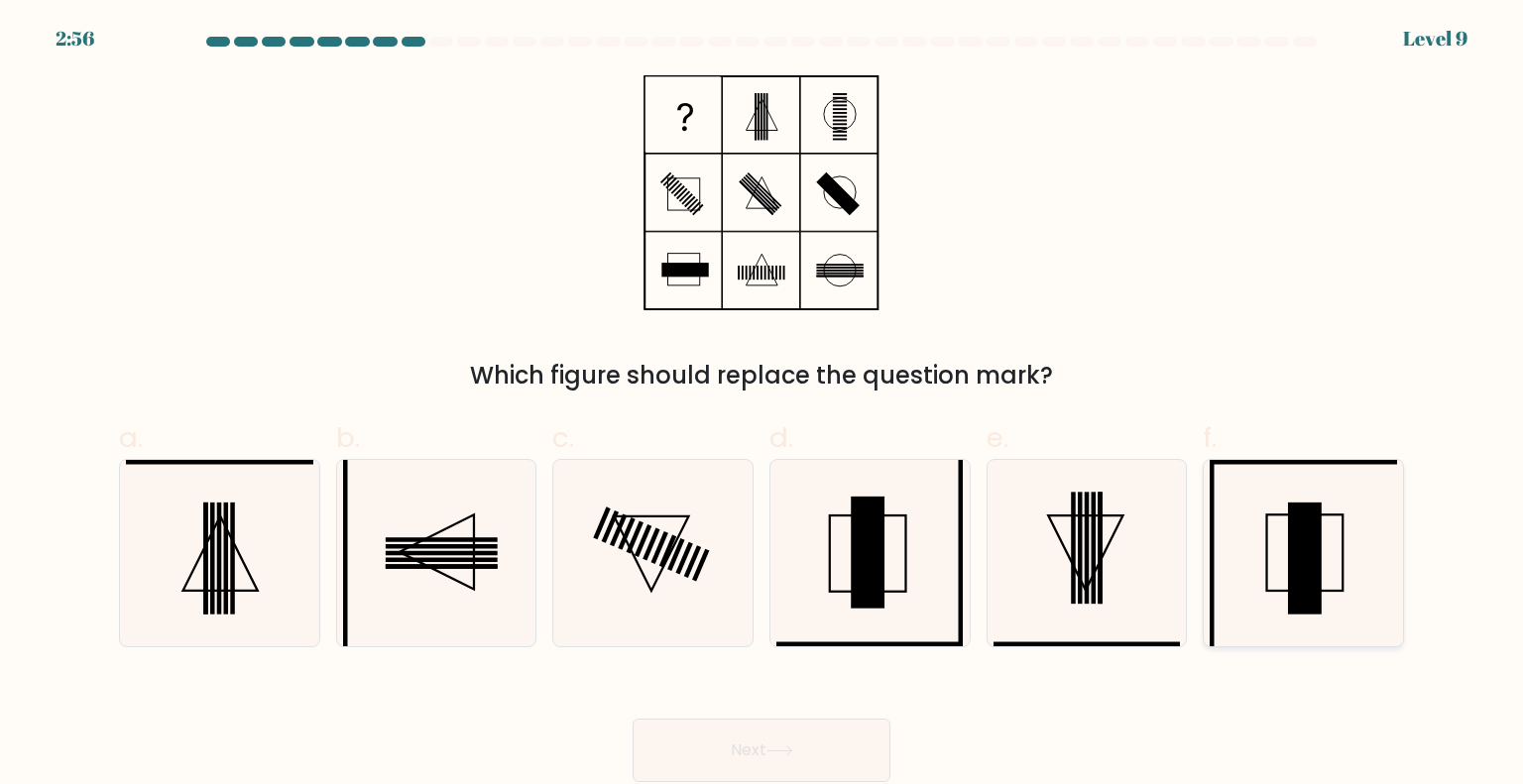 click 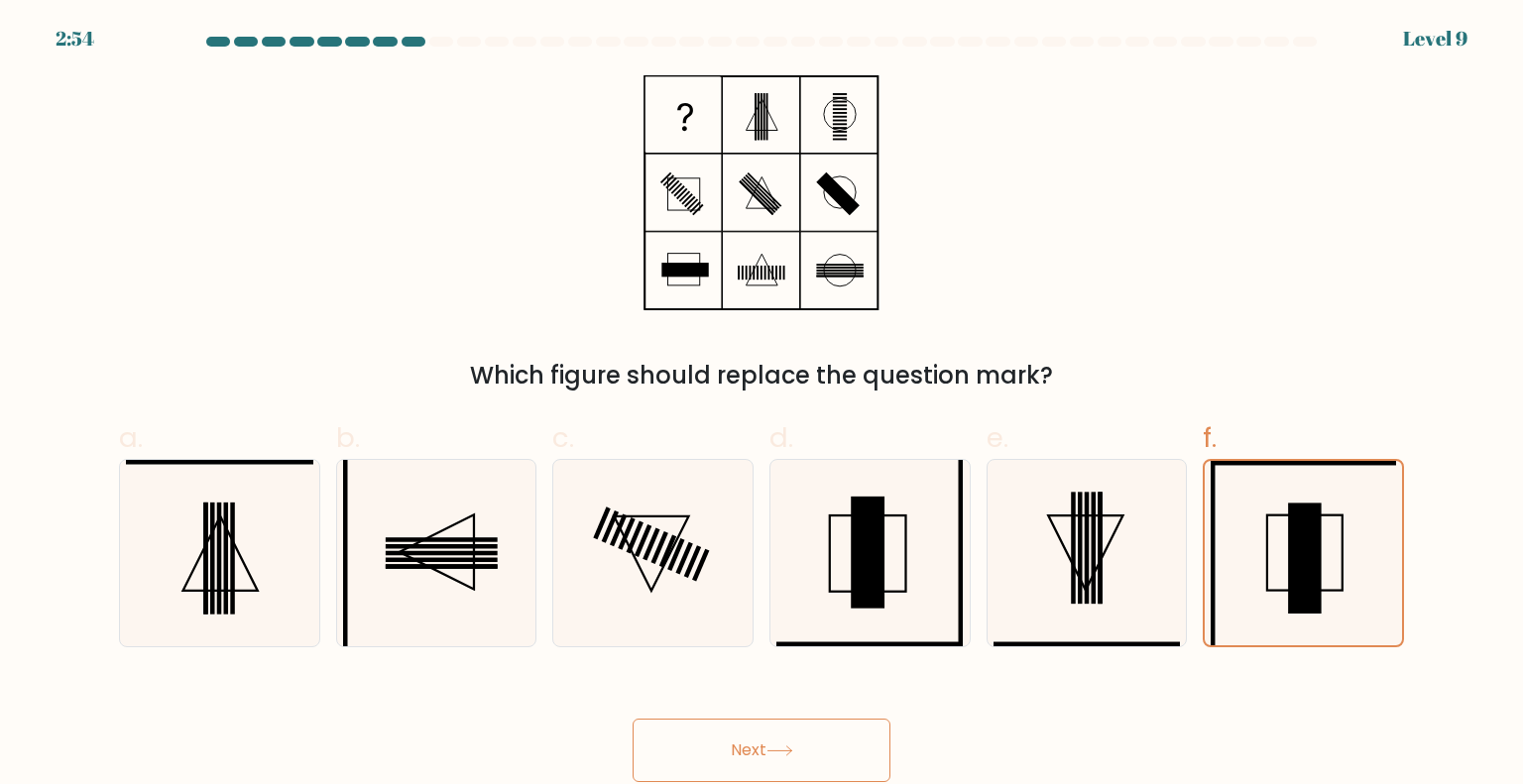 click on "Next" at bounding box center [762, 750] 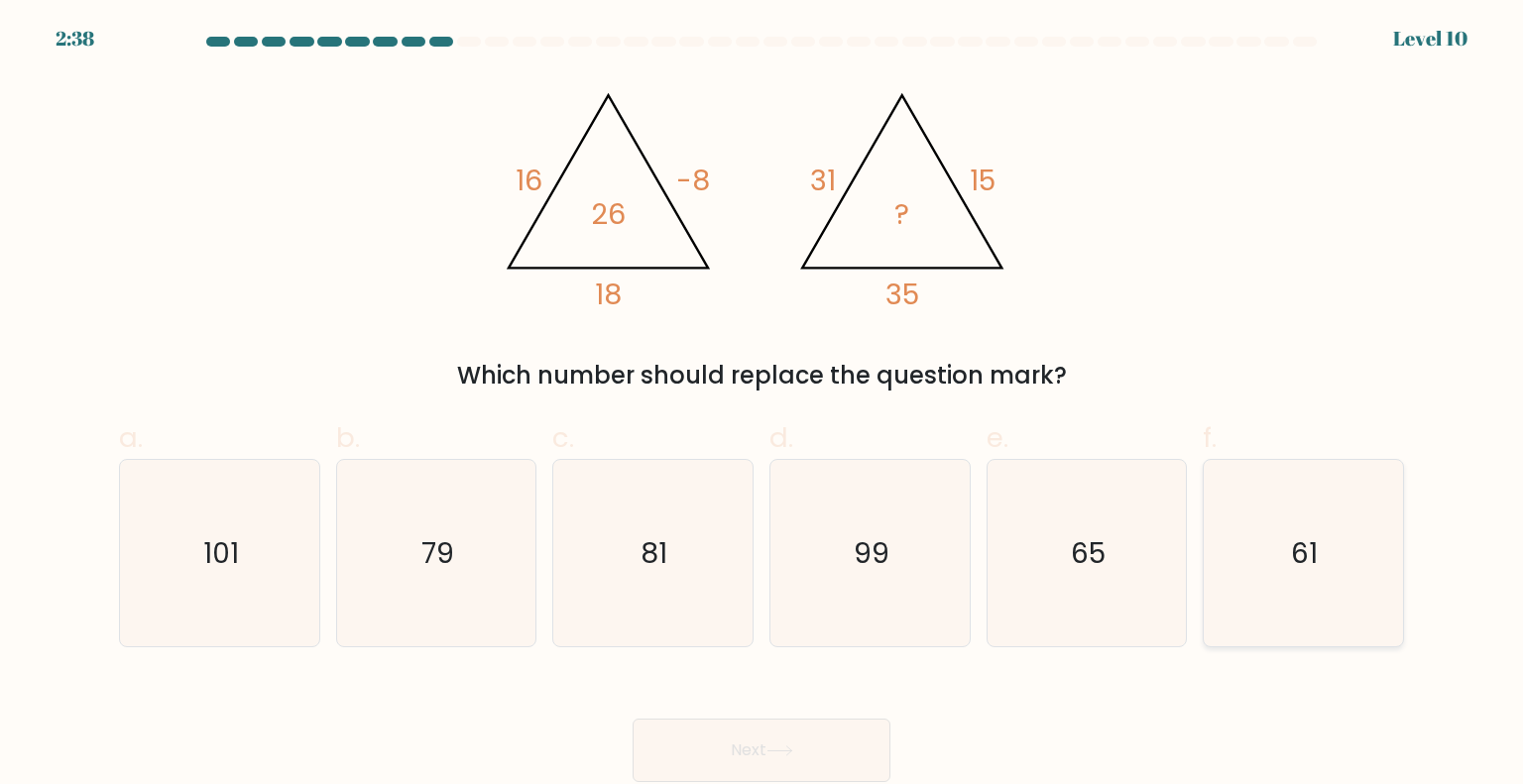 click on "61" 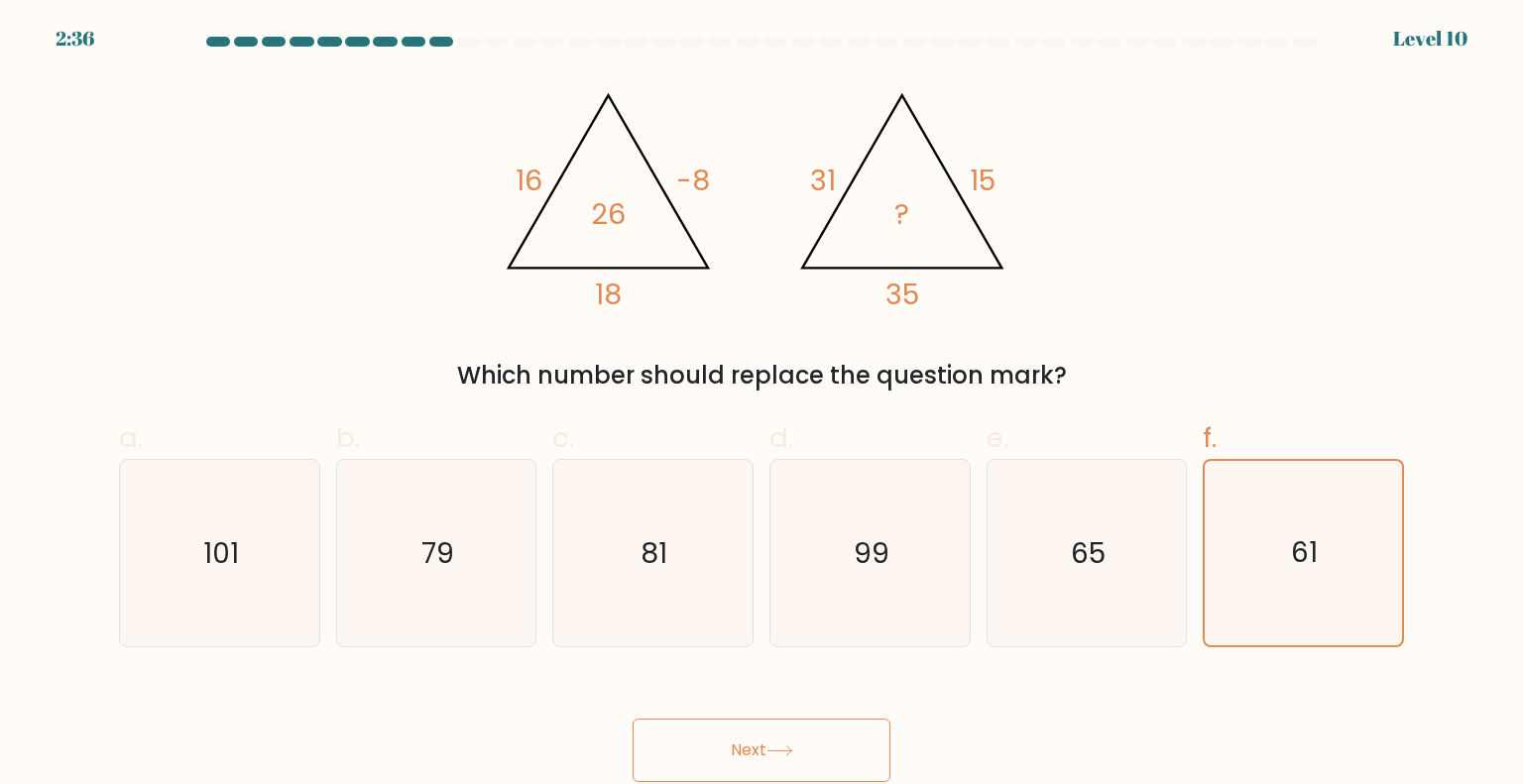 click on "Next" at bounding box center (762, 750) 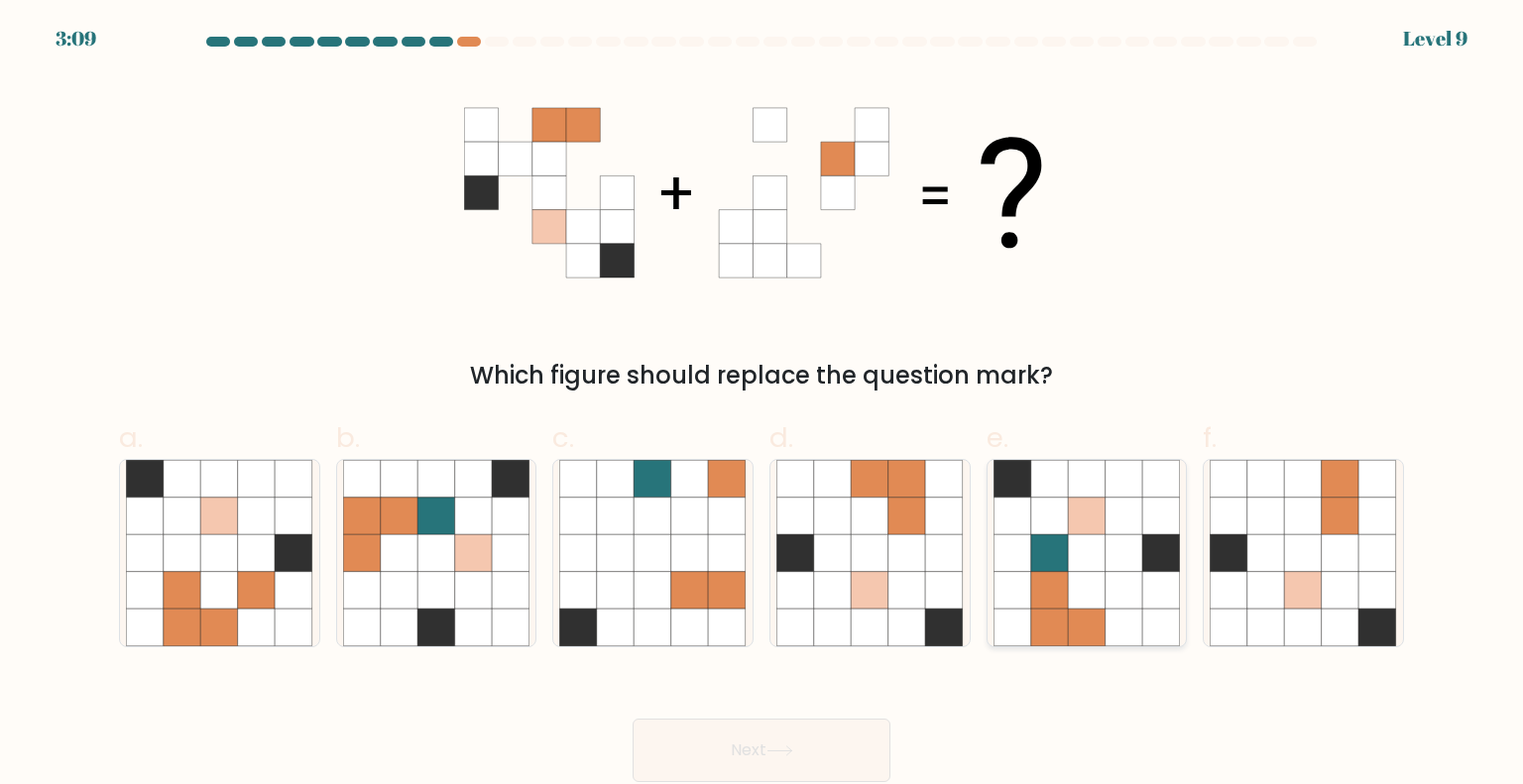 click 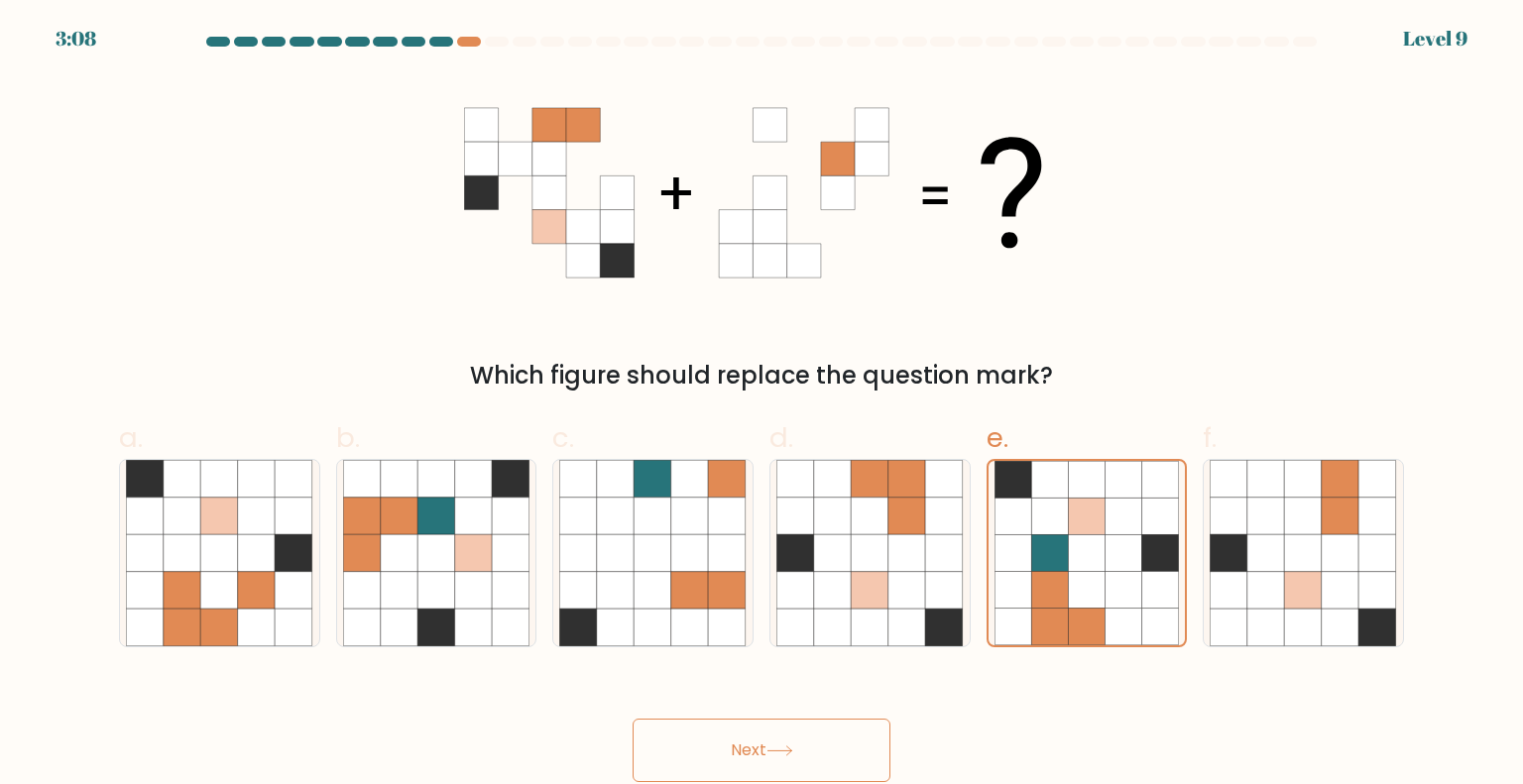 click on "Next" at bounding box center [762, 750] 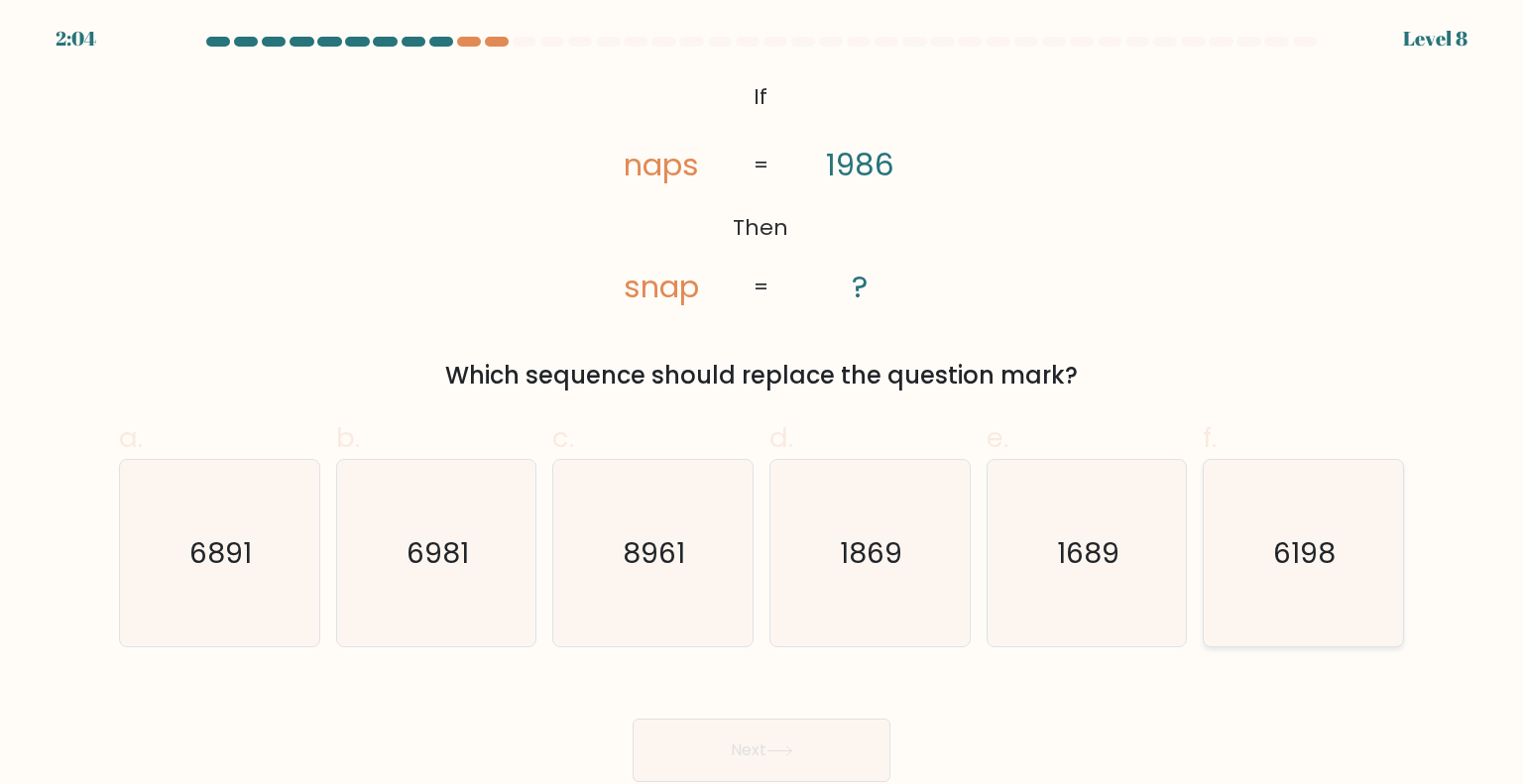 click on "6198" 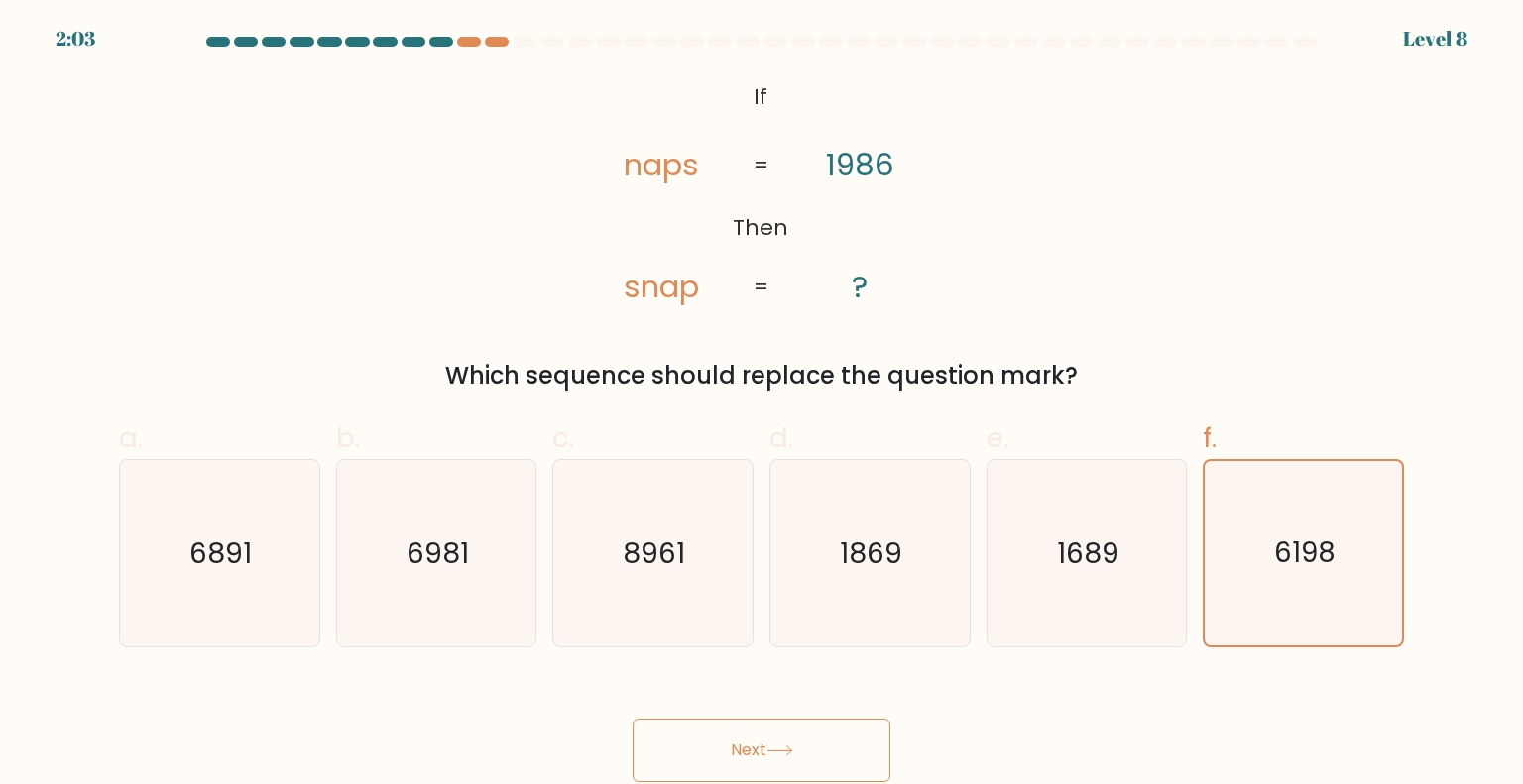 click on "Next" at bounding box center (762, 750) 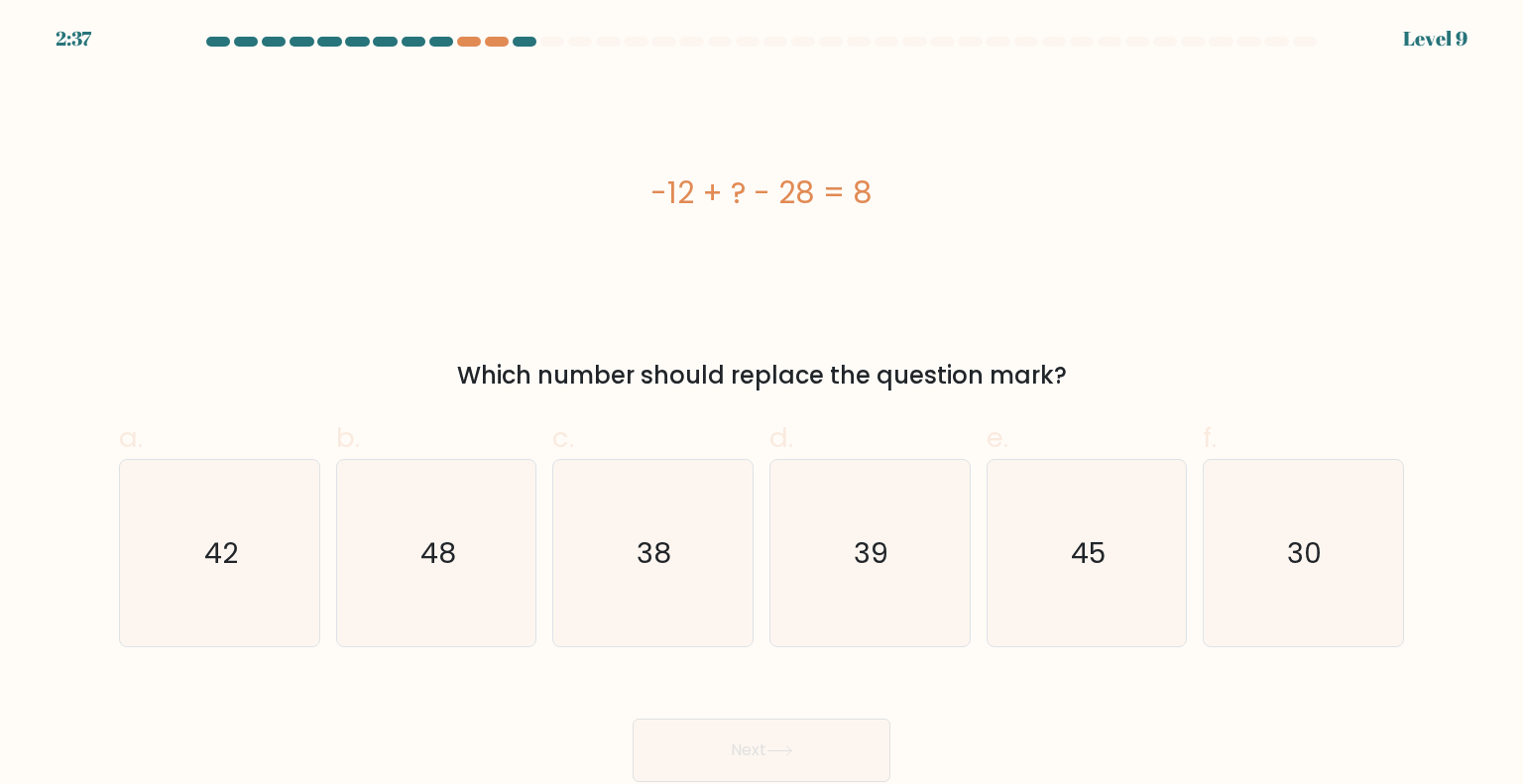 drag, startPoint x: 924, startPoint y: 195, endPoint x: 650, endPoint y: 224, distance: 275.5304 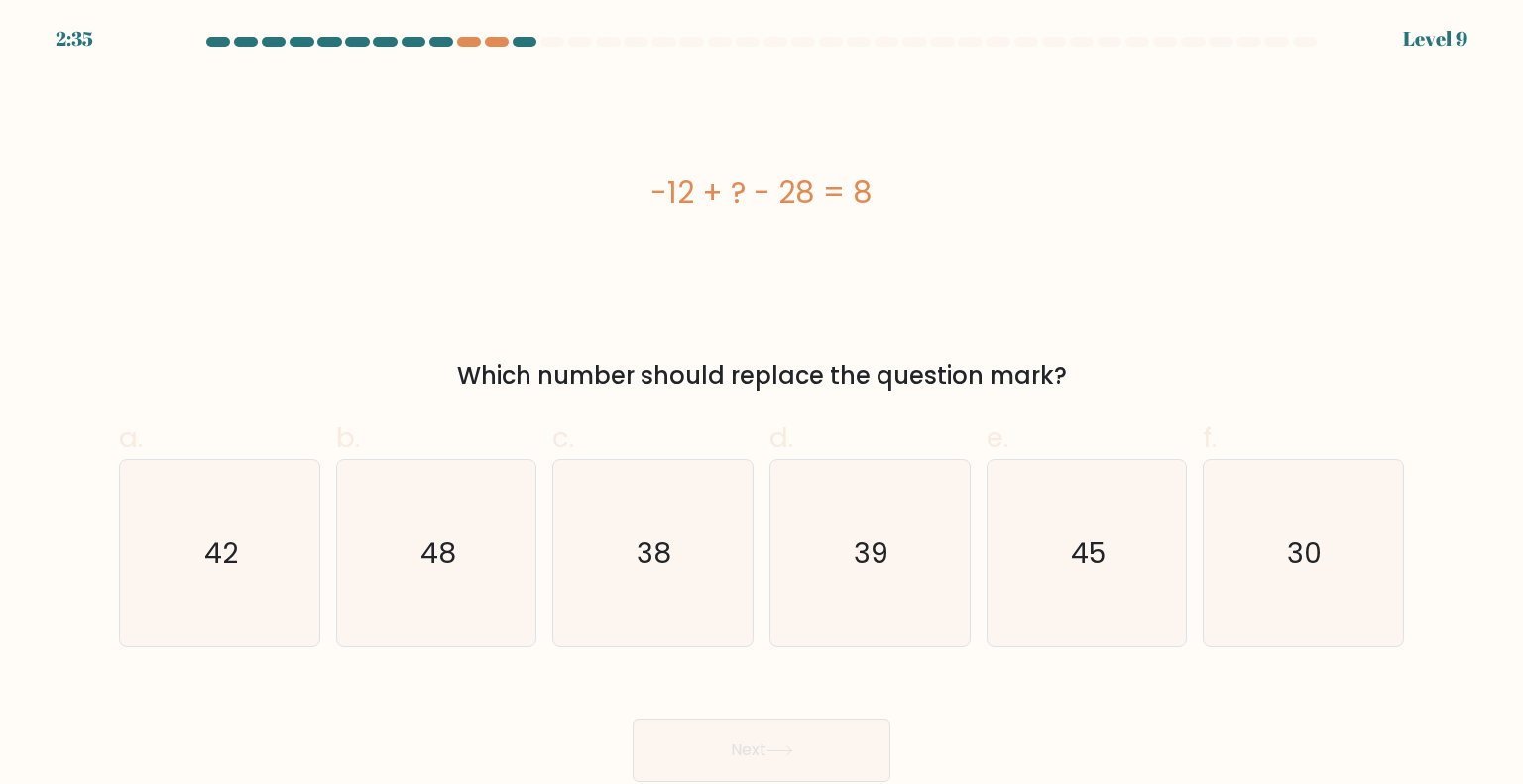 copy on "-12 + ? - 28 = 8" 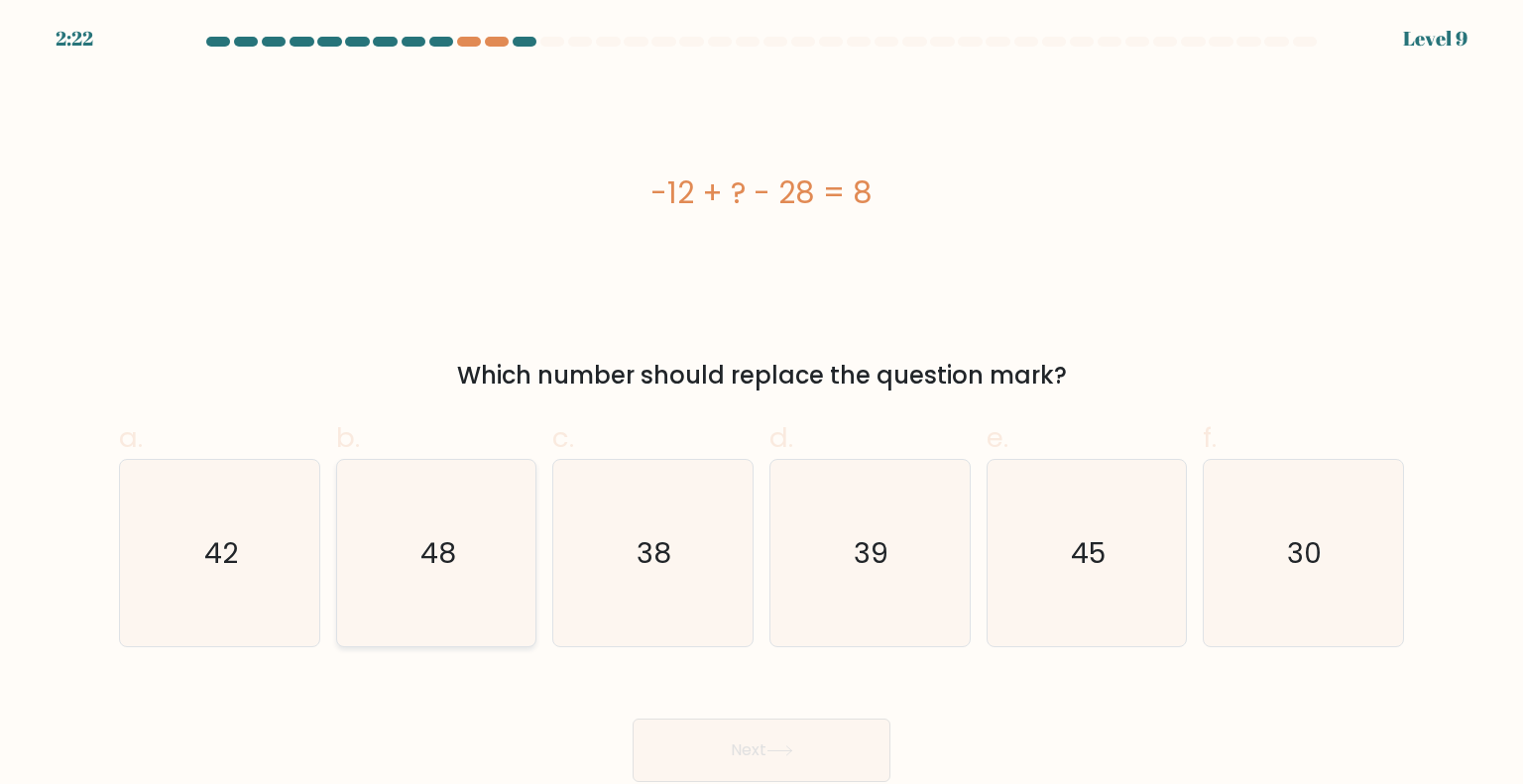 click on "48" 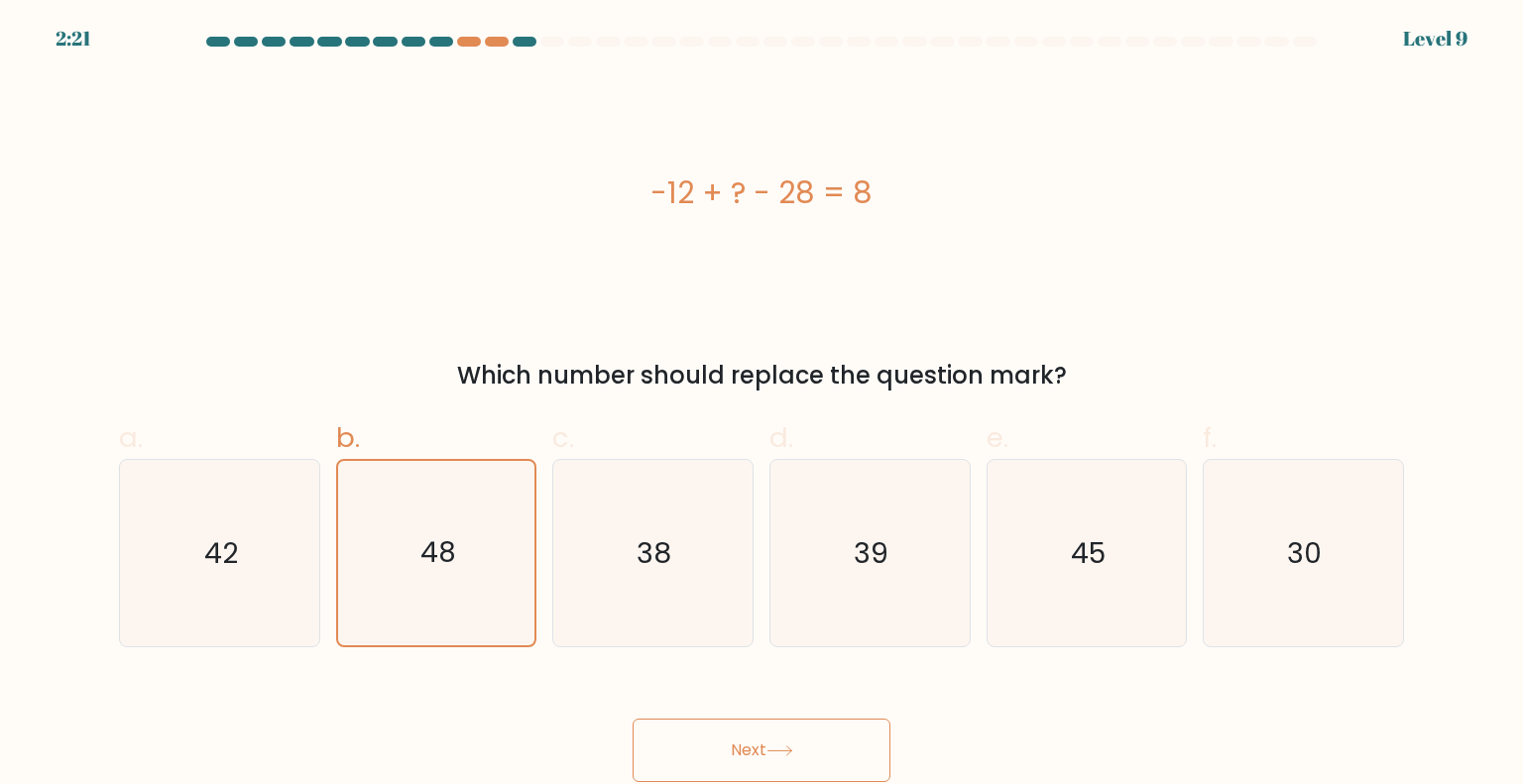 click on "Next" at bounding box center [762, 750] 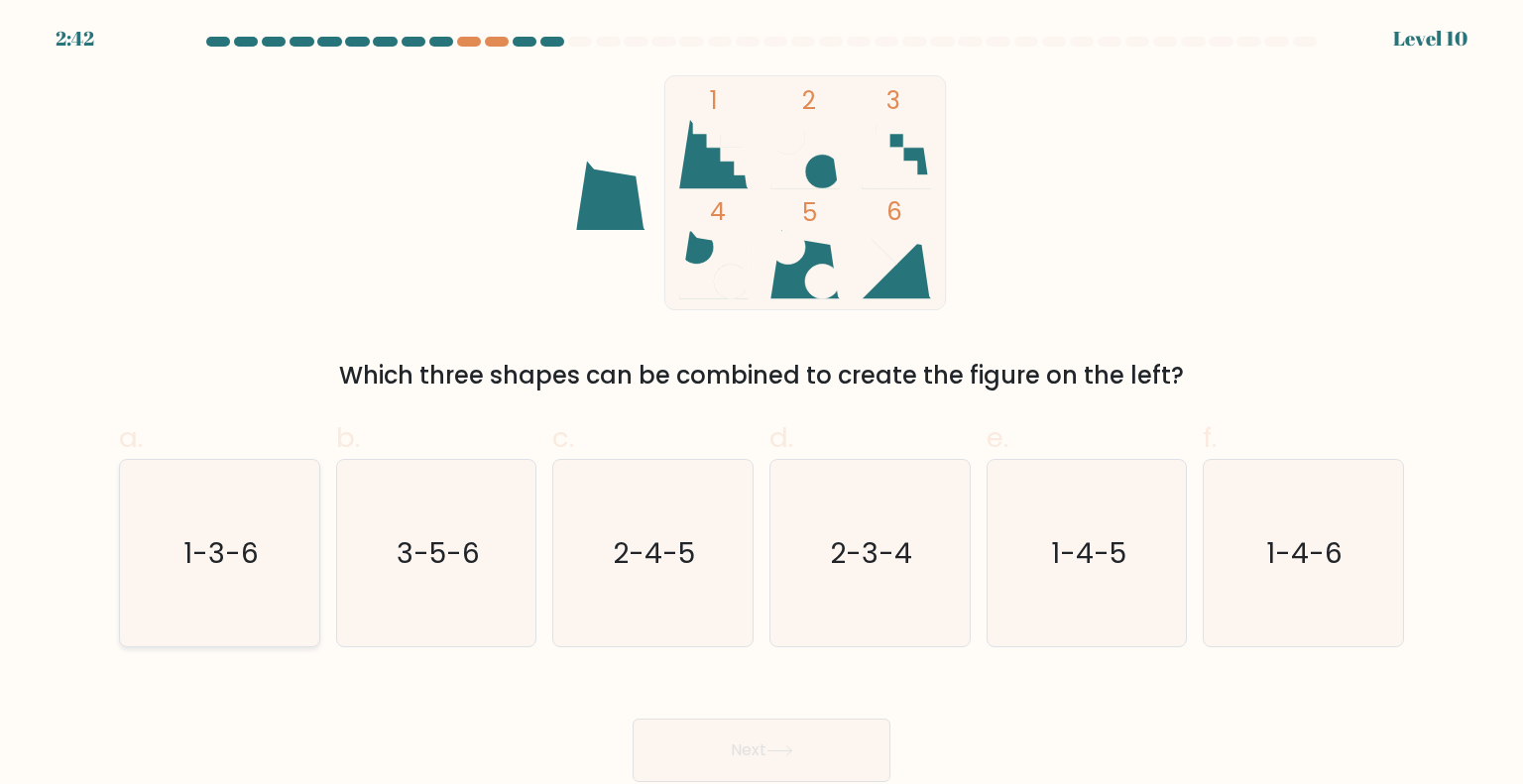 click on "1-3-6" 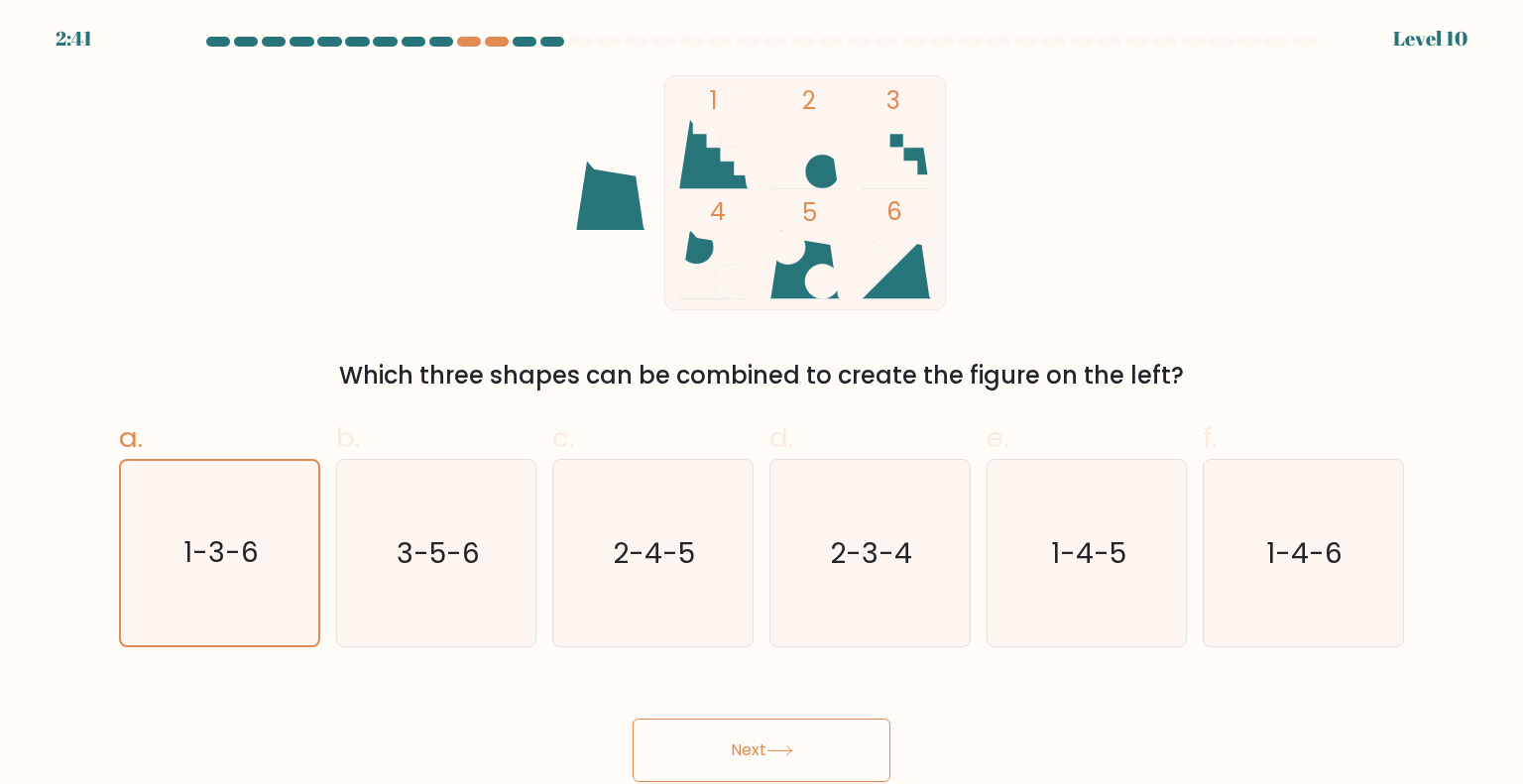 click on "Next" at bounding box center (762, 750) 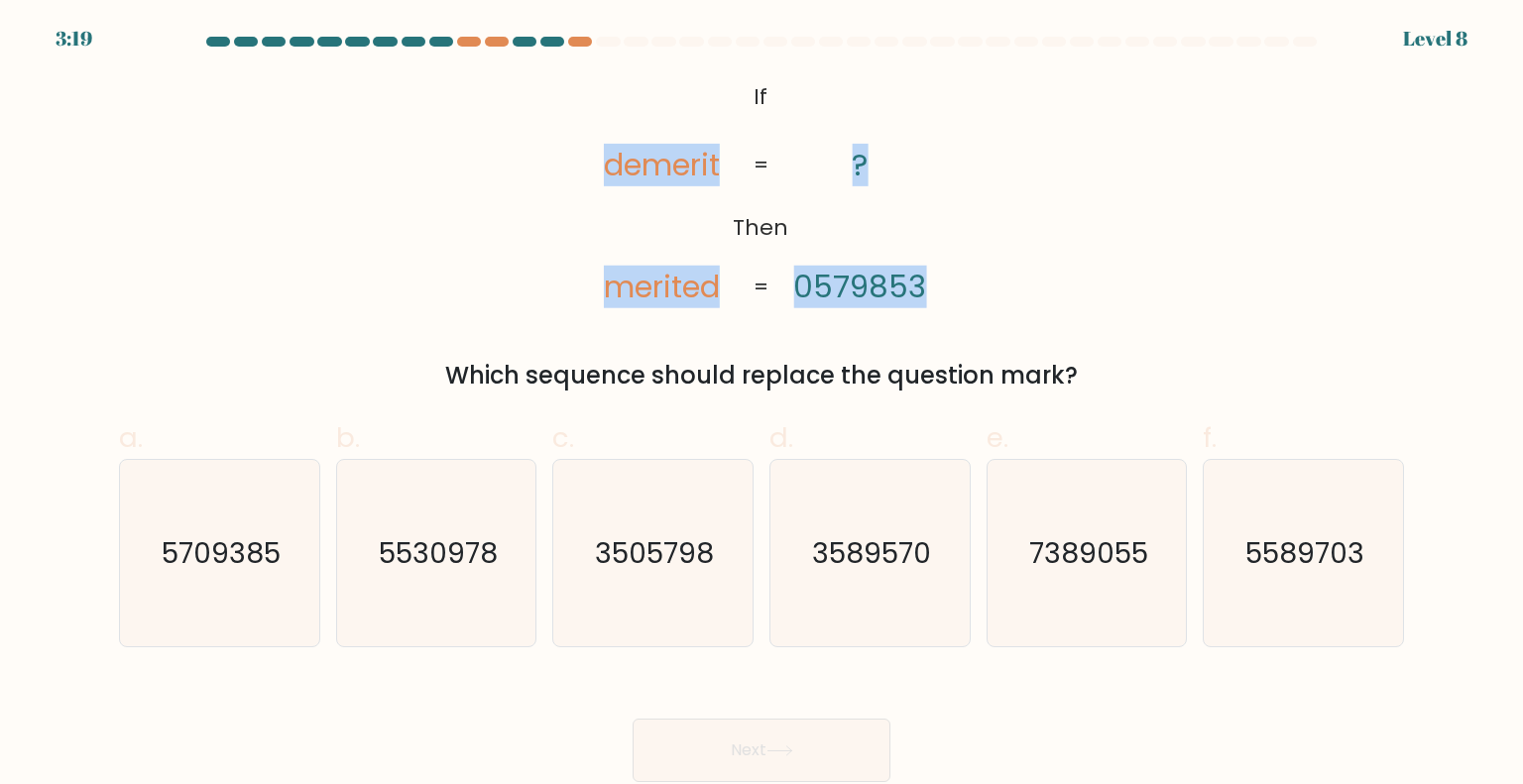 drag, startPoint x: 970, startPoint y: 290, endPoint x: 488, endPoint y: 67, distance: 531.0866 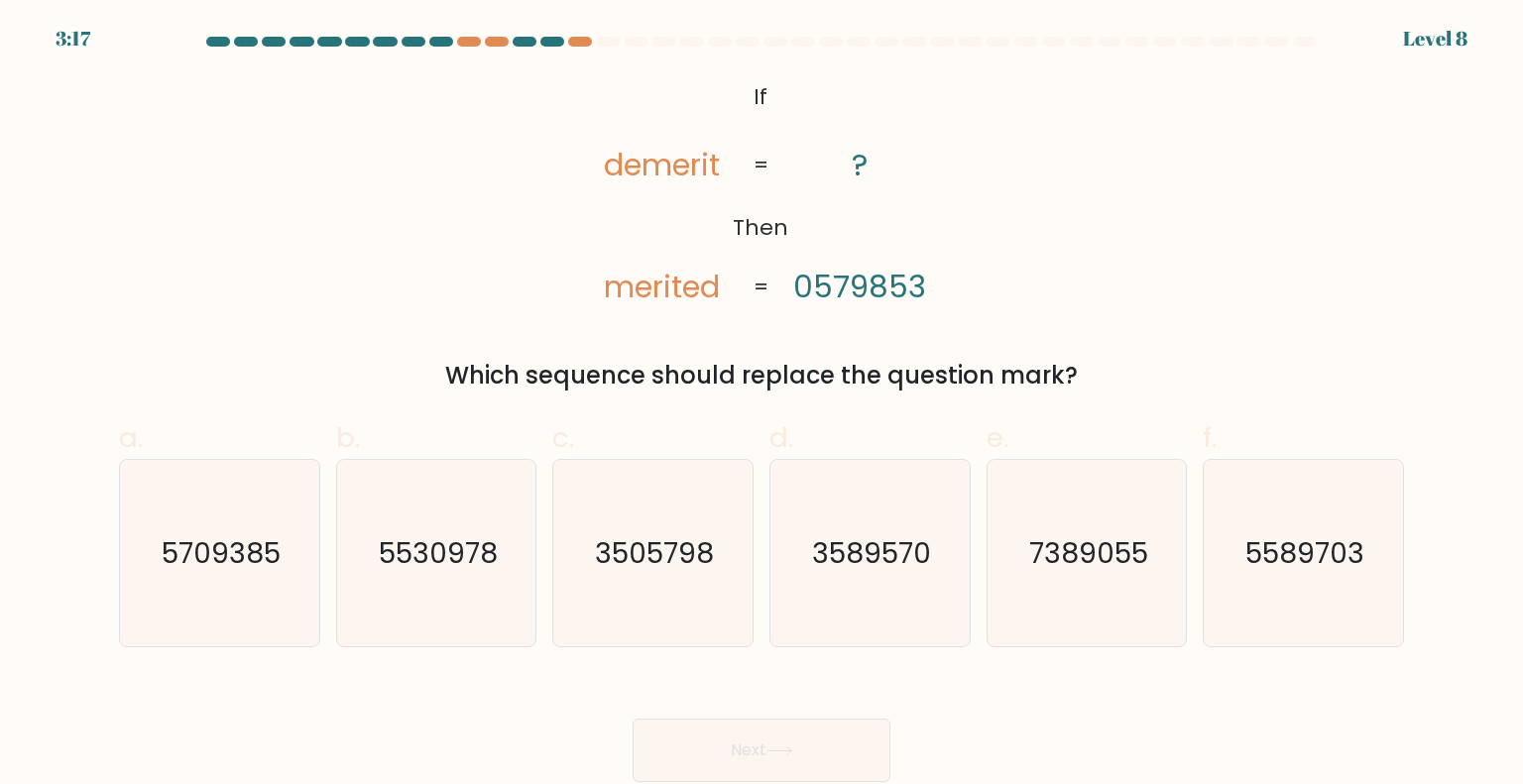 click on "@import url('https://fonts.googleapis.com/css?family=Abril+Fatface:400,100,100italic,300,300italic,400italic,500,500italic,700,700italic,900,900italic');           If       Then       demerit       merited       ?       0579853       =       =" 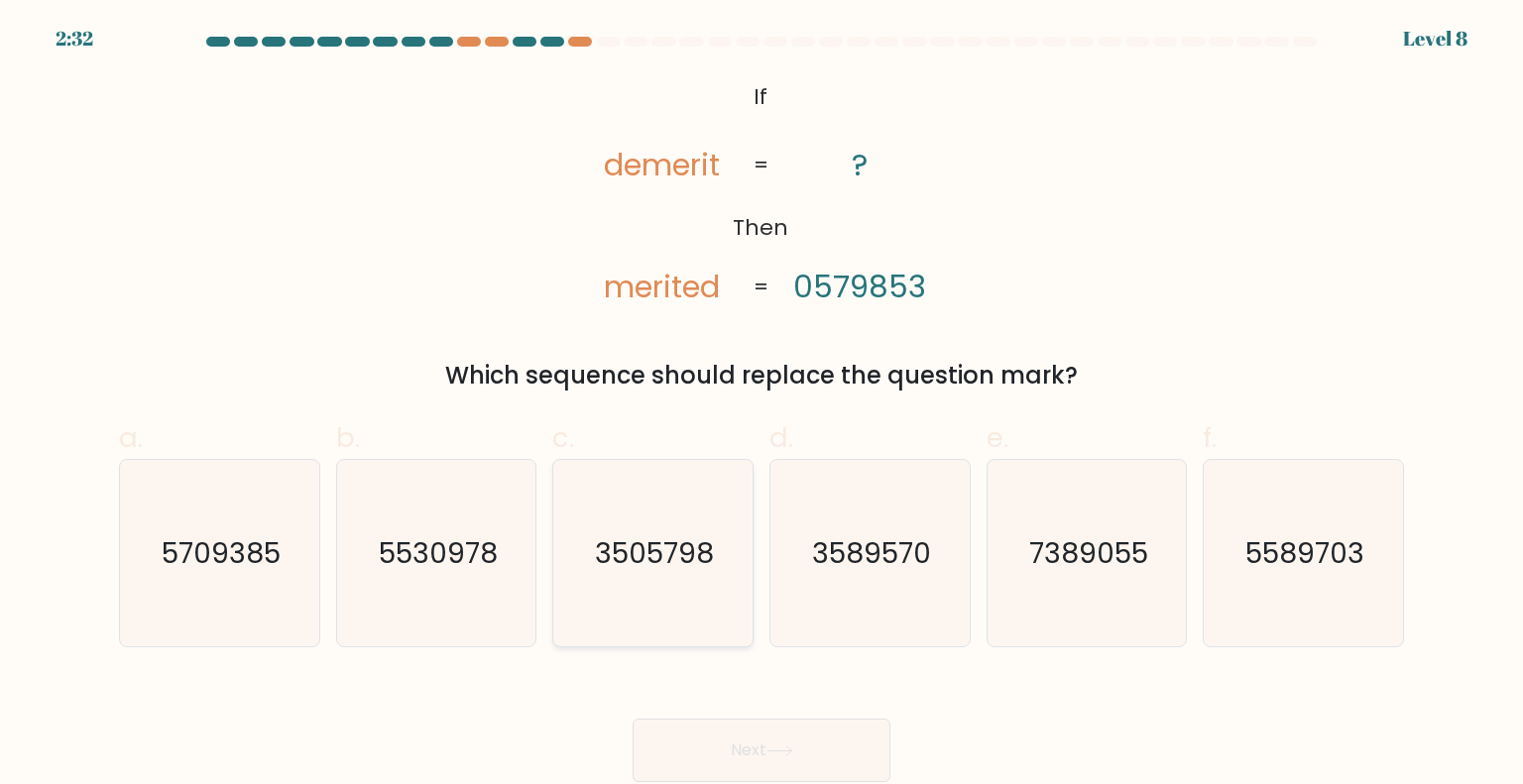 click on "3505798" 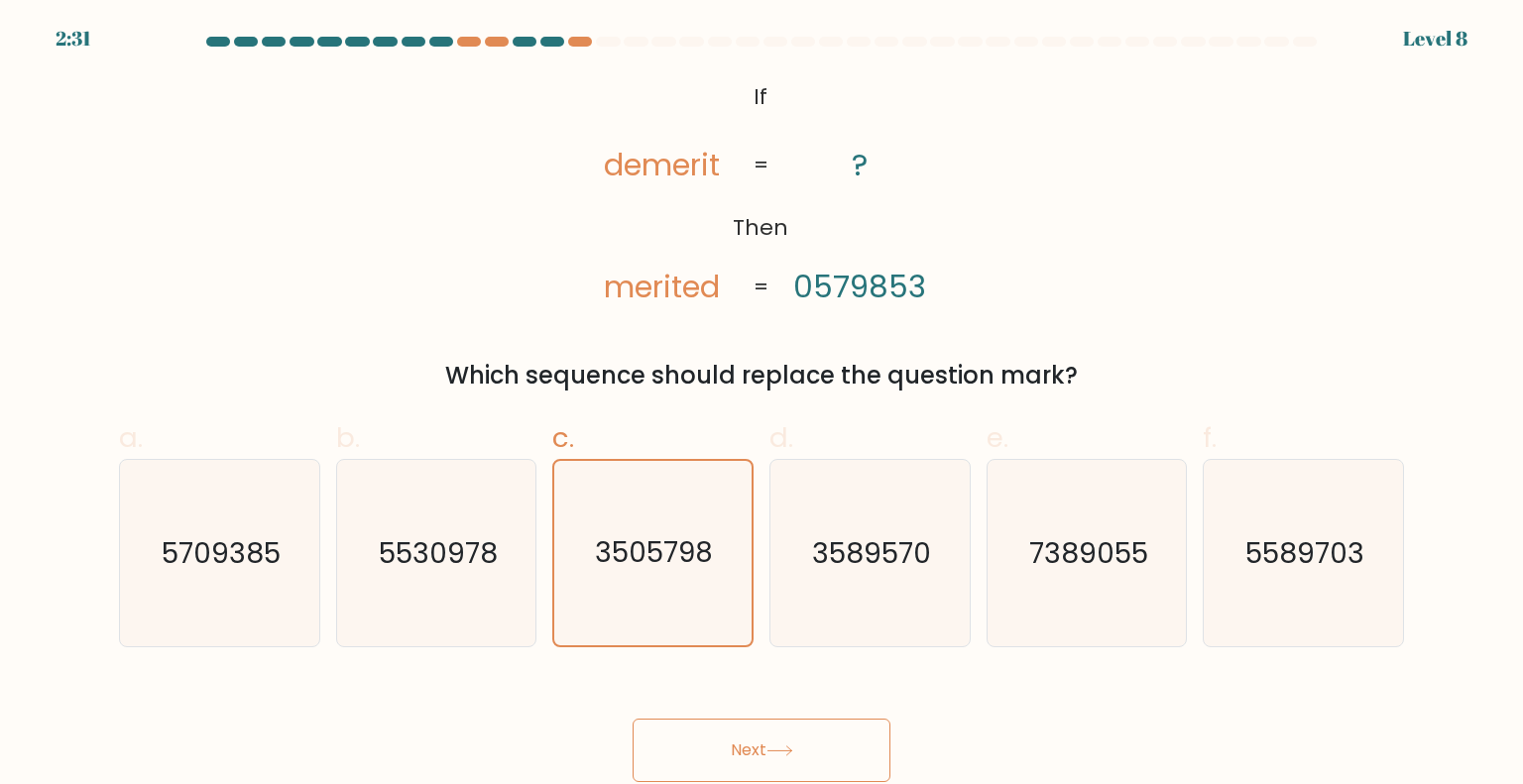 click on "Next" at bounding box center [762, 750] 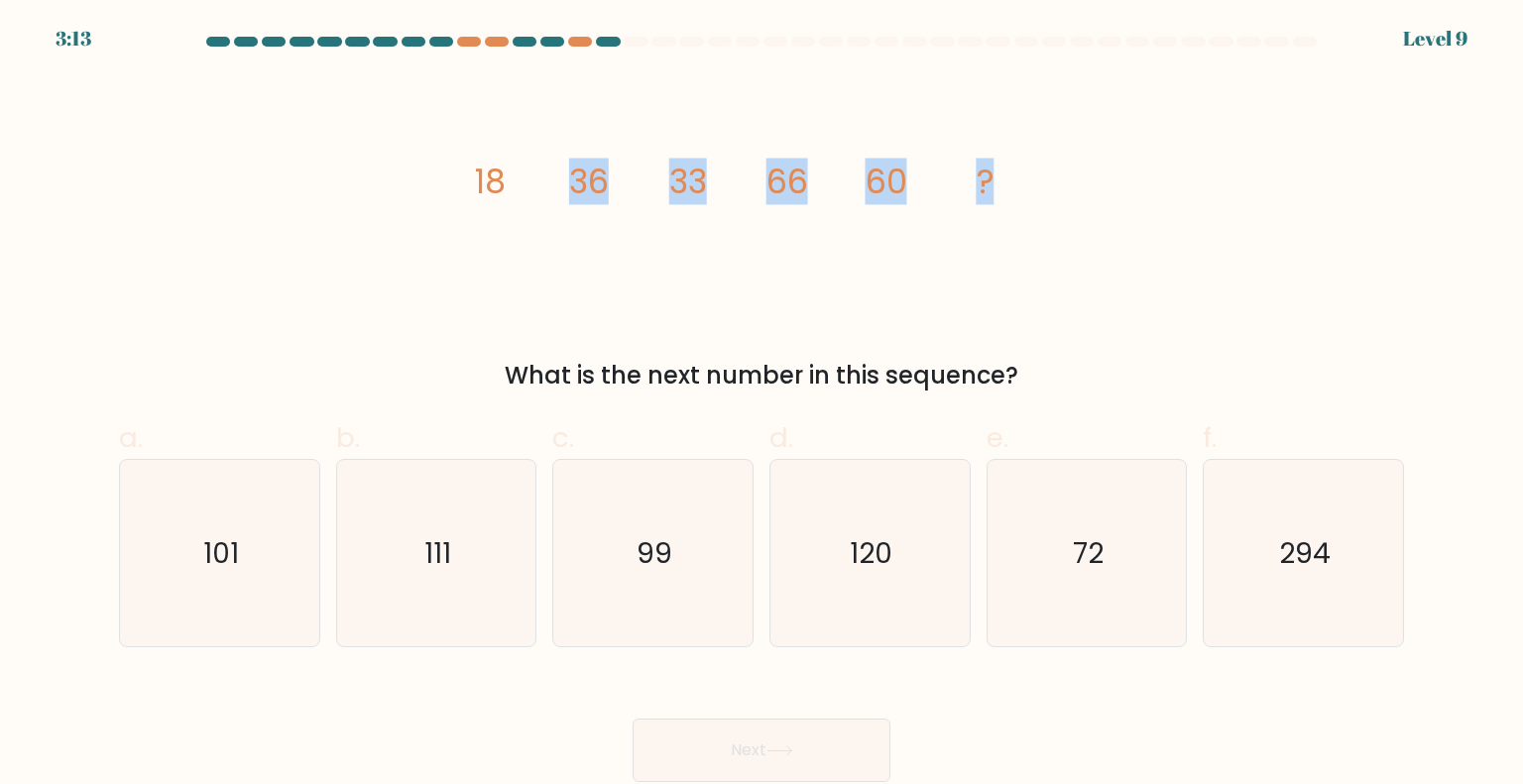 drag, startPoint x: 1035, startPoint y: 193, endPoint x: 564, endPoint y: 159, distance: 472.22558 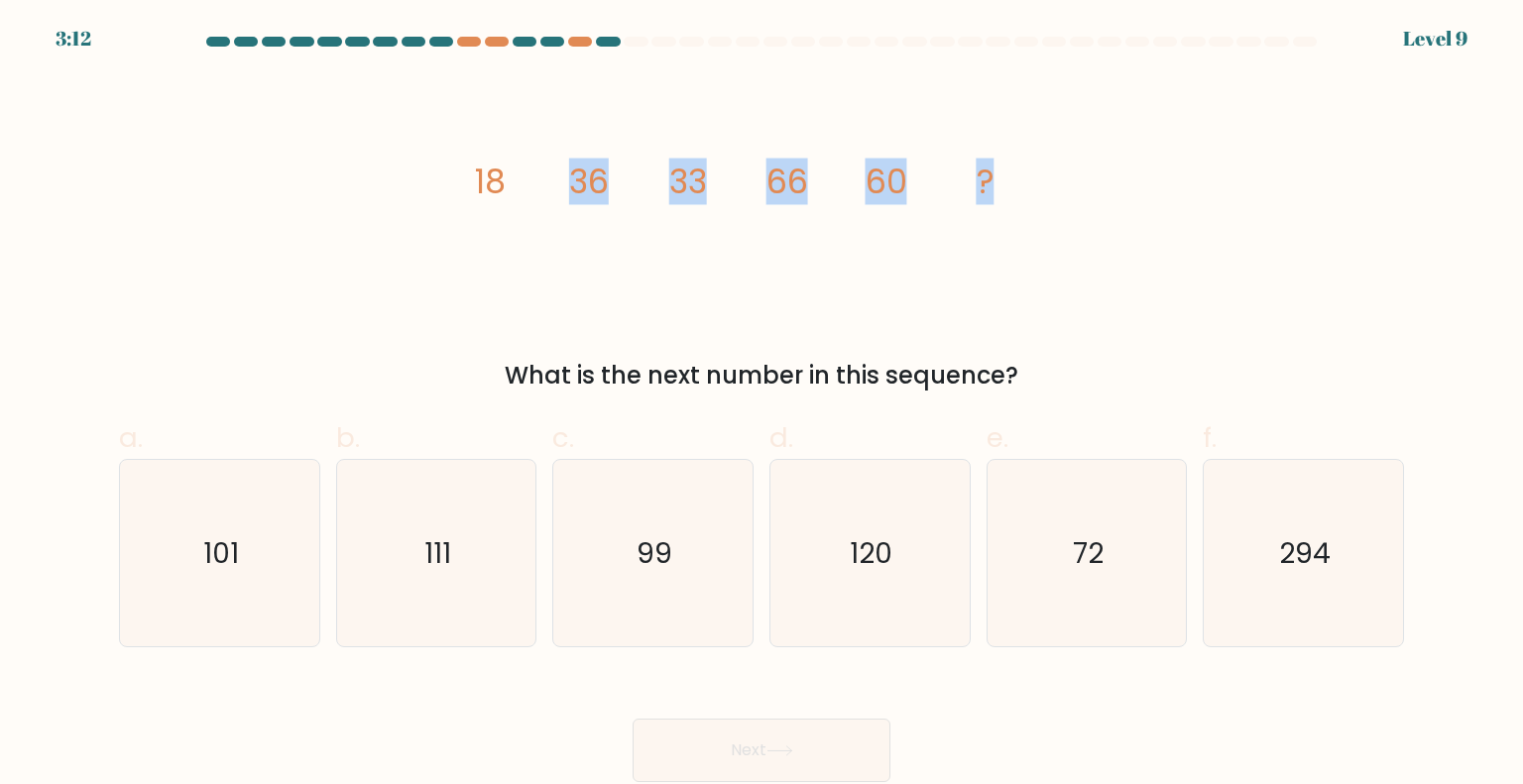 drag, startPoint x: 1098, startPoint y: 377, endPoint x: 468, endPoint y: 156, distance: 667.63838 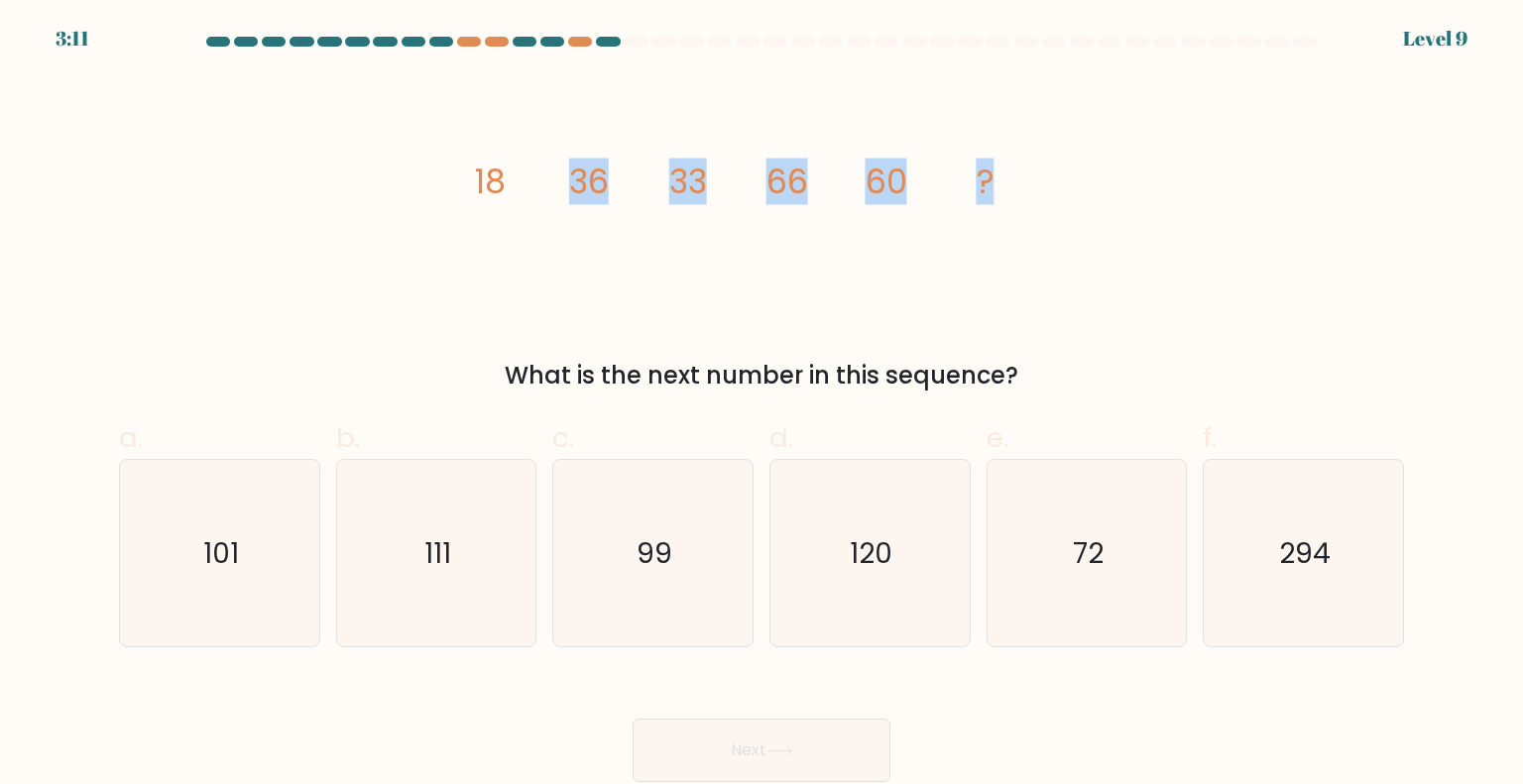 copy on "18
36
33
66
60
?
What is the next number in this sequence?" 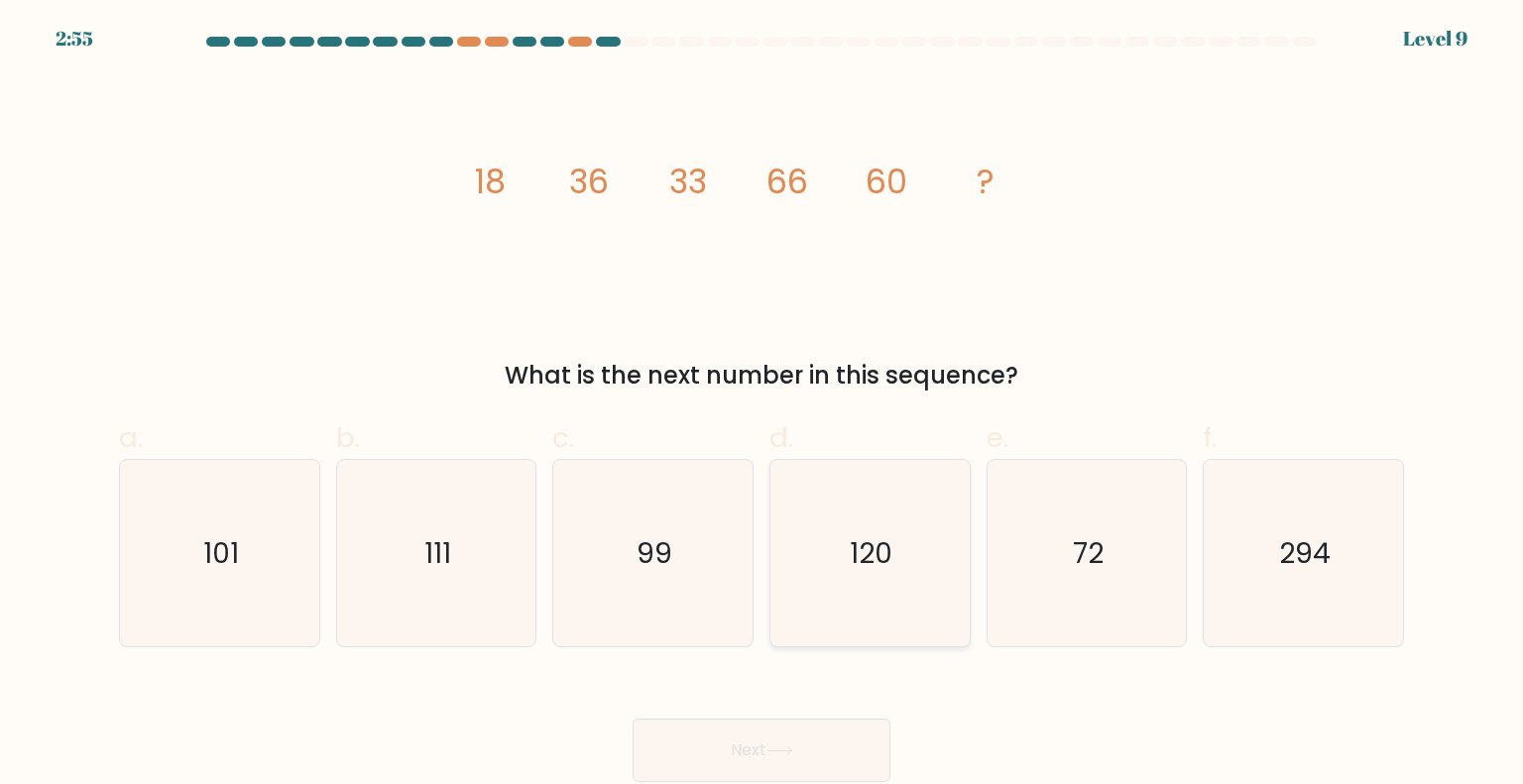 click on "120" 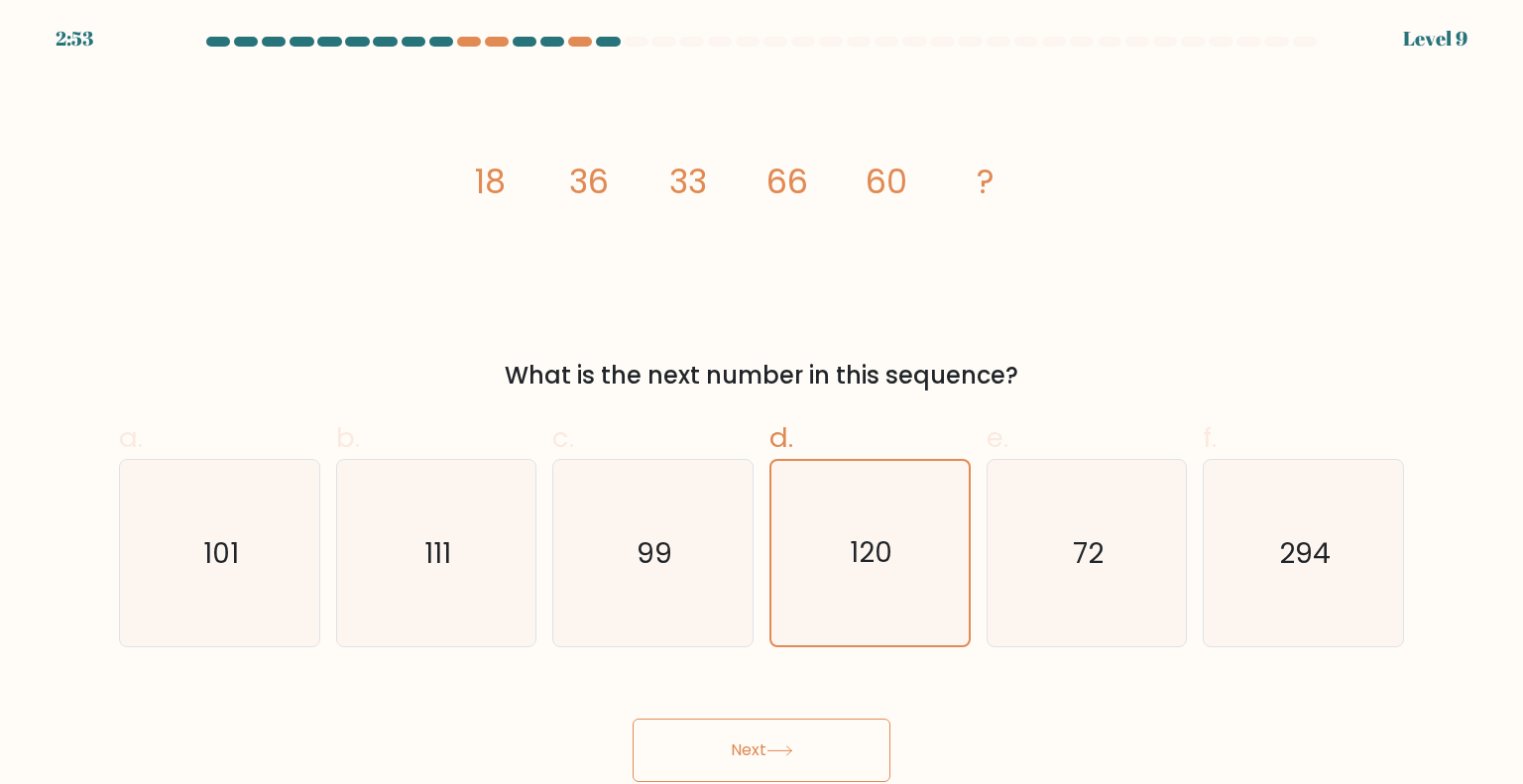 click on "Next" at bounding box center [762, 750] 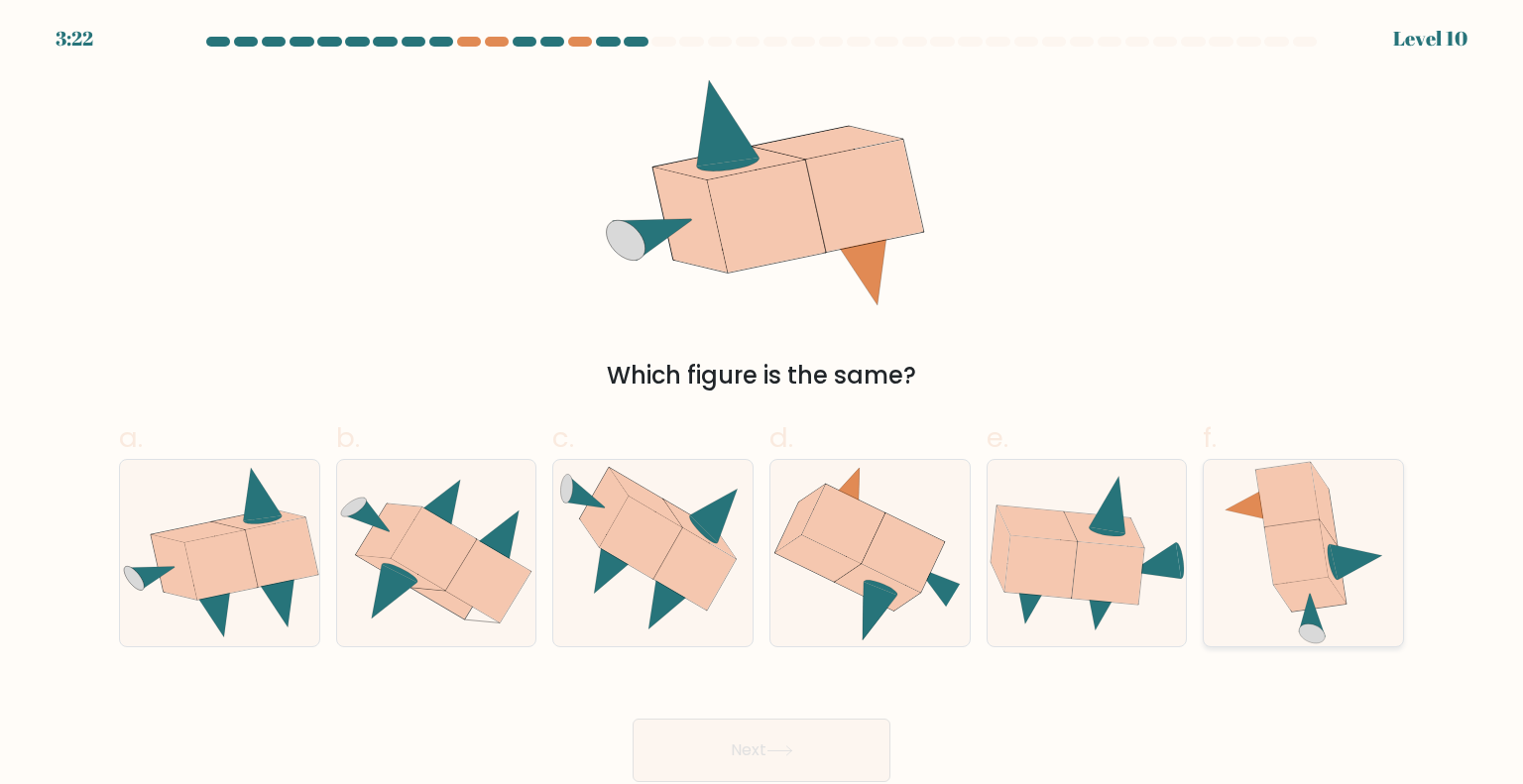 click 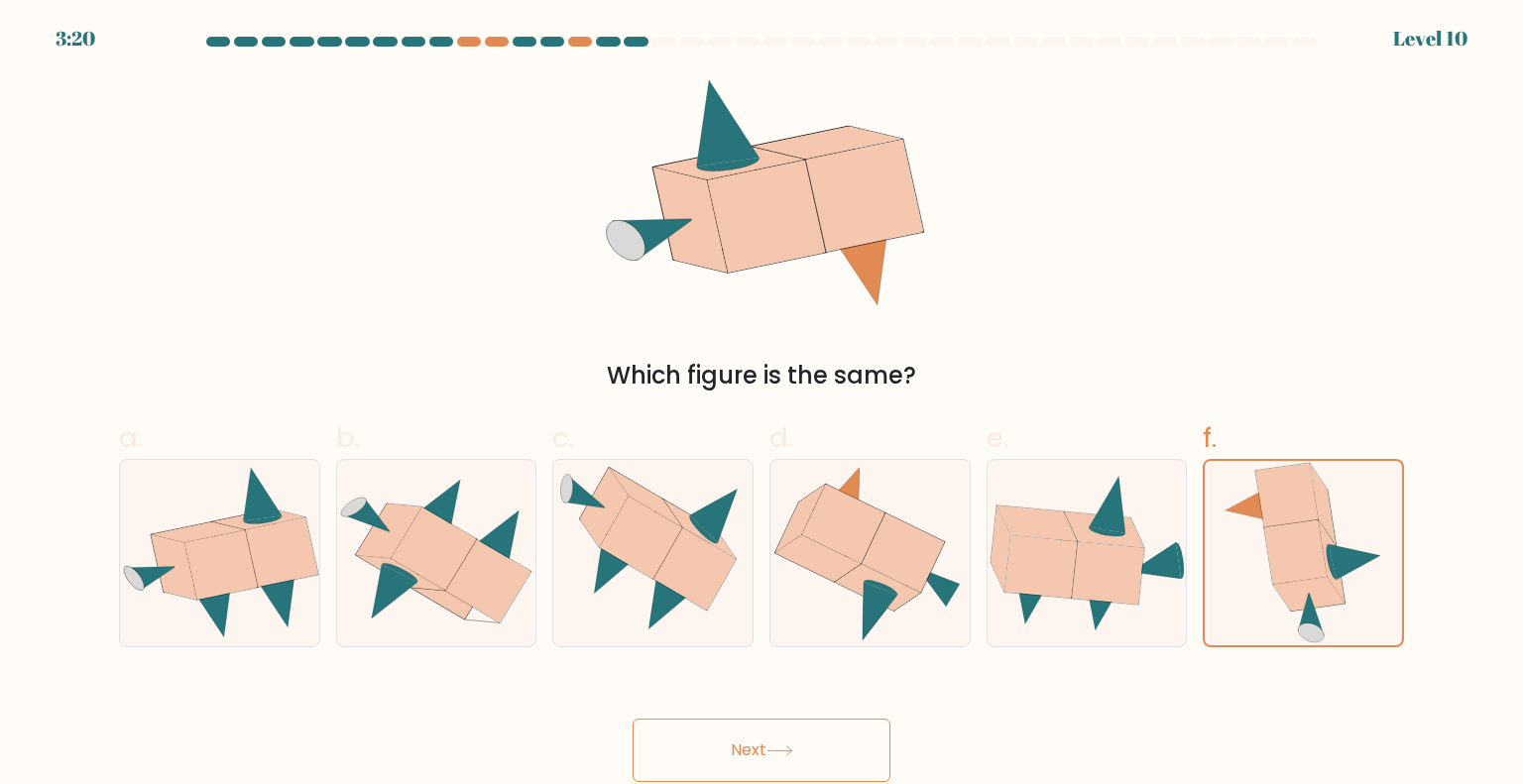 click on "Next" at bounding box center (762, 750) 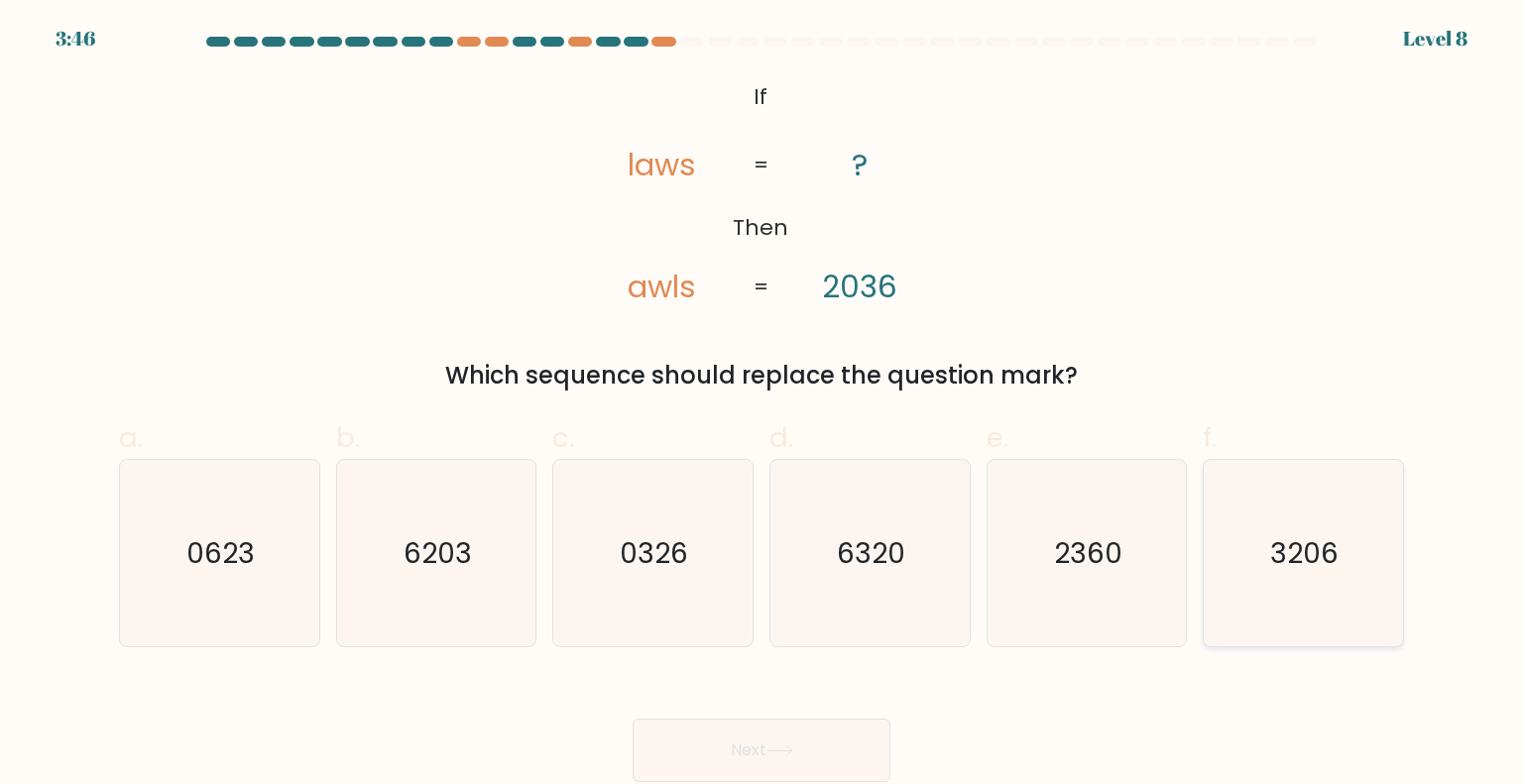 click on "3206" 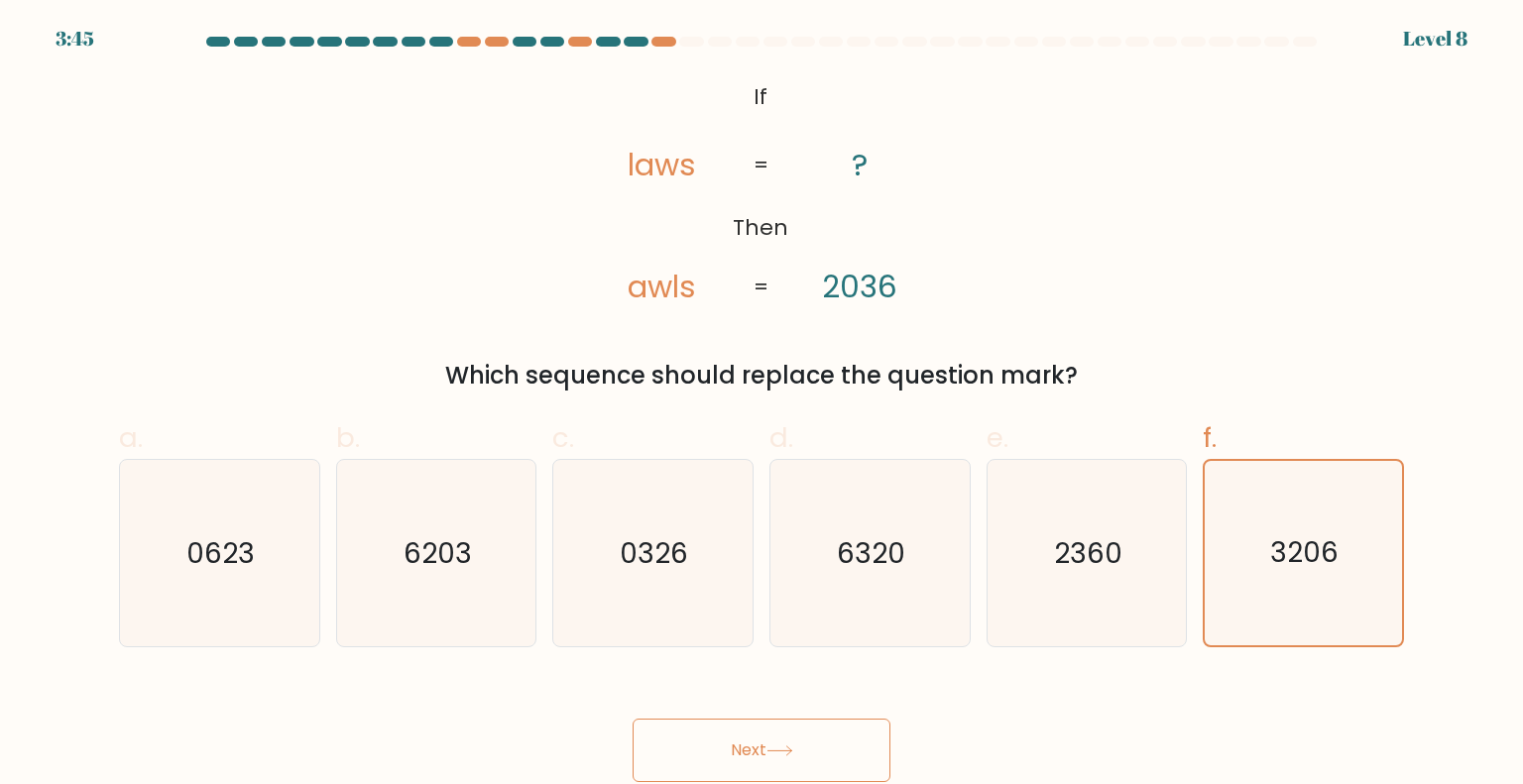 click on "Next" at bounding box center (762, 750) 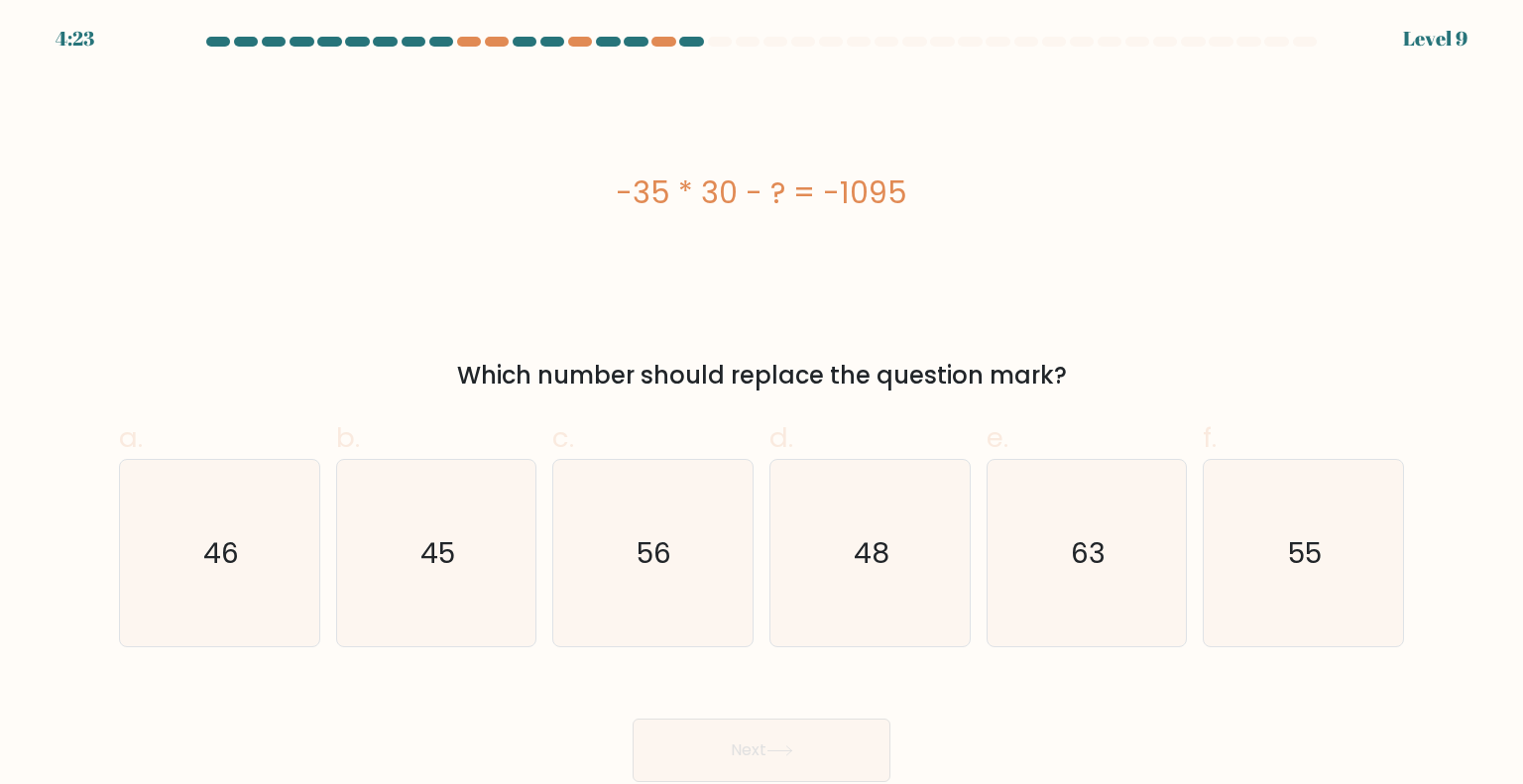 drag, startPoint x: 851, startPoint y: 177, endPoint x: 547, endPoint y: 176, distance: 304.00164 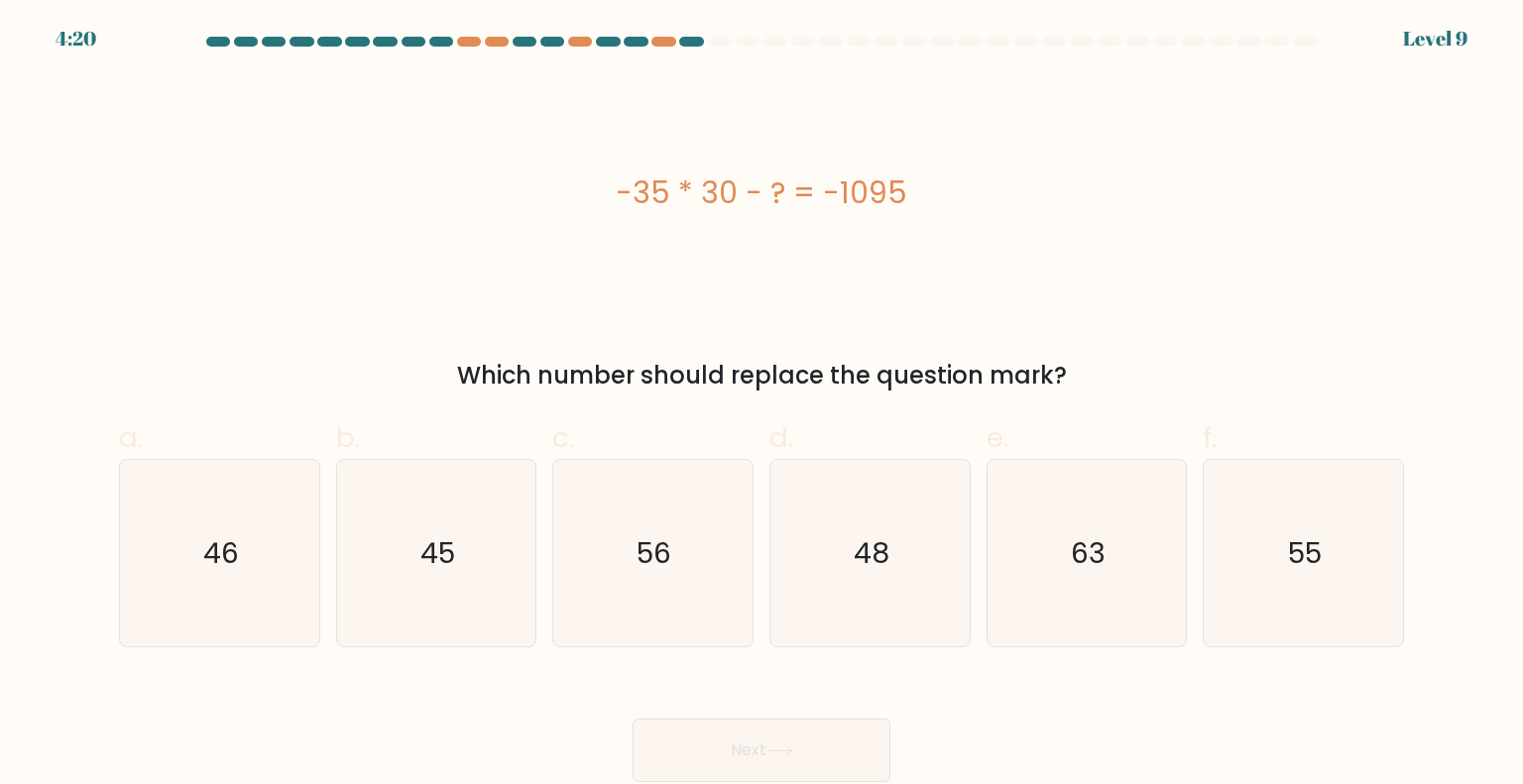 copy on "-35 * 30 - ? = -1095" 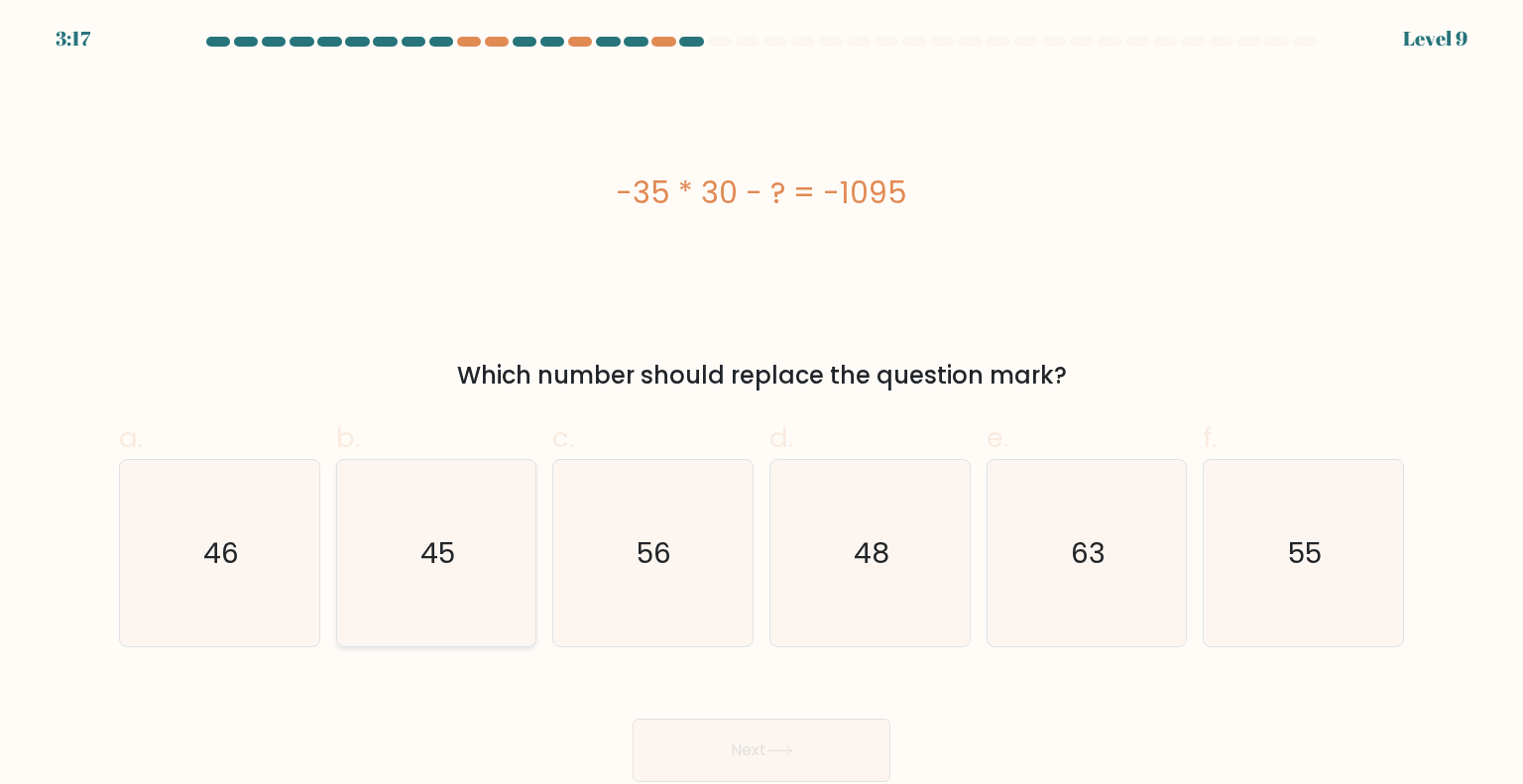 click on "45" 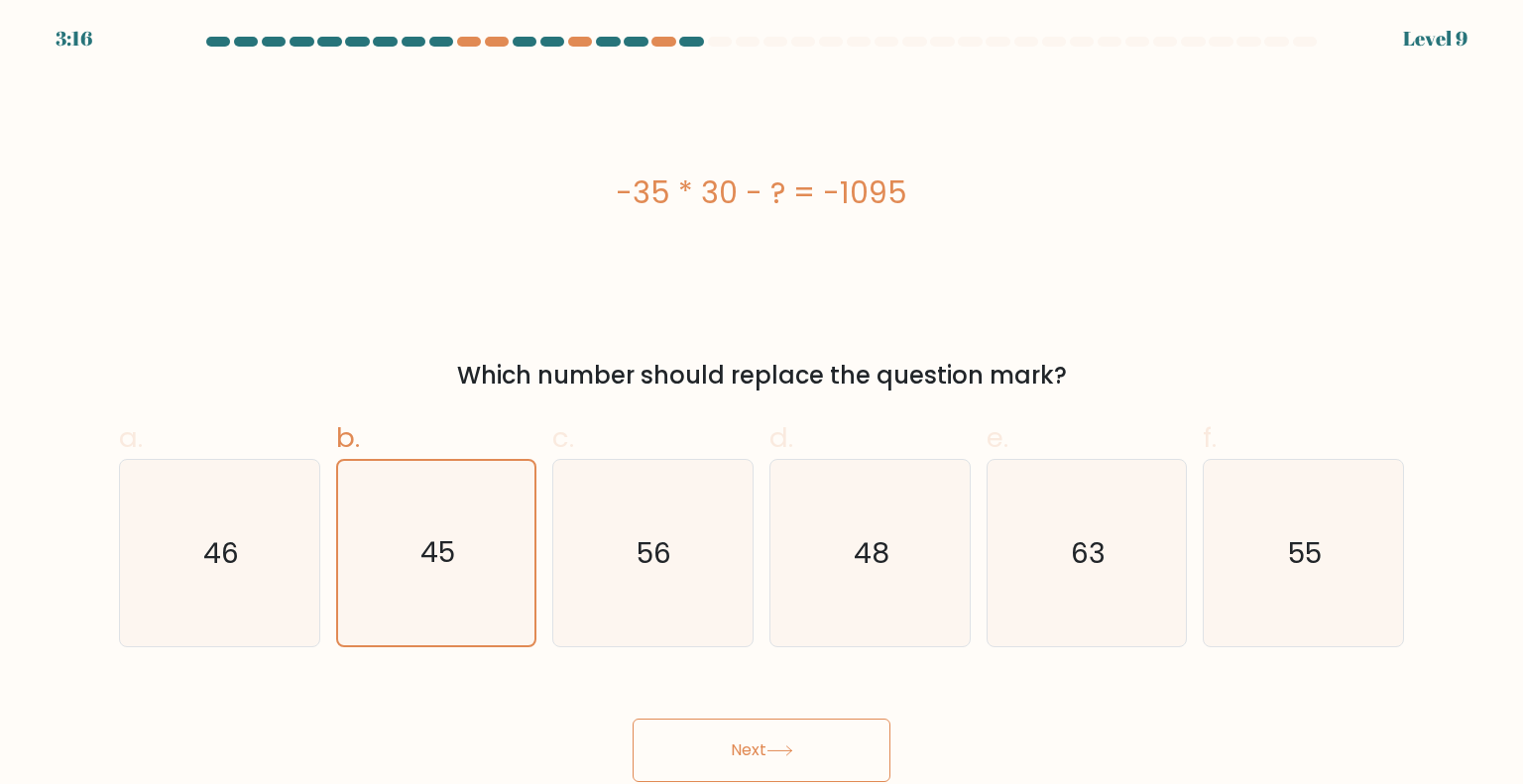 click on "Next" at bounding box center [762, 750] 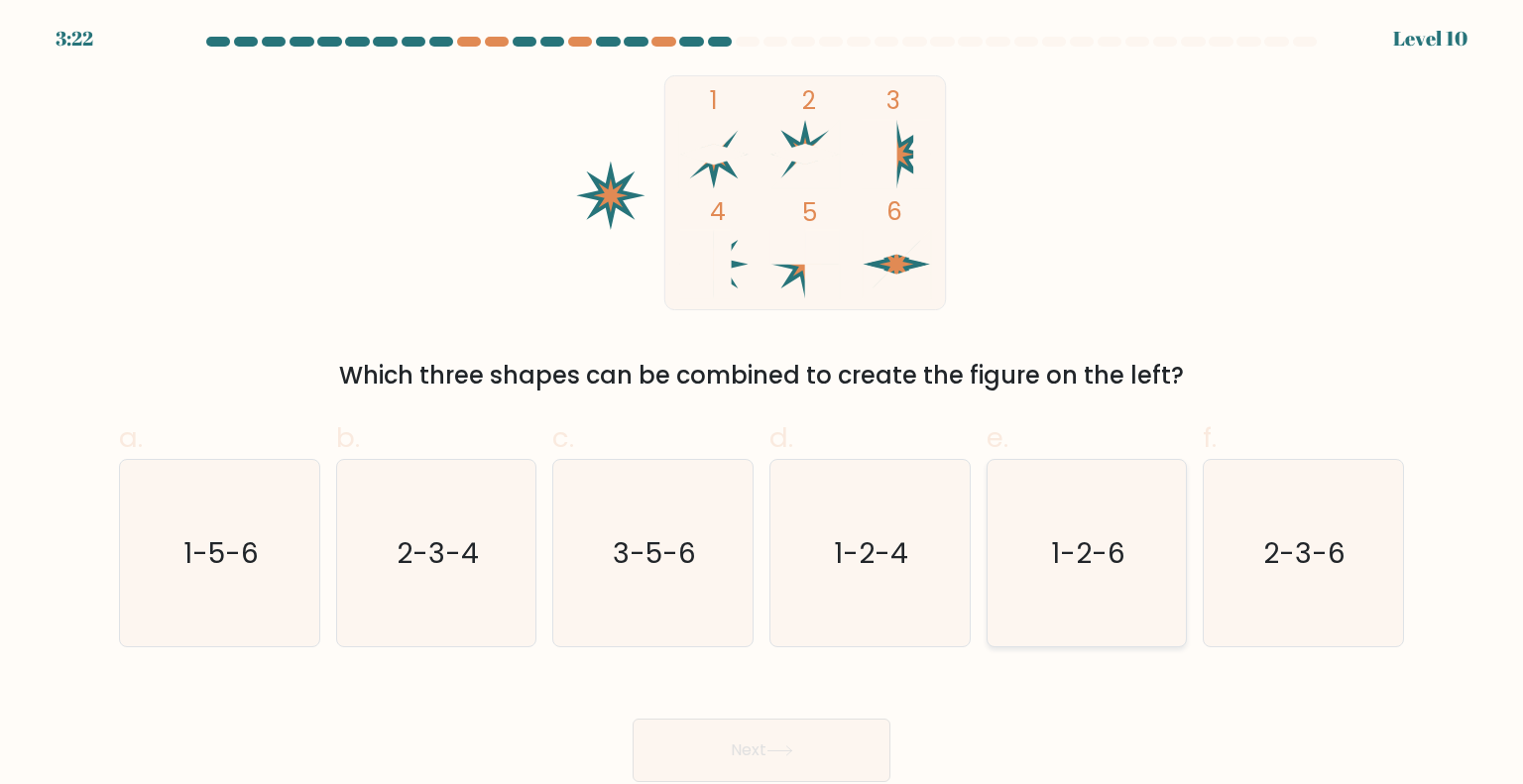 click on "1-2-6" 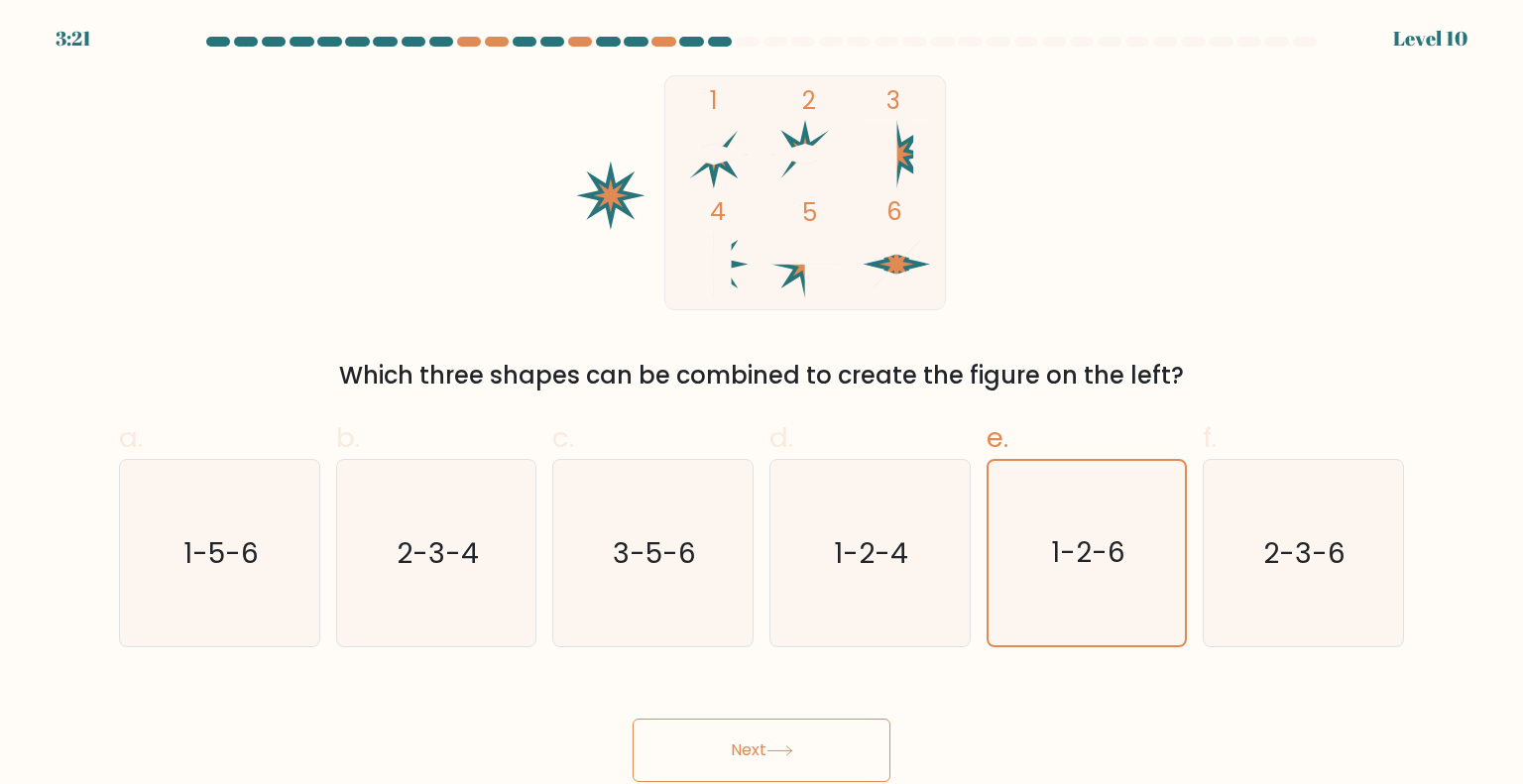click on "Next" at bounding box center (762, 750) 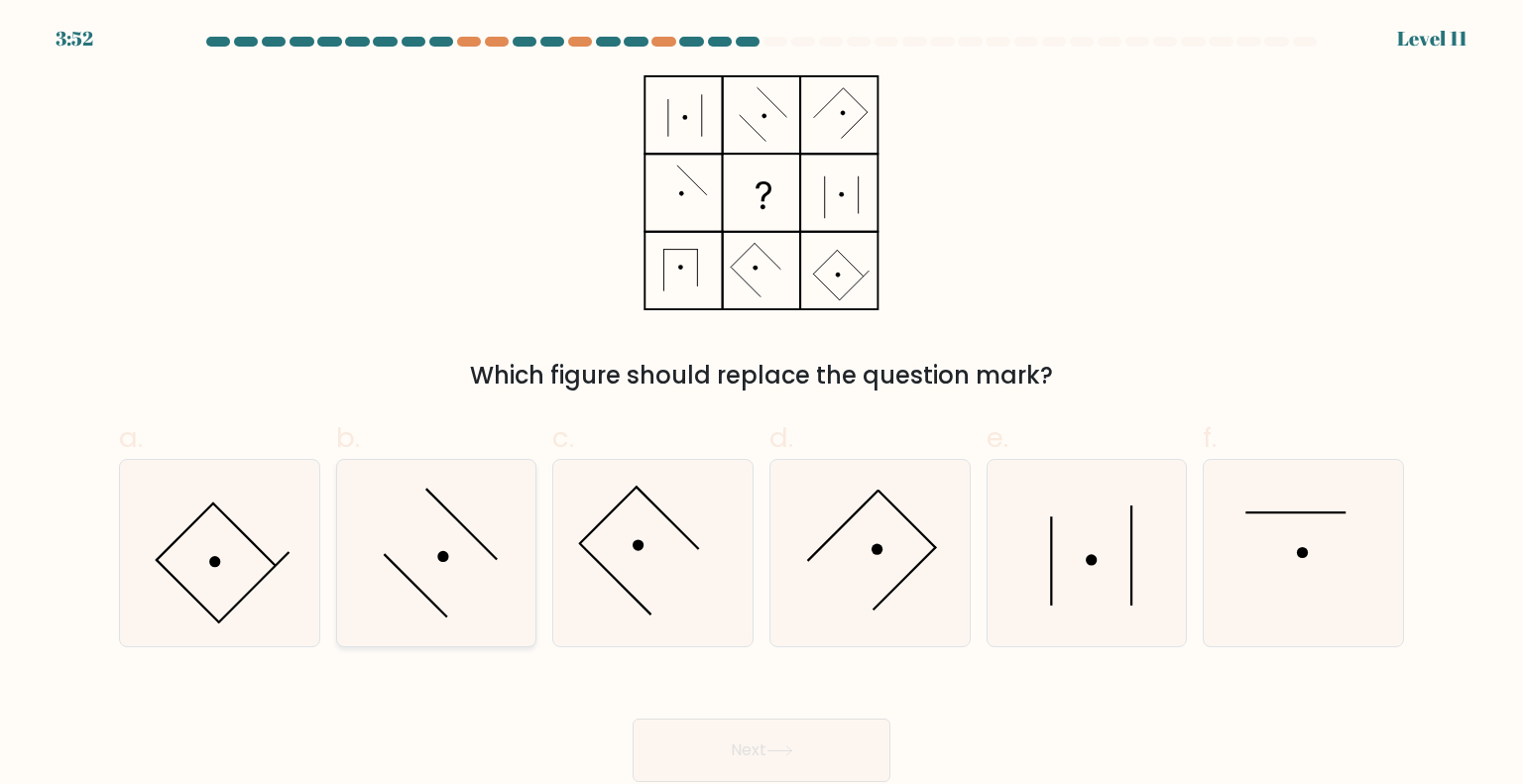 click 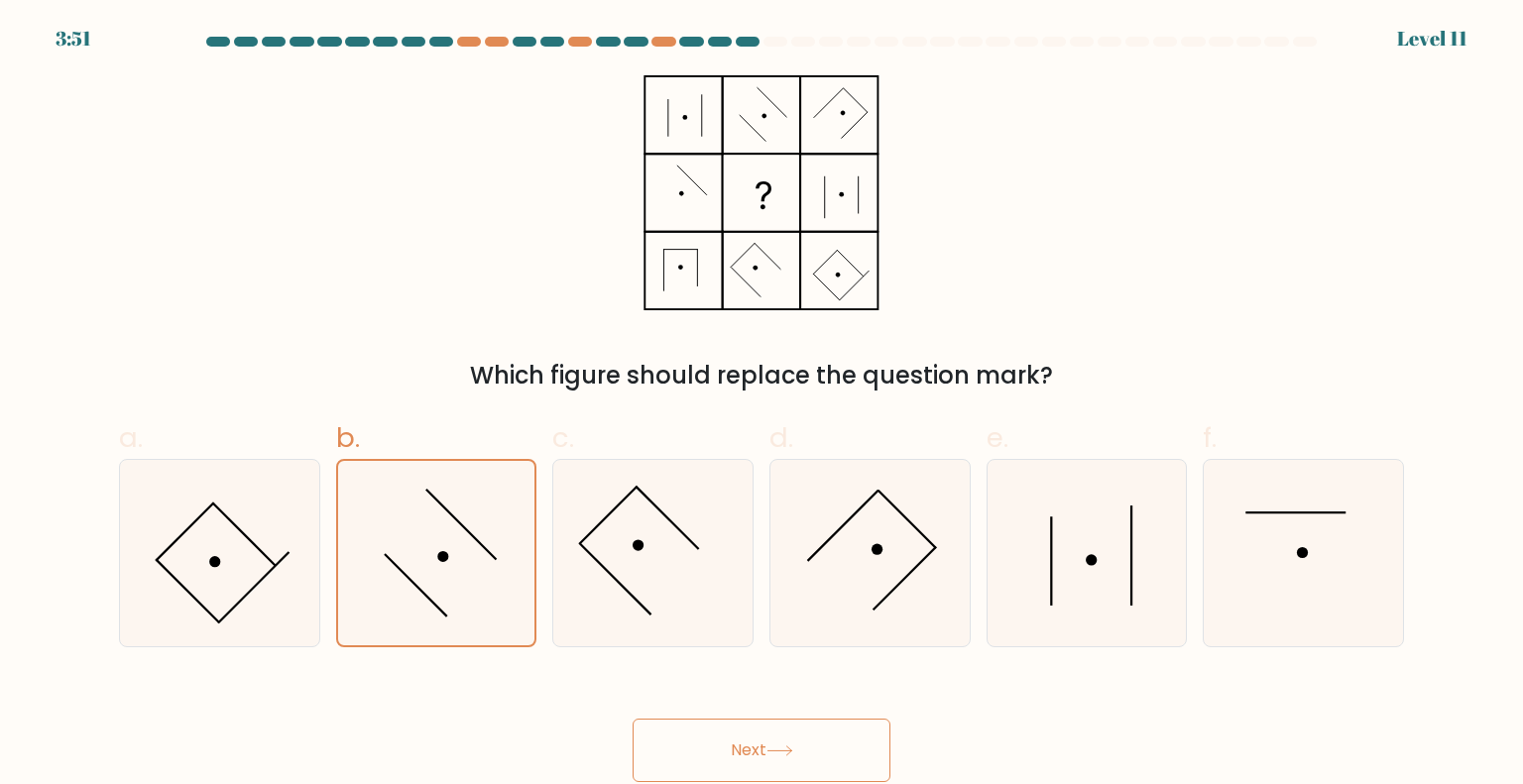 click on "Next" at bounding box center [762, 750] 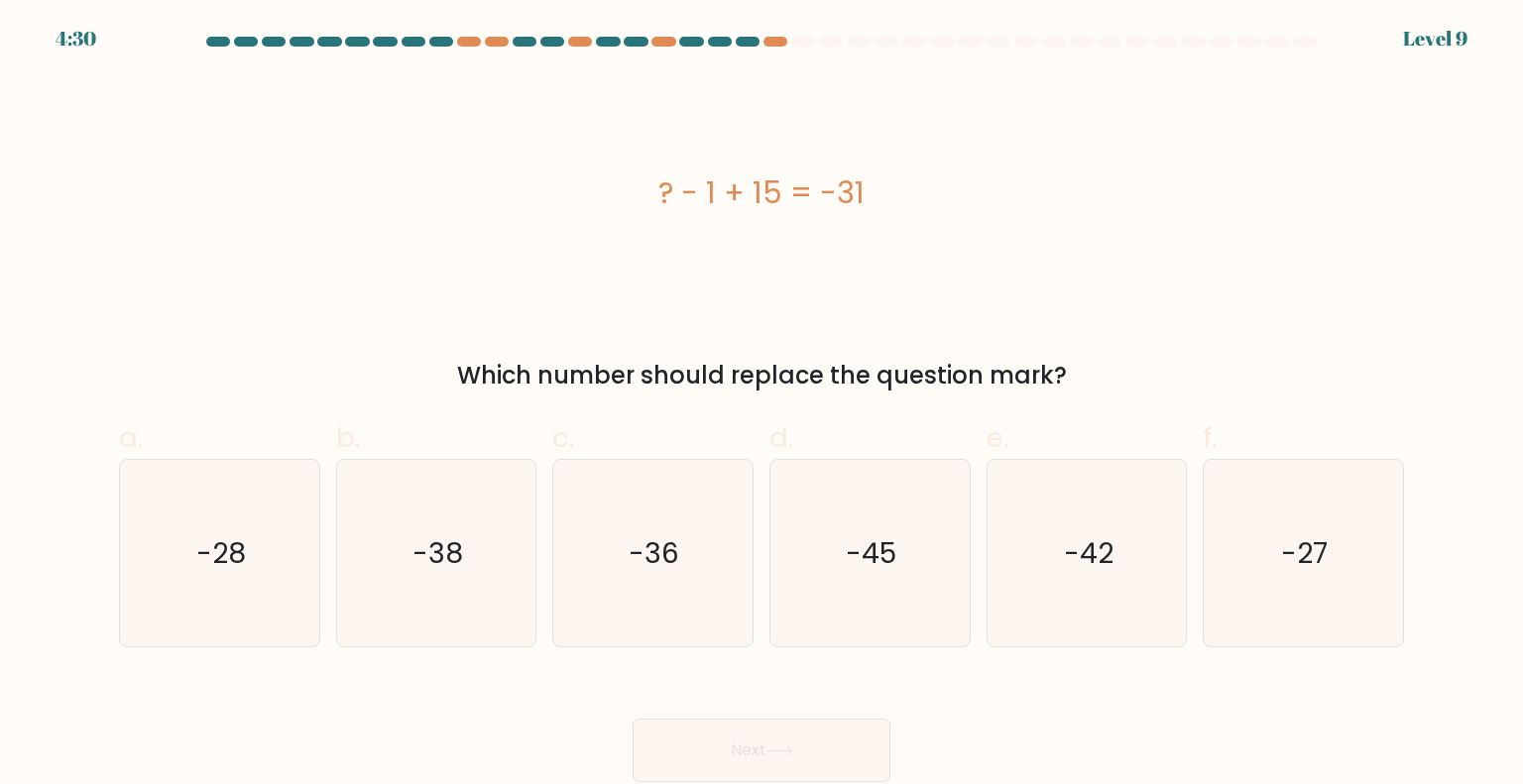 drag, startPoint x: 740, startPoint y: 173, endPoint x: 503, endPoint y: 164, distance: 237.1708 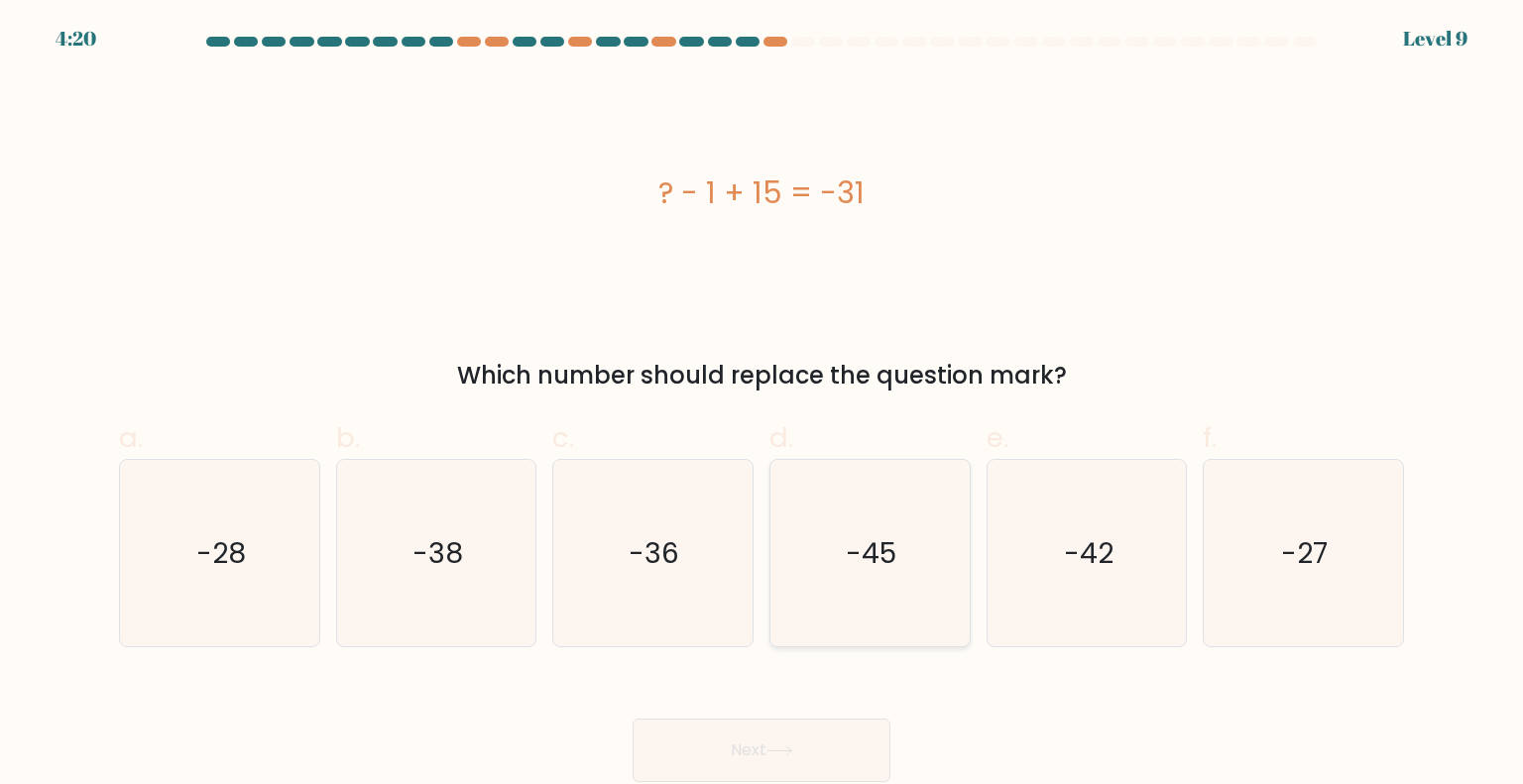 click on "-45" 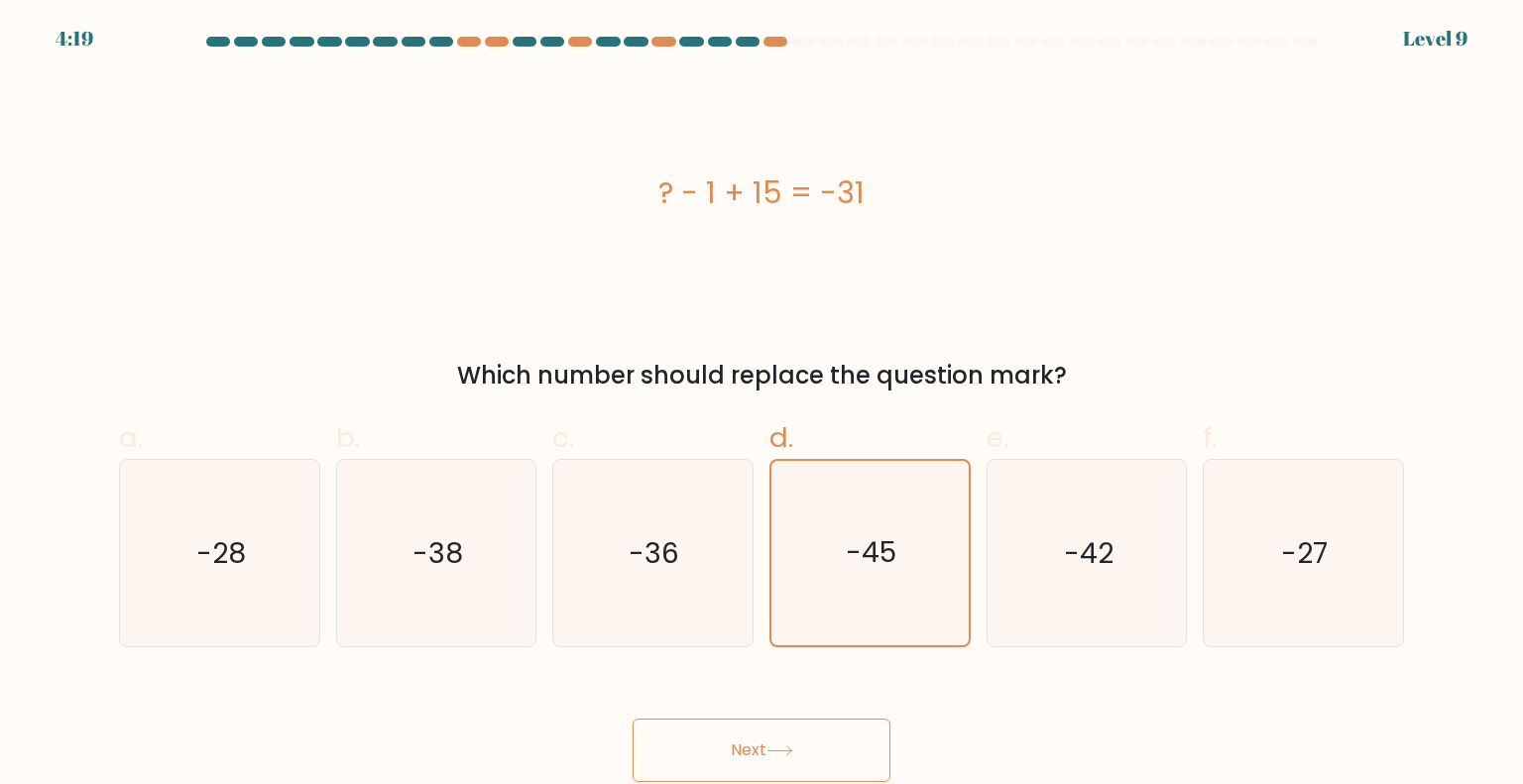 click on "Next" at bounding box center [762, 750] 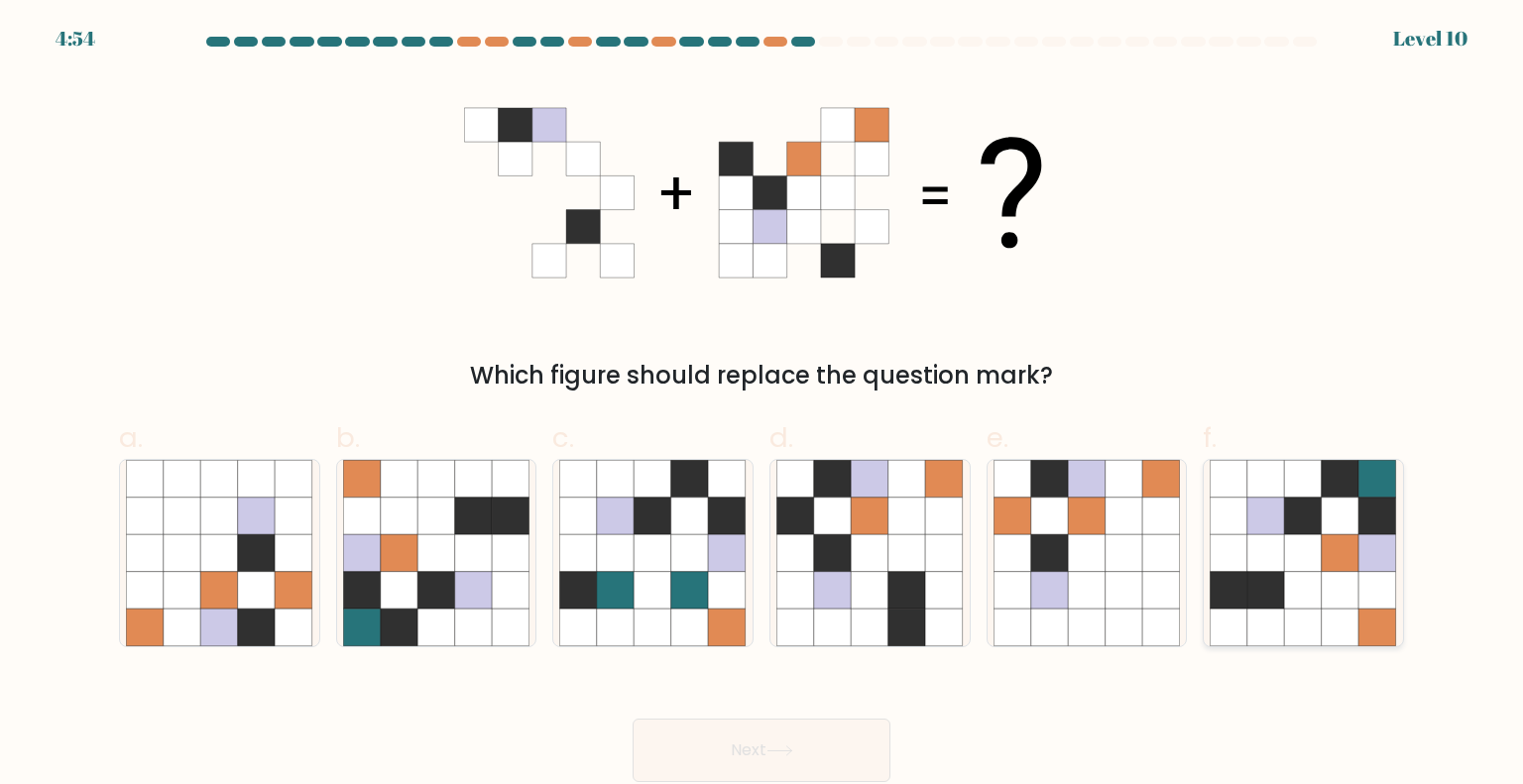 click 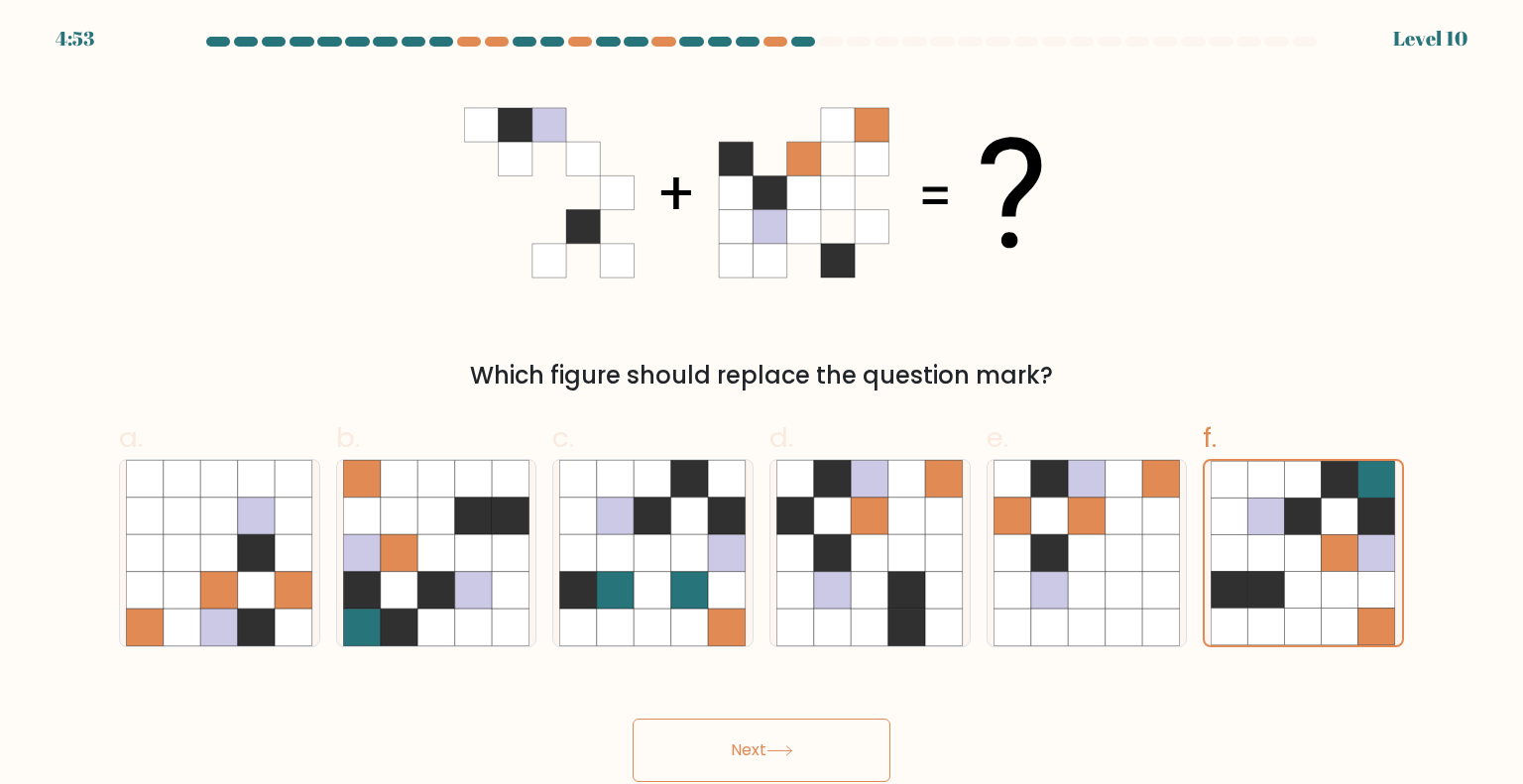 click 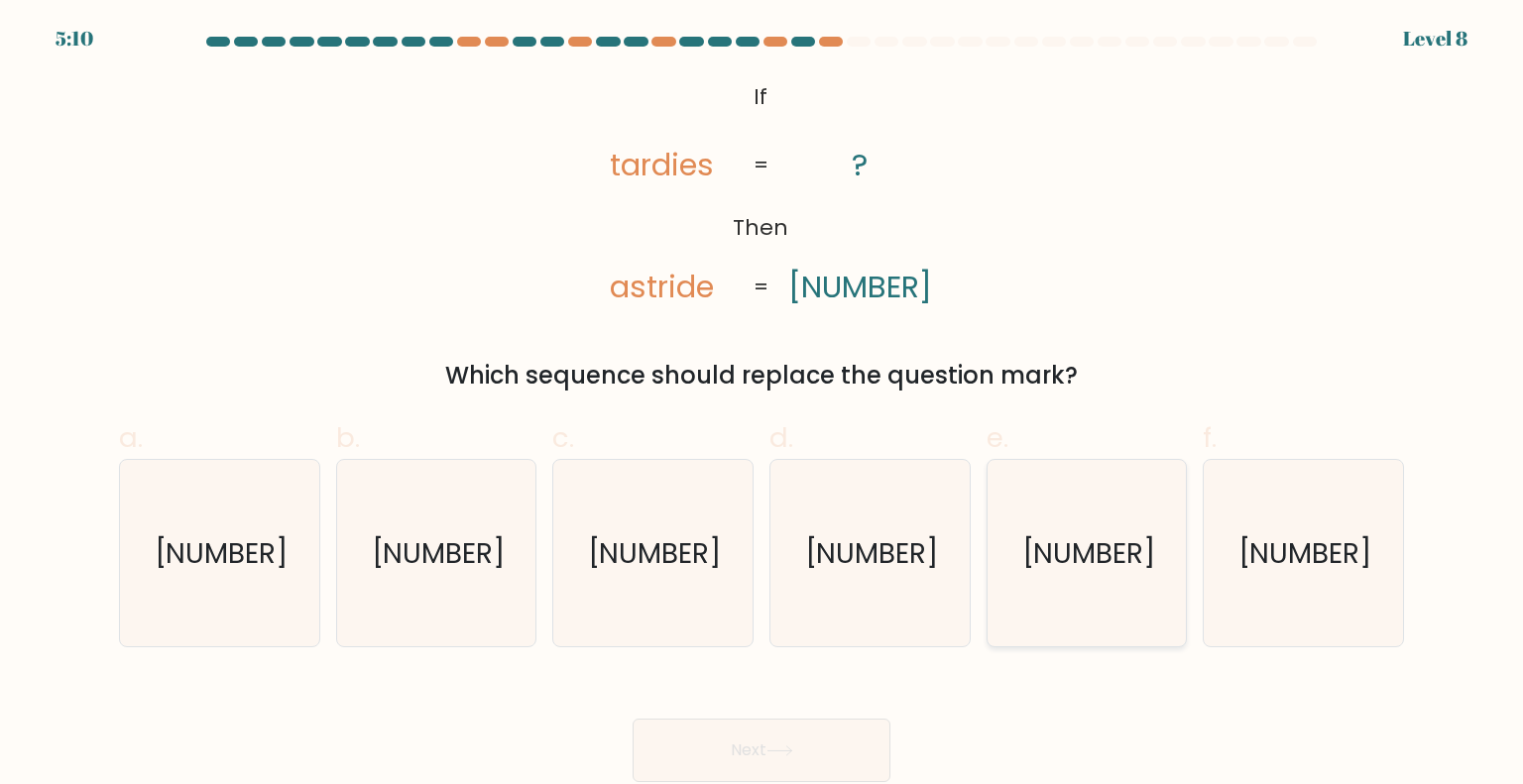 click on "5973142" 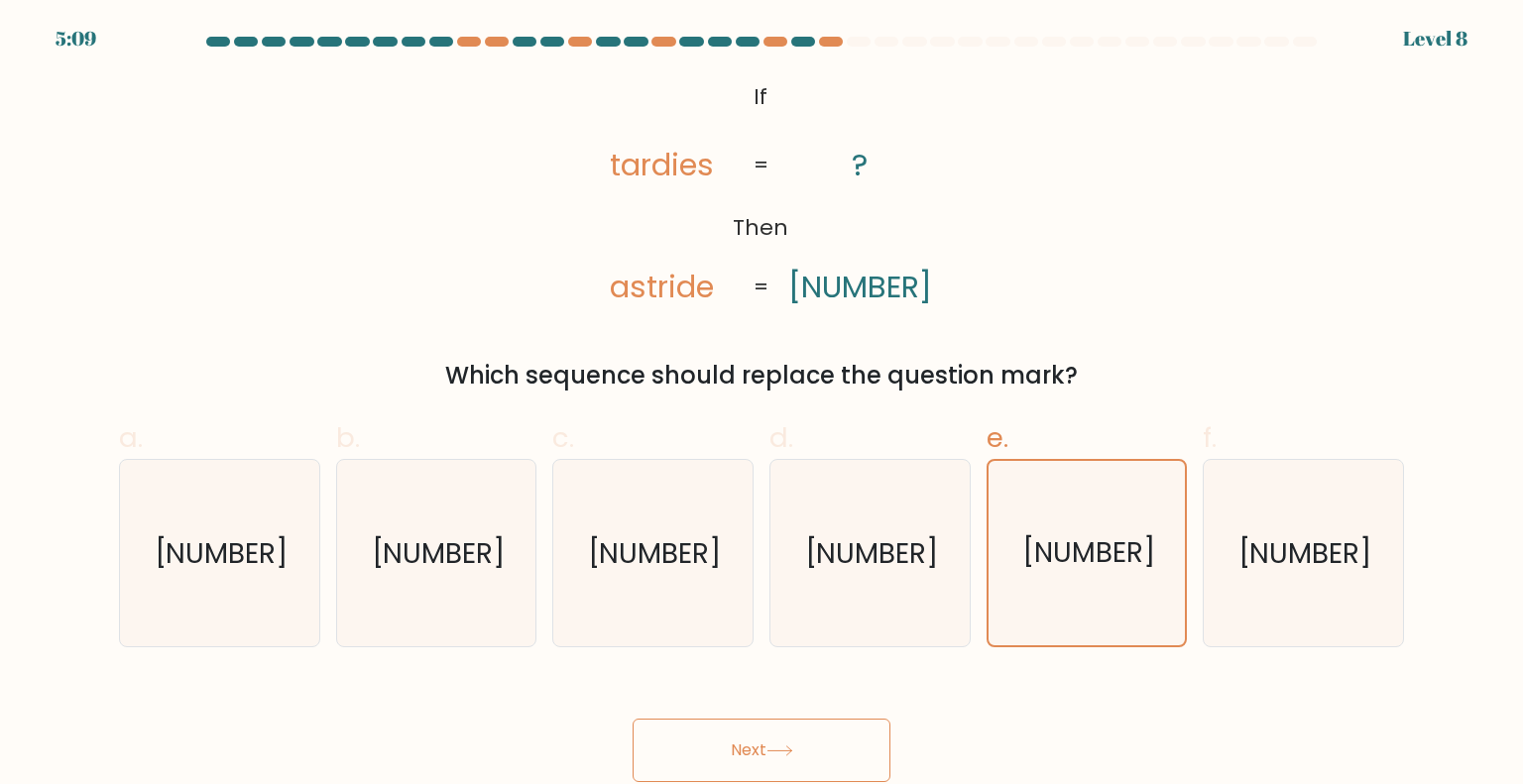 click on "Next" at bounding box center (762, 750) 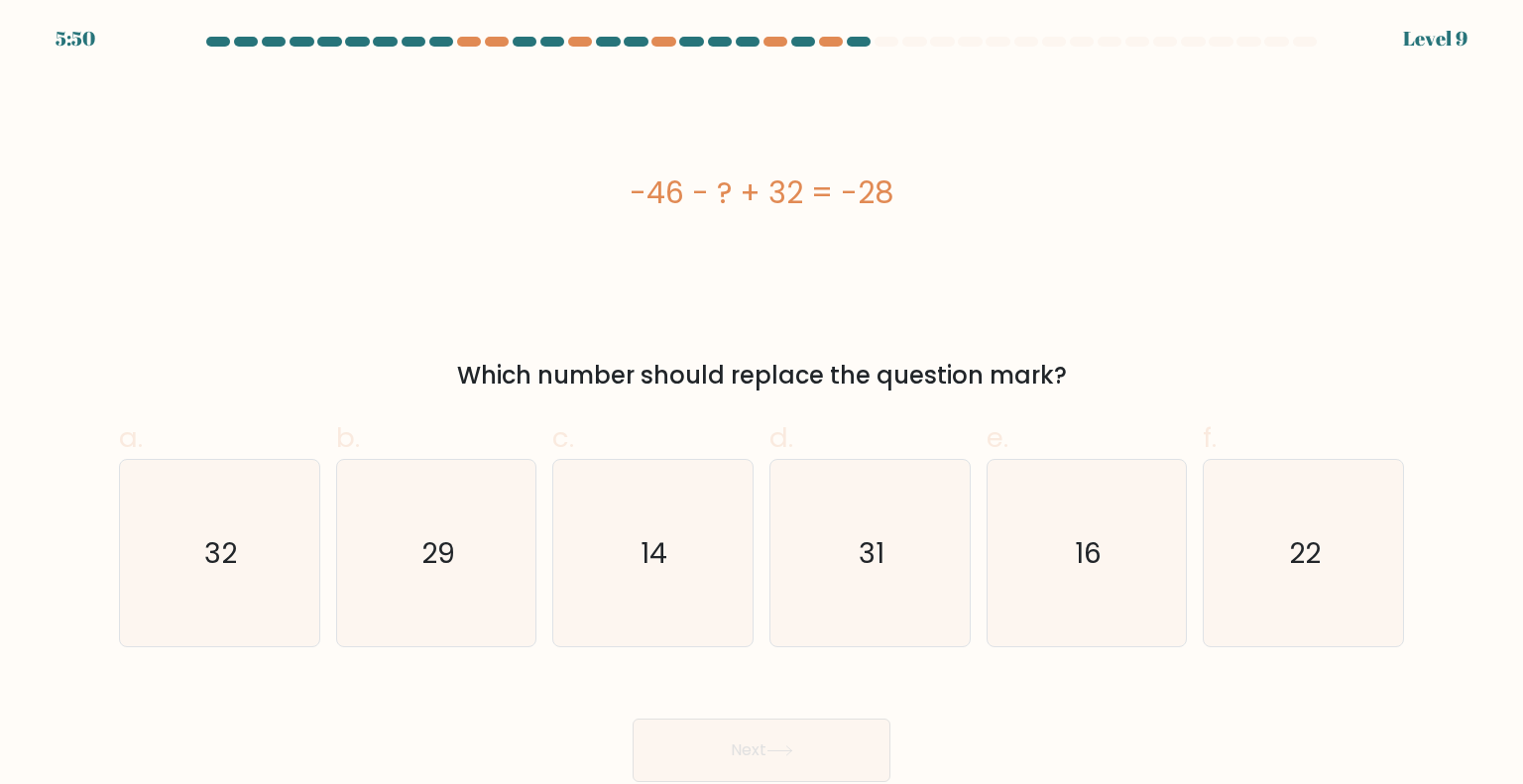 drag, startPoint x: 756, startPoint y: 194, endPoint x: 511, endPoint y: 195, distance: 245.00204 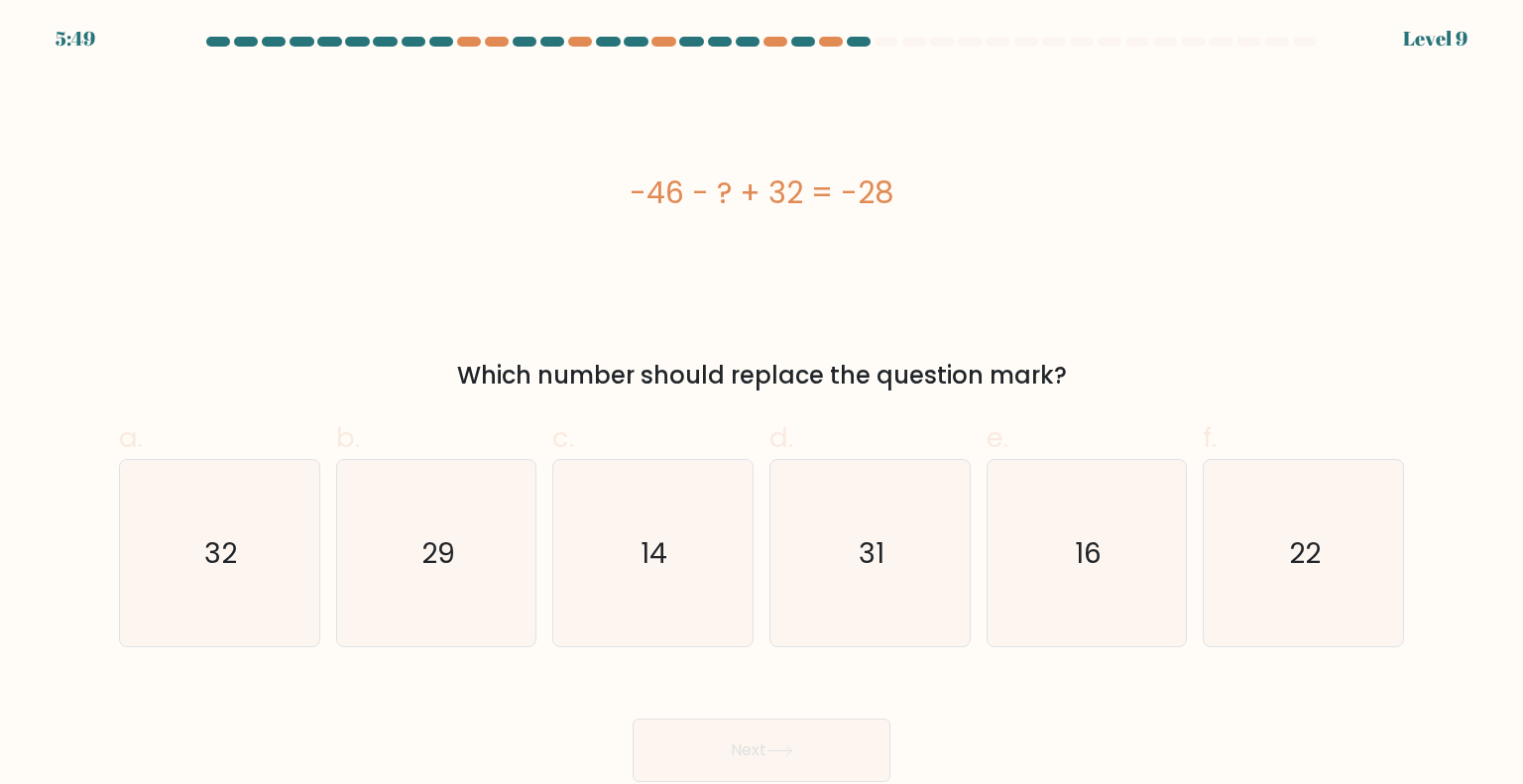 copy on "-46 - ? + 32 = -28" 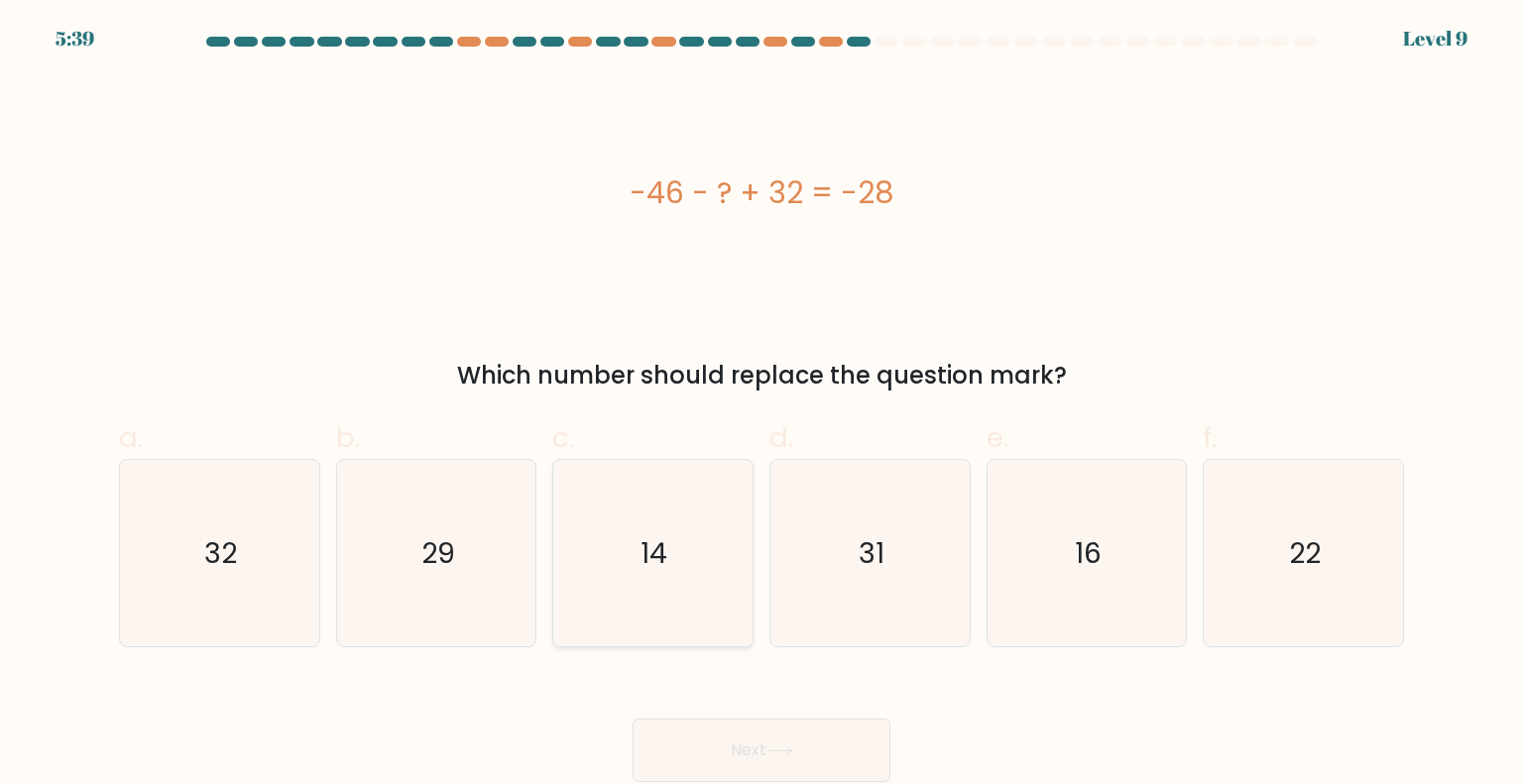 click on "14" 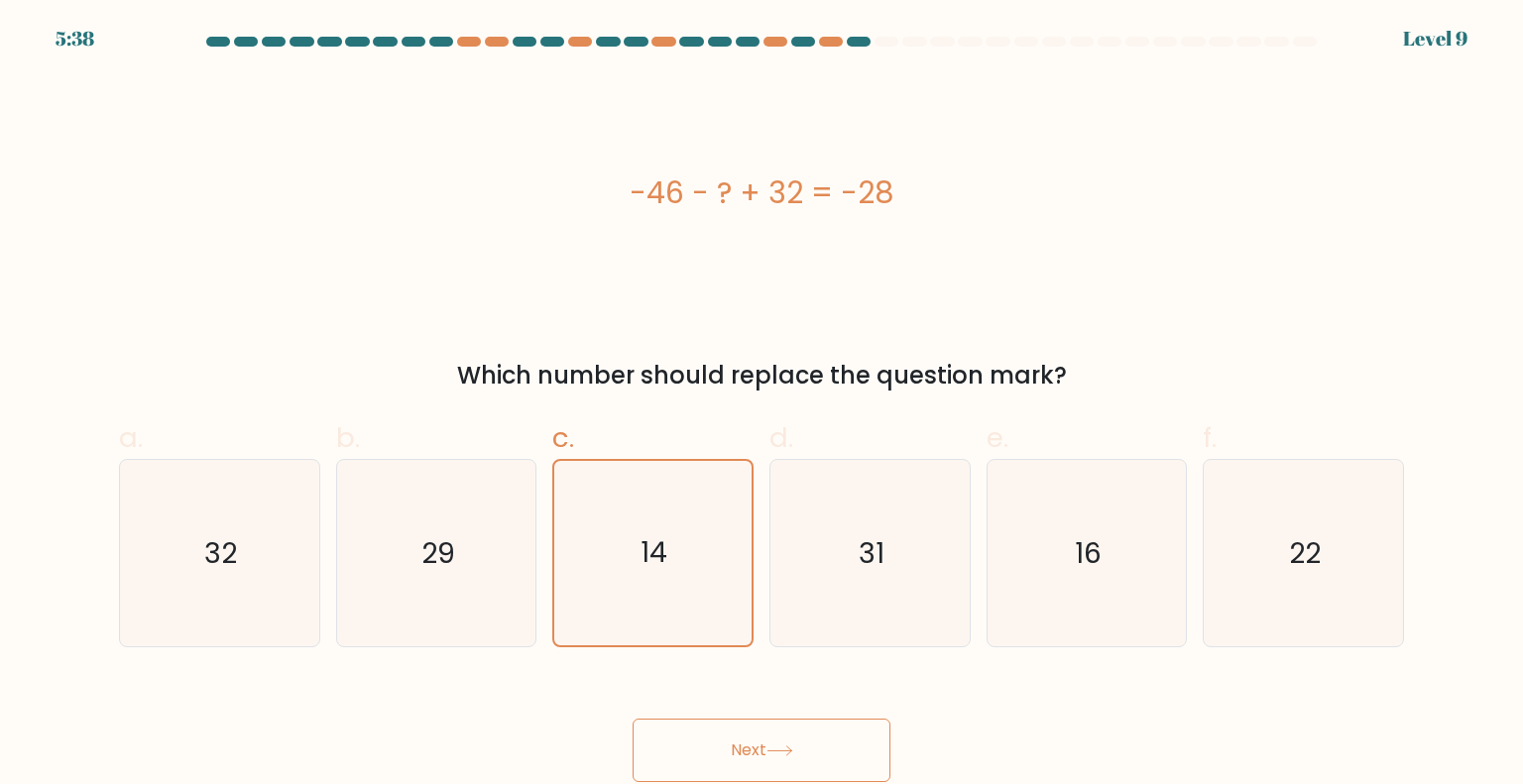 click 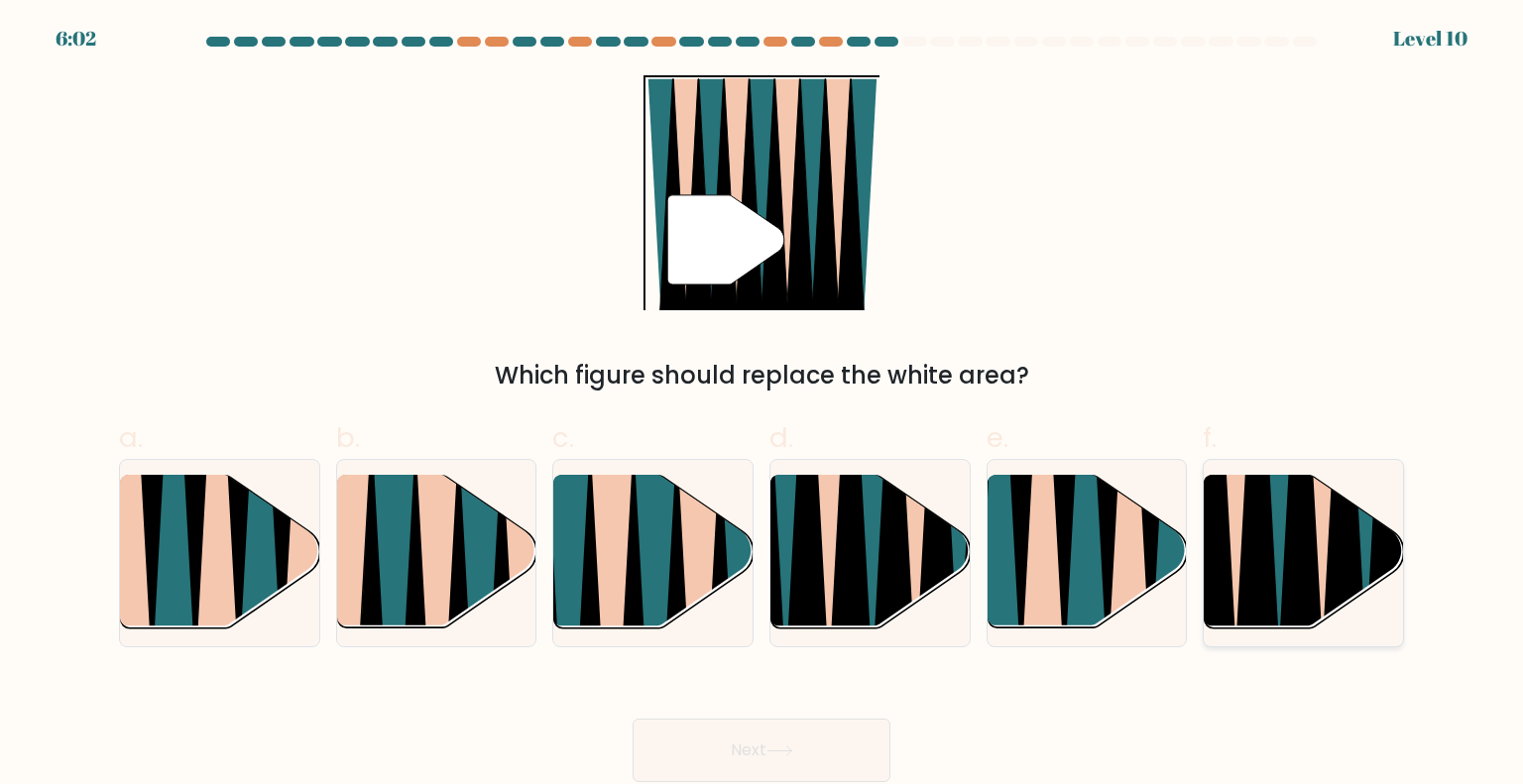click 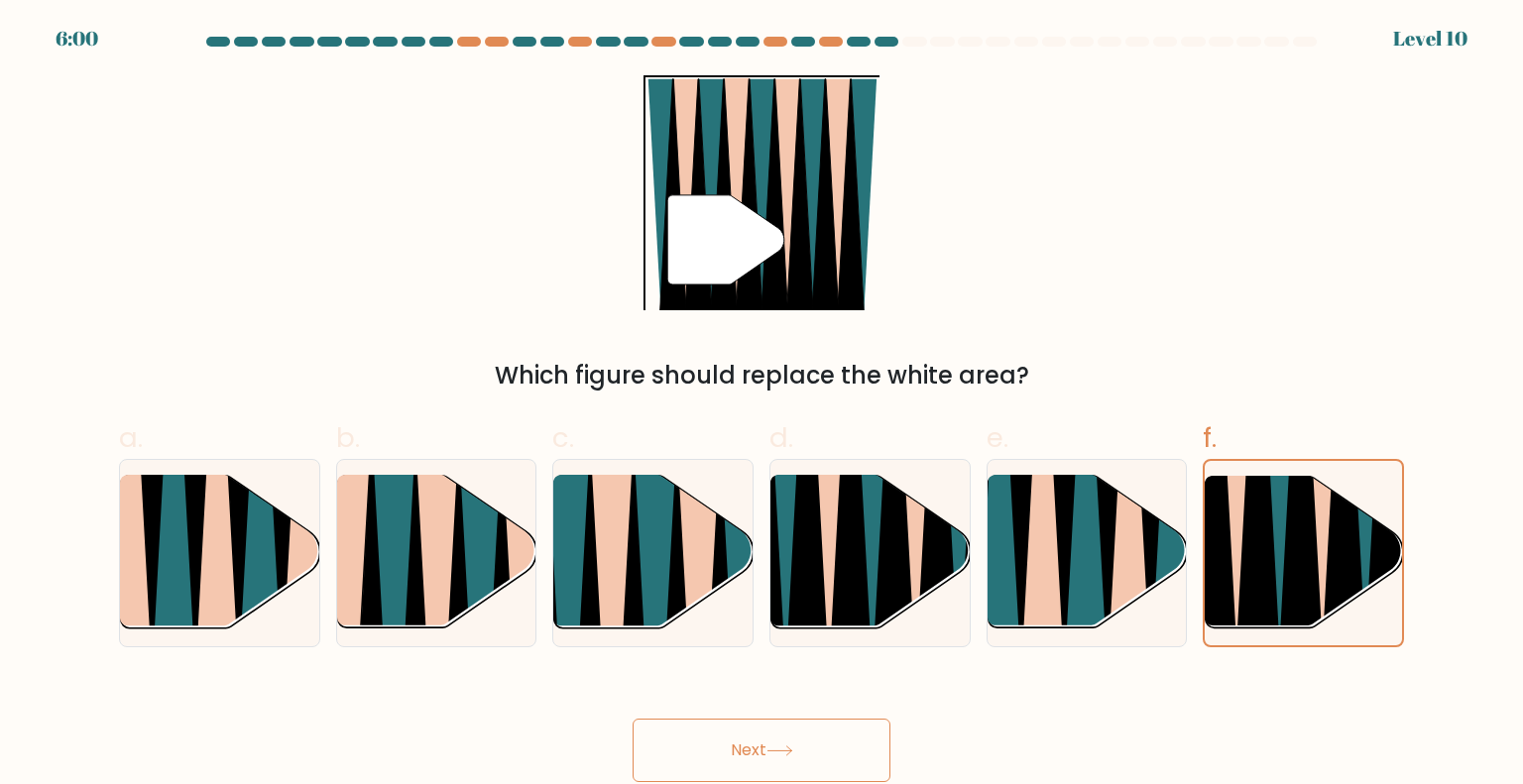 click on "Next" at bounding box center (762, 750) 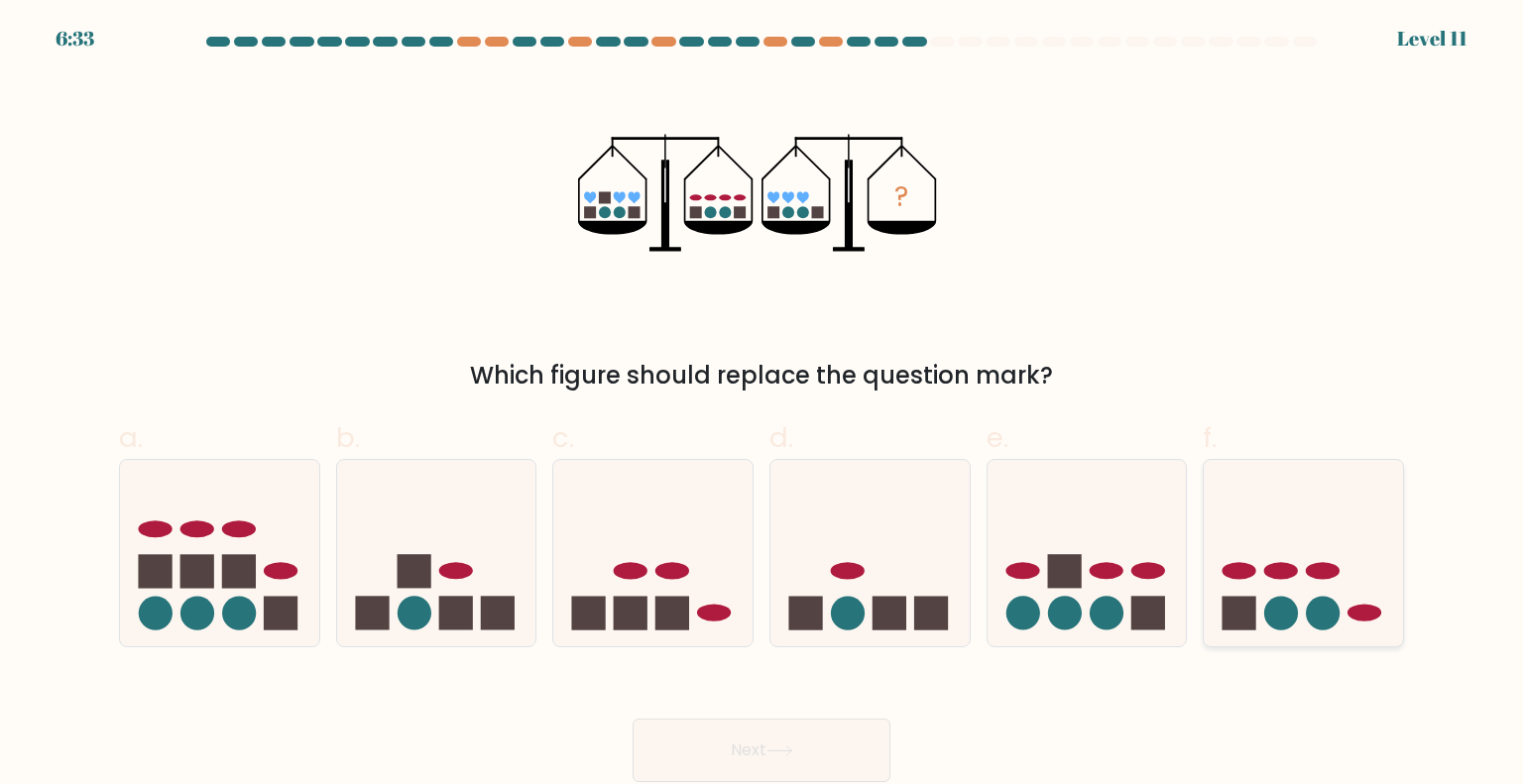 click 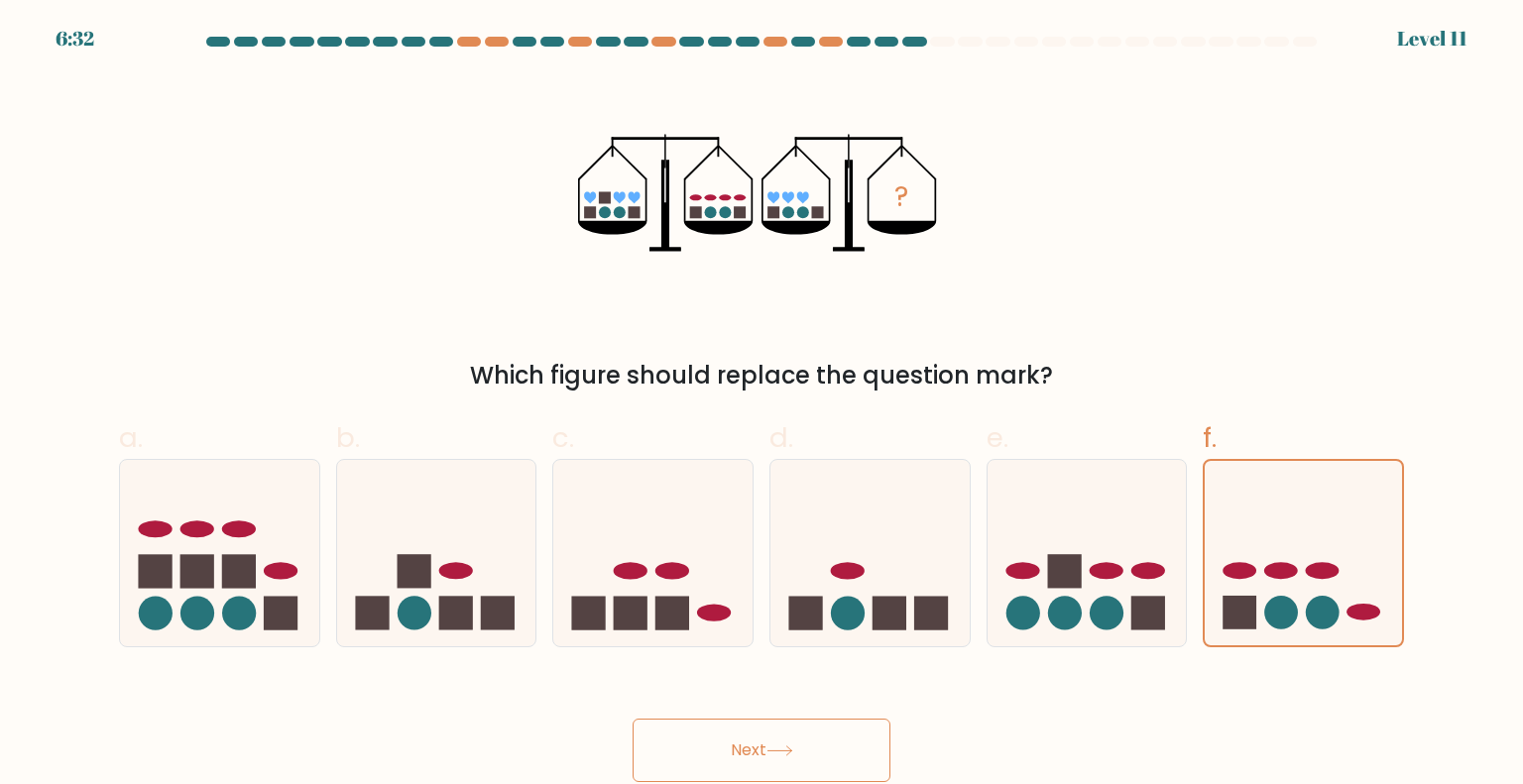 click 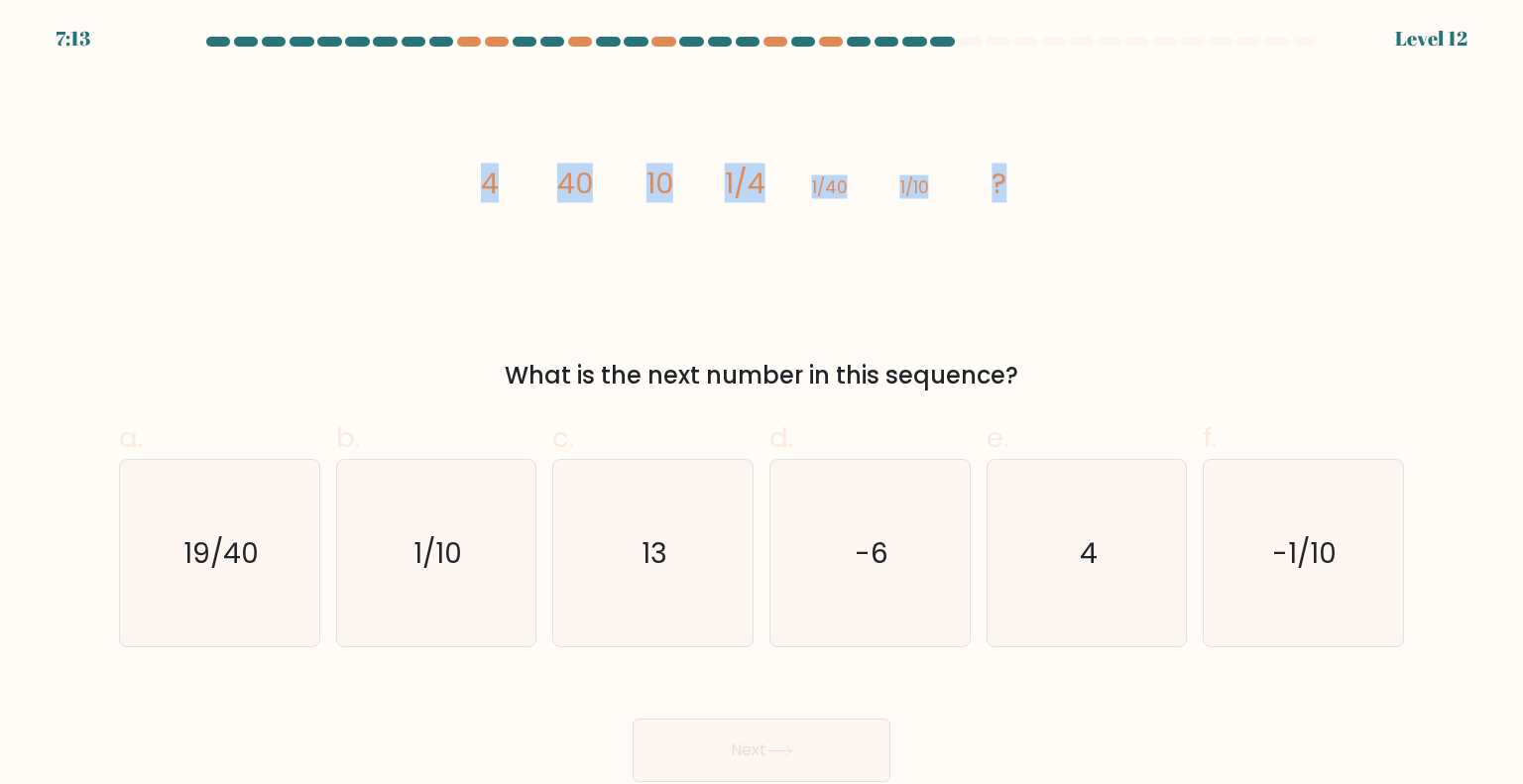 drag, startPoint x: 1052, startPoint y: 170, endPoint x: 463, endPoint y: 190, distance: 589.3395 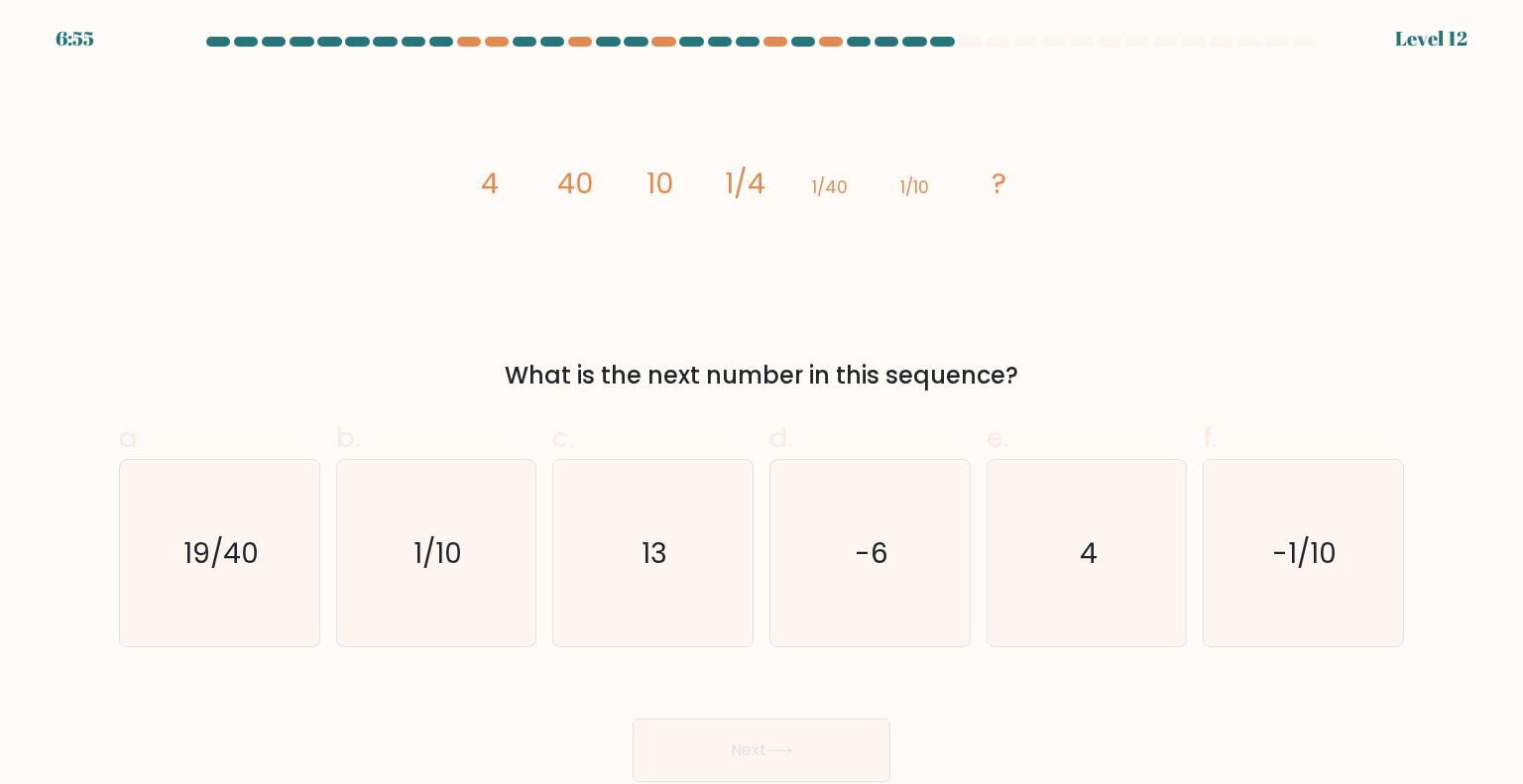 click on "What is the next number in this sequence?" at bounding box center (762, 376) 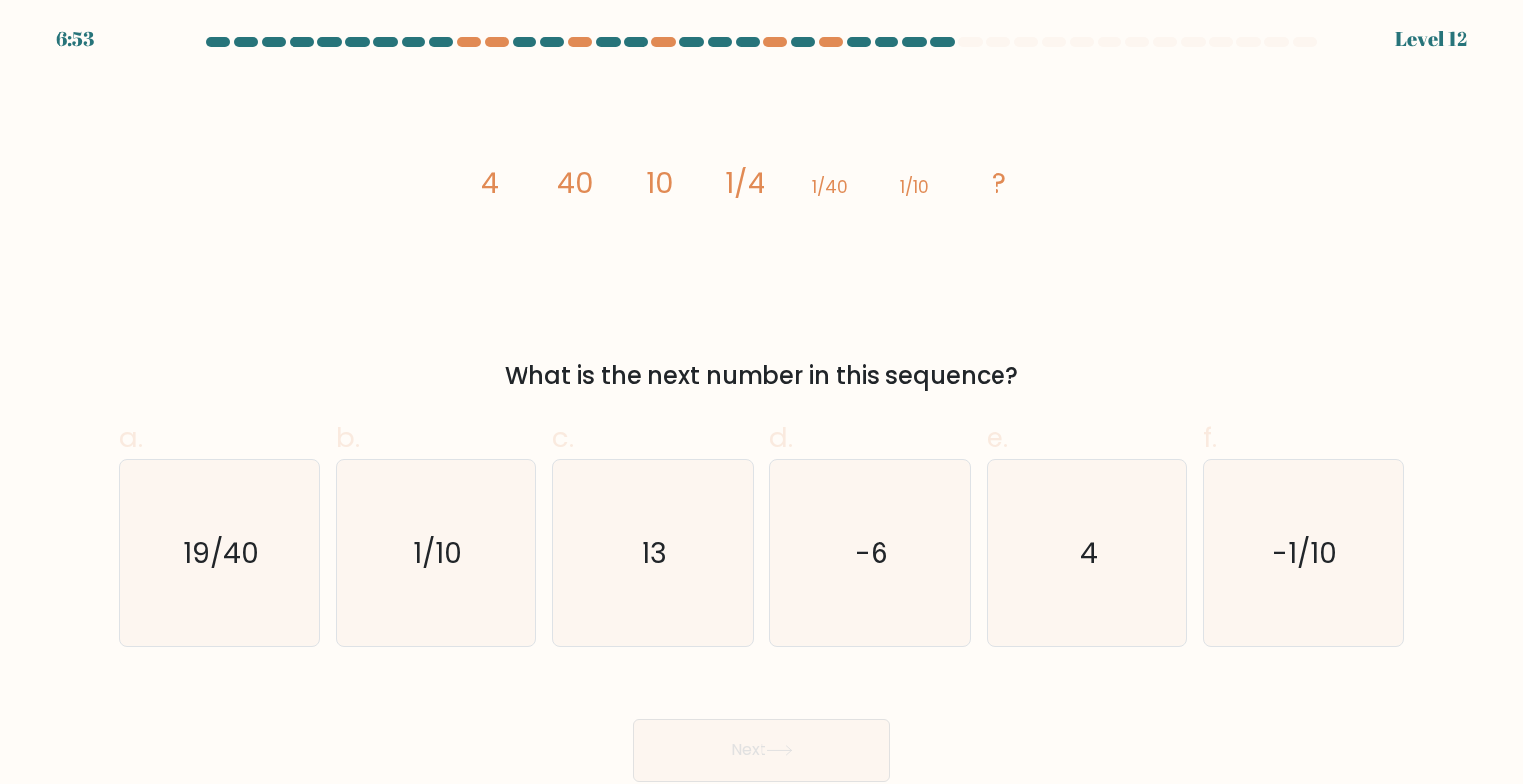 drag, startPoint x: 1055, startPoint y: 380, endPoint x: 392, endPoint y: 191, distance: 689.4128 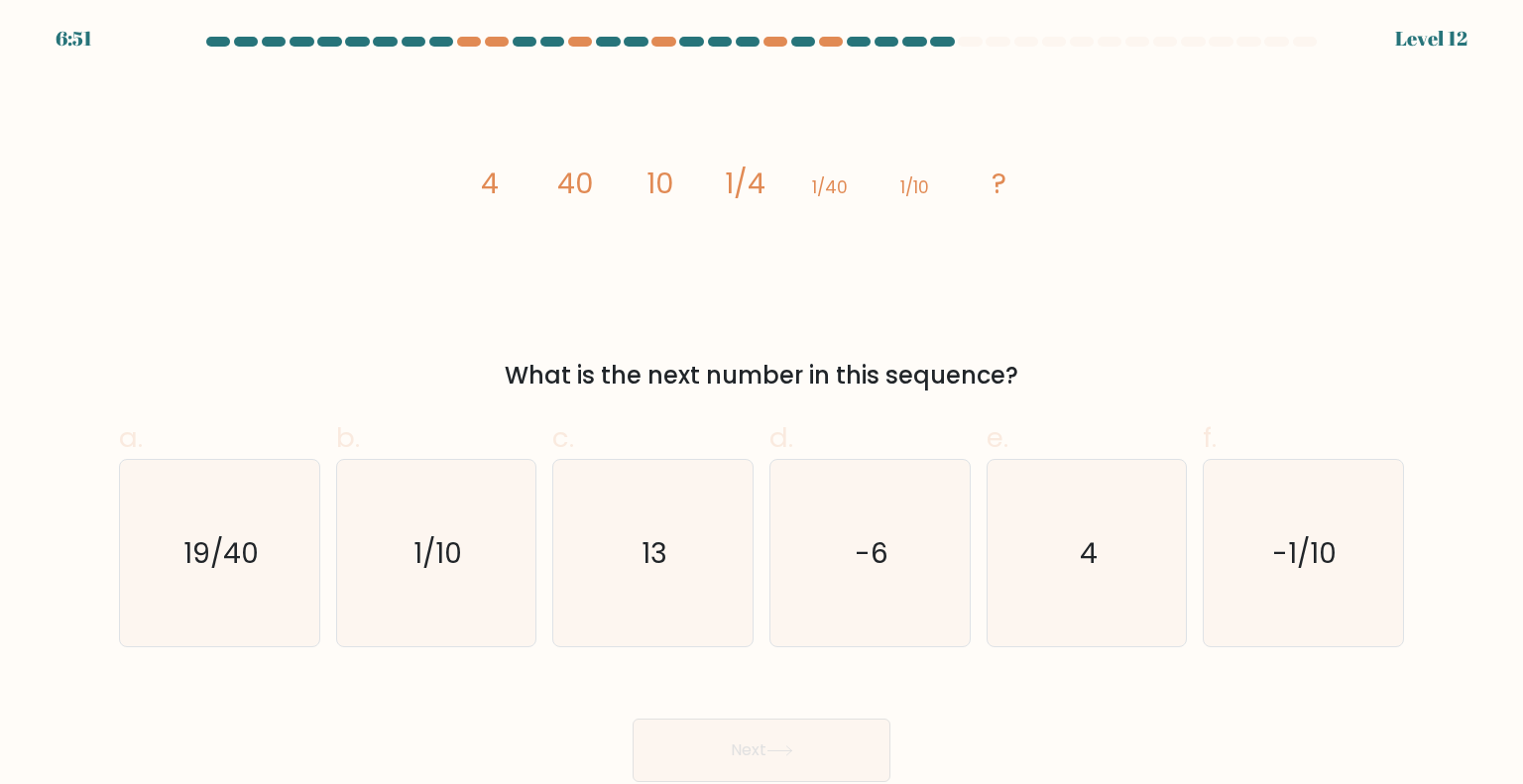 copy on "4
40
10
1/4
1/40
1/10
?
What is the next number in this sequence?" 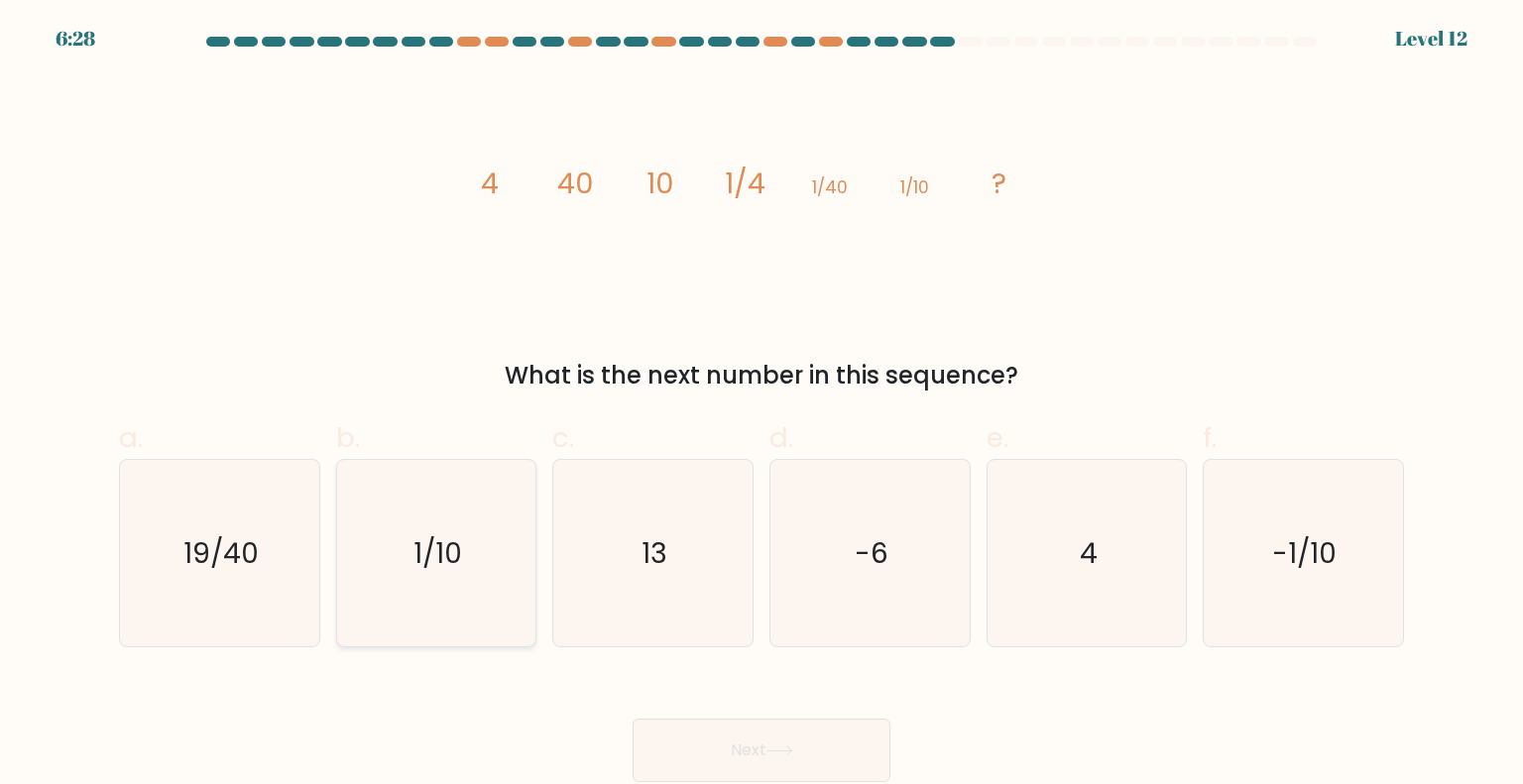 click on "1/10" 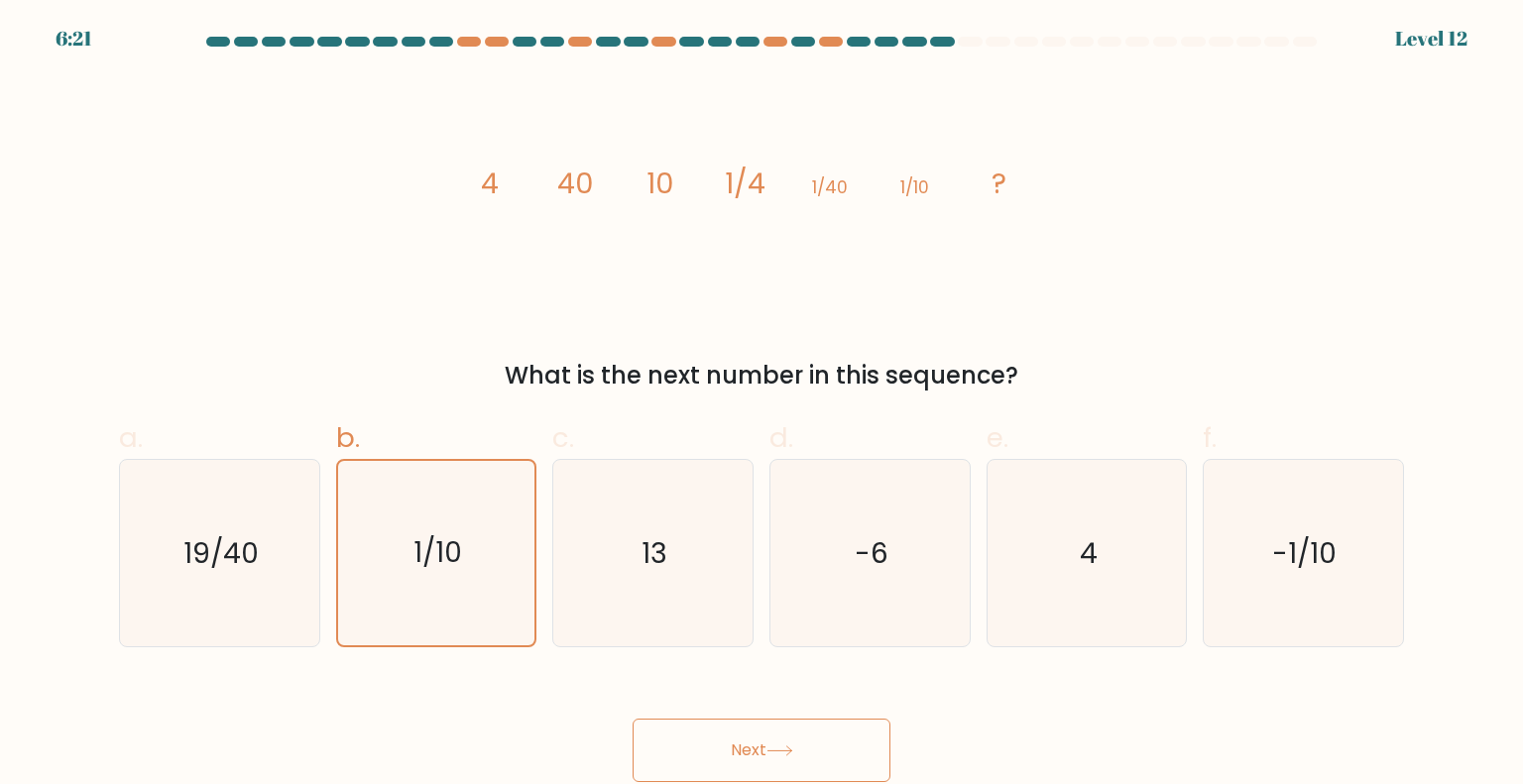 click on "Next" at bounding box center [762, 750] 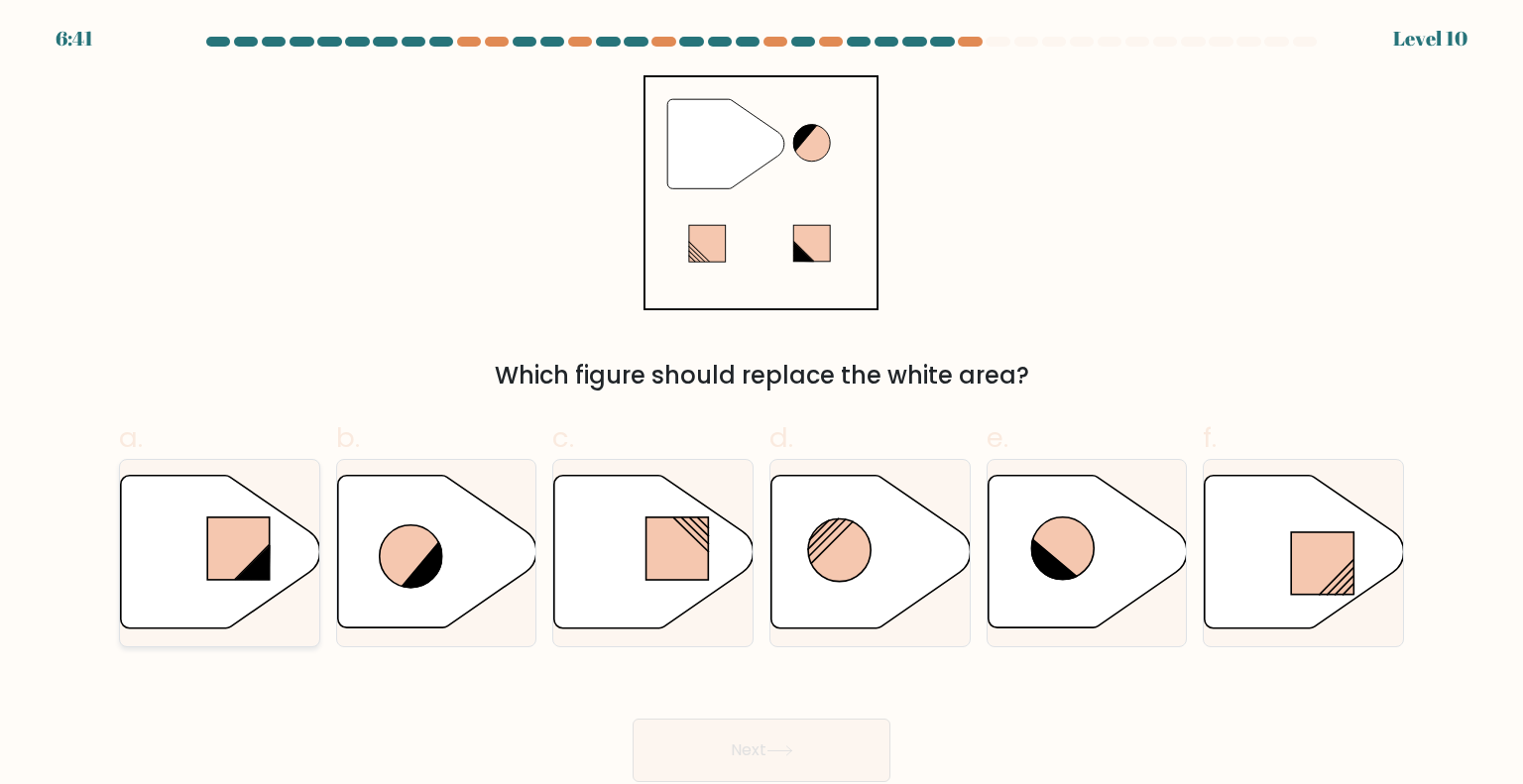 click 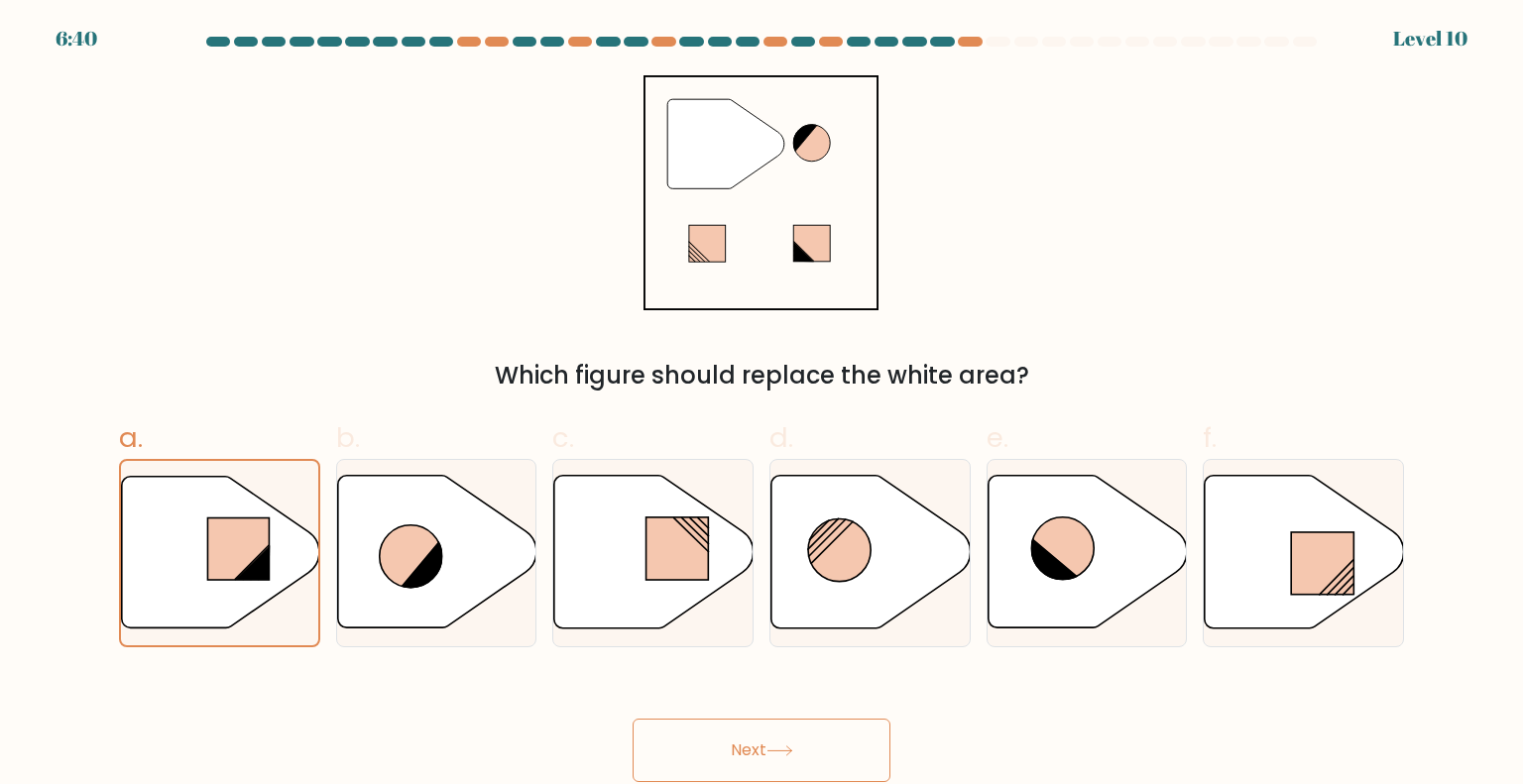 click on "Next" at bounding box center [762, 750] 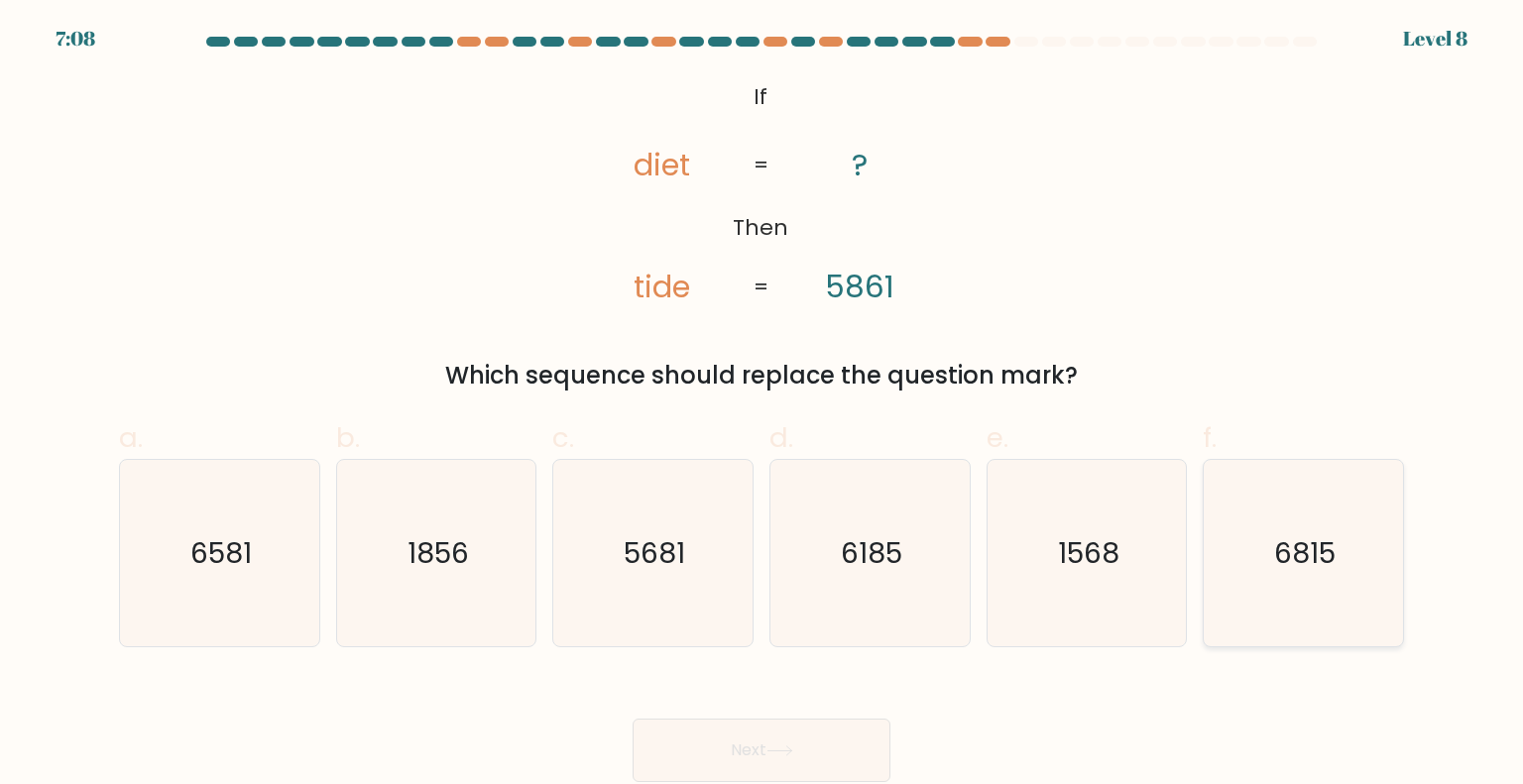 click on "6815" 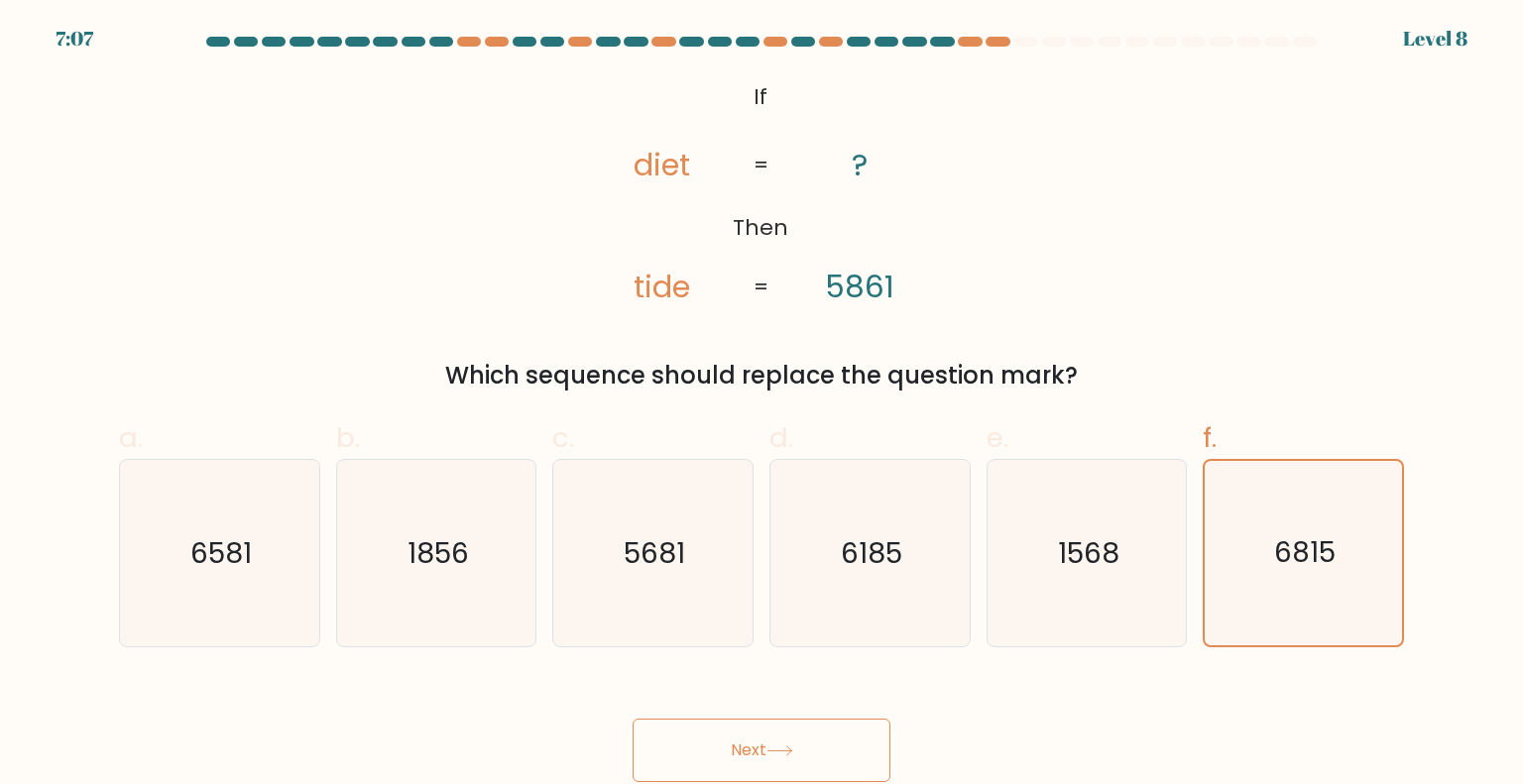 click on "Next" at bounding box center [762, 750] 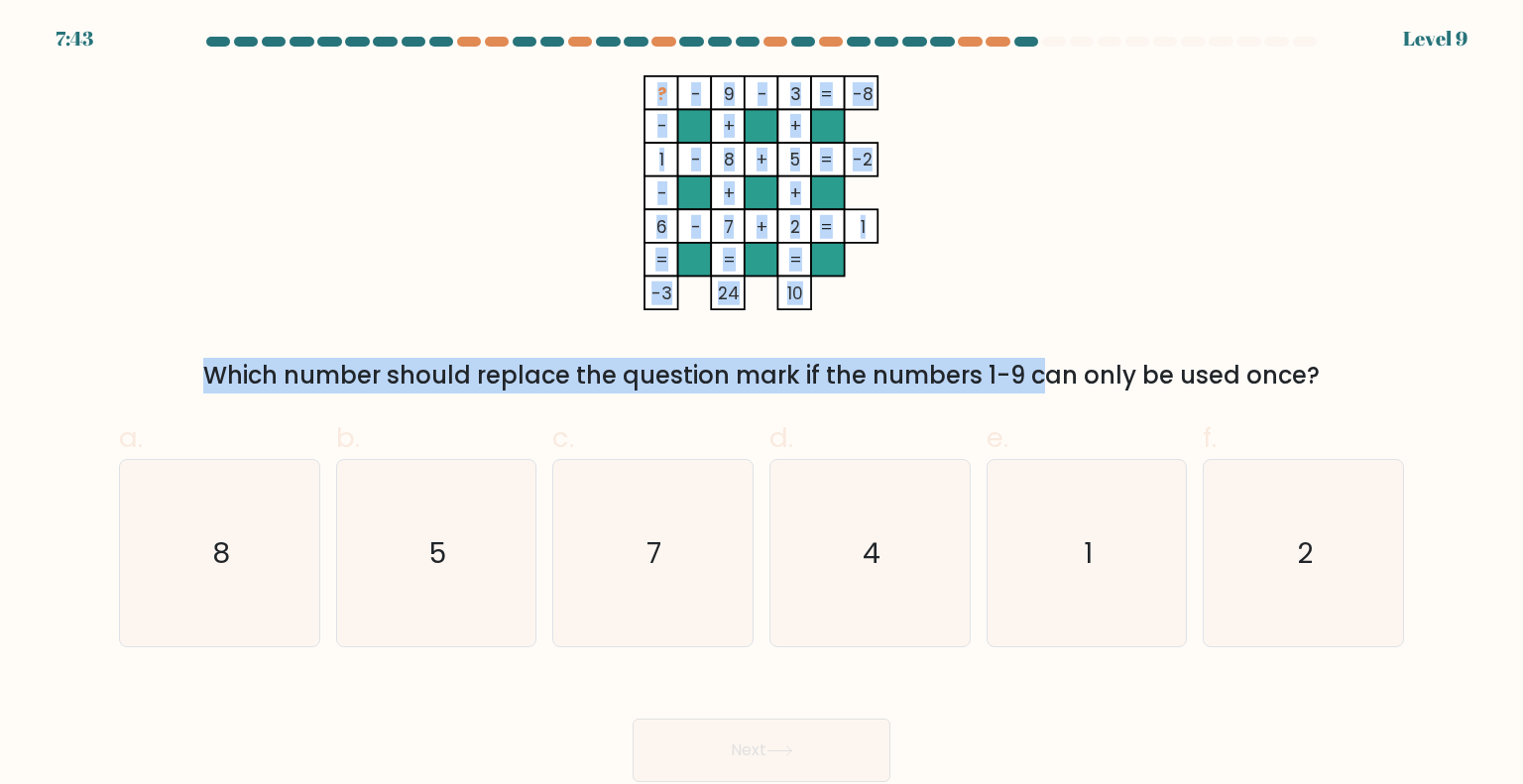 drag, startPoint x: 862, startPoint y: 311, endPoint x: 527, endPoint y: 73, distance: 410.93673 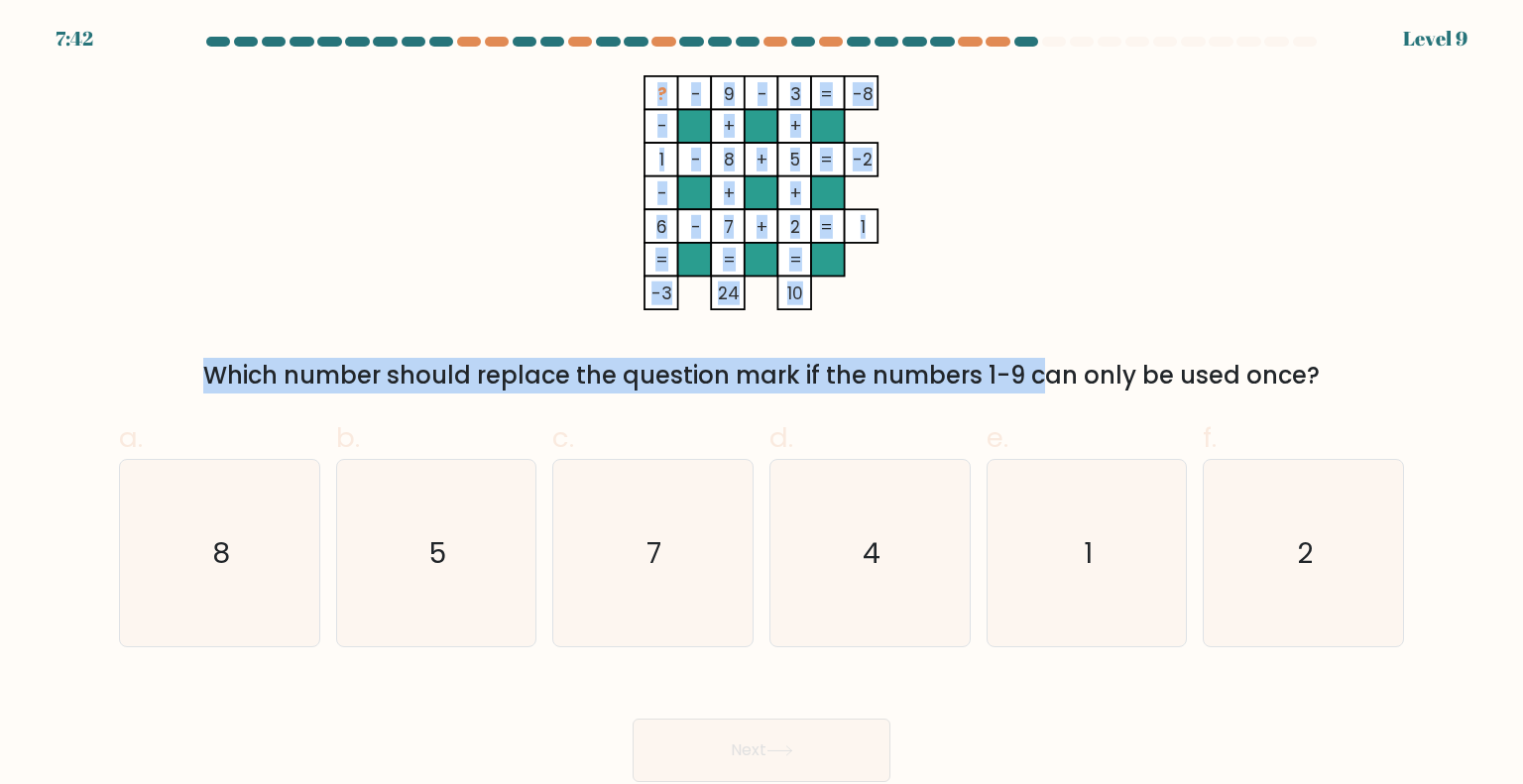 click on "?    -    9    -    3    -8    -    +    +    1    -    8    +    5    -2    -    +    +    6    -    7    +    2    =   1    =   =   =   =   -3    24    10    =" 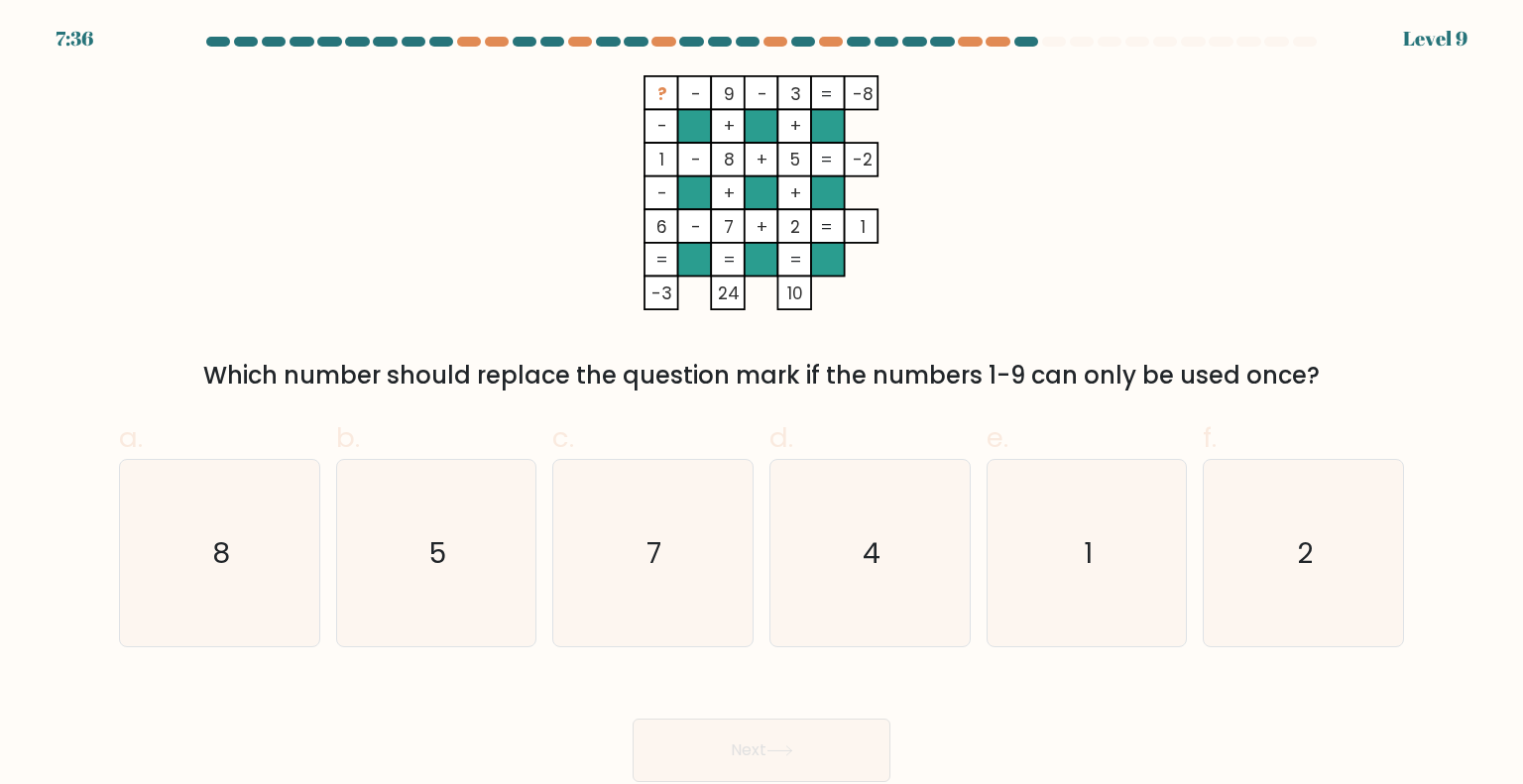 drag, startPoint x: 890, startPoint y: 87, endPoint x: 615, endPoint y: 95, distance: 275.11634 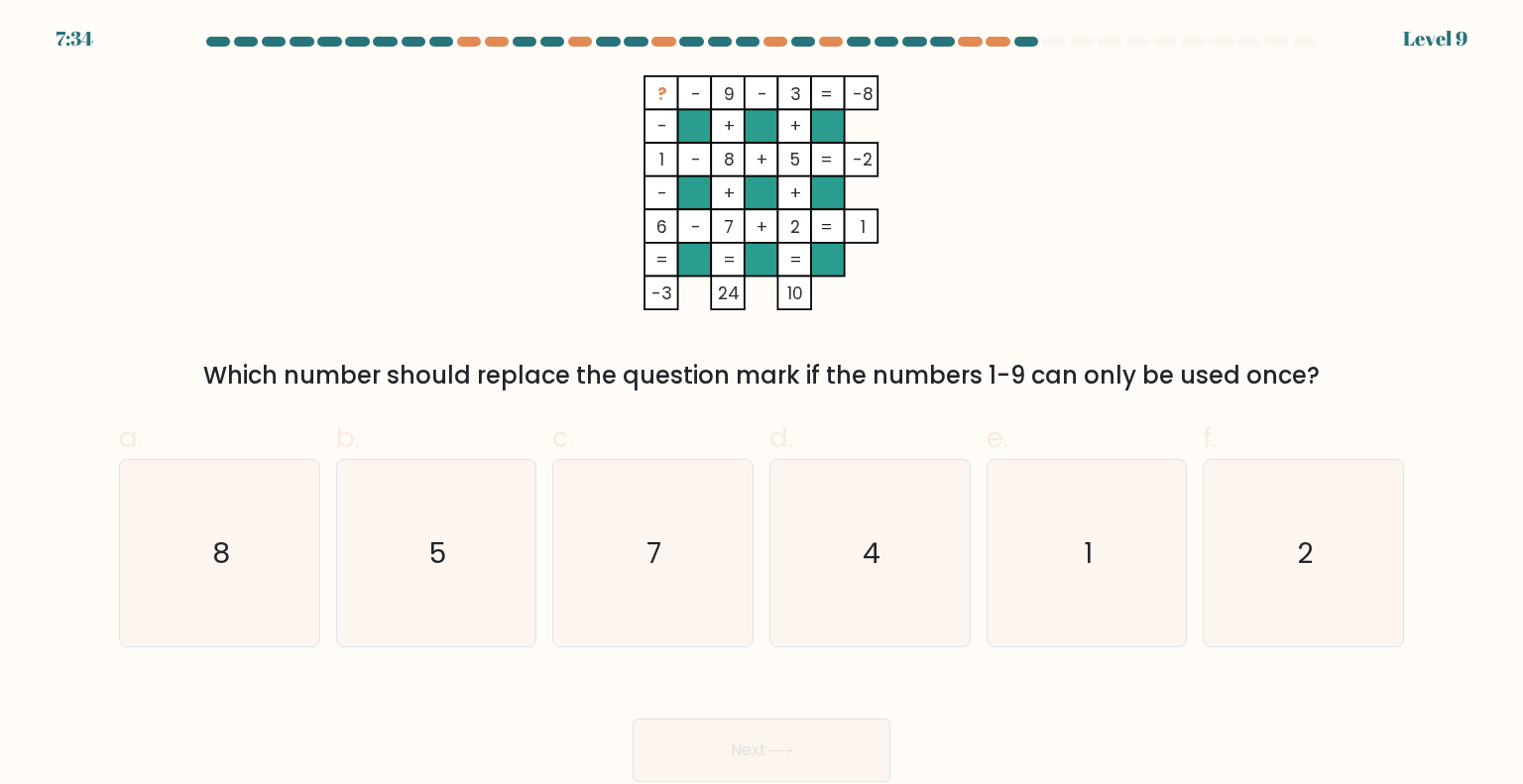 drag, startPoint x: 678, startPoint y: 89, endPoint x: 948, endPoint y: 63, distance: 271.249 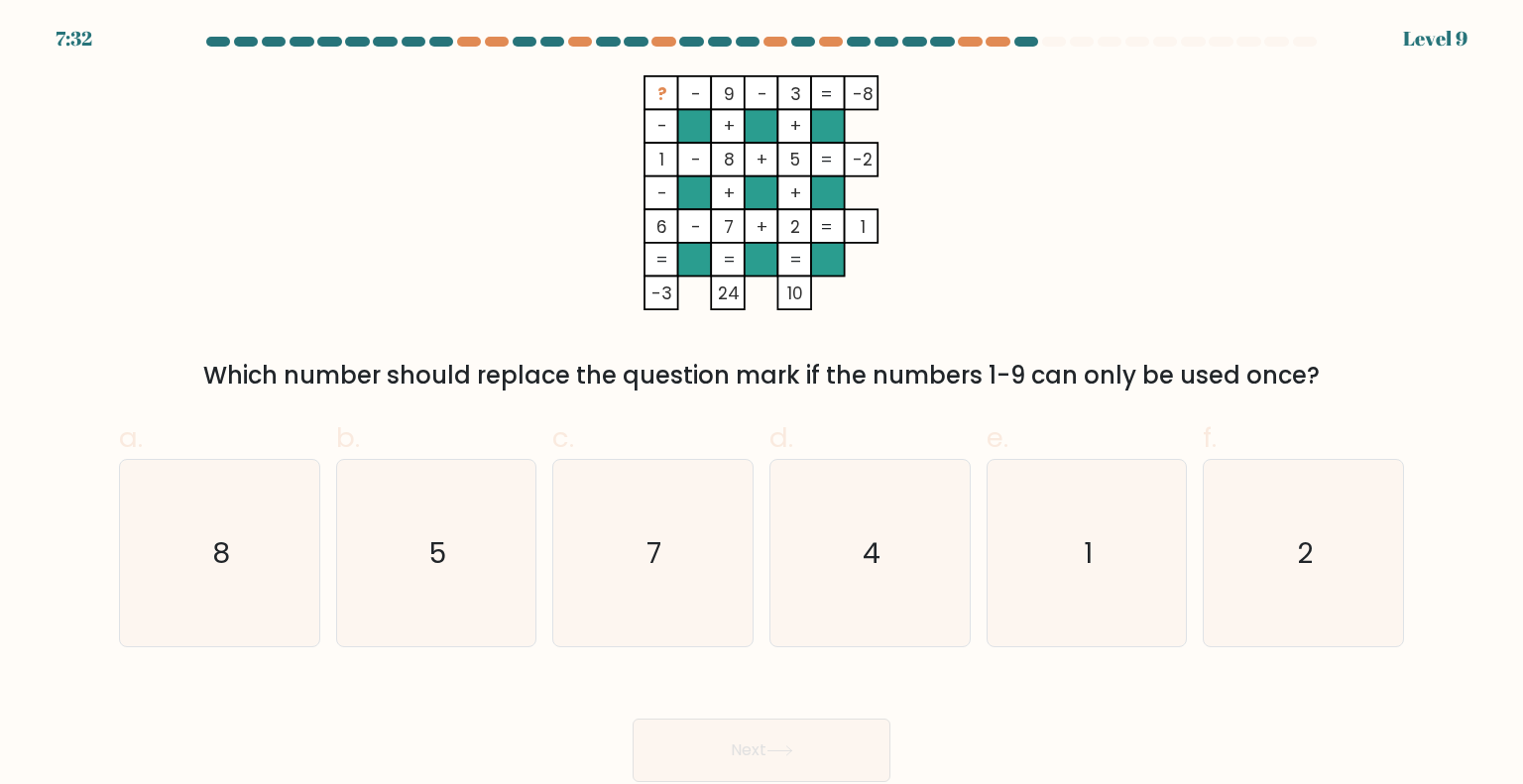 drag, startPoint x: 874, startPoint y: 91, endPoint x: 637, endPoint y: 86, distance: 237.05274 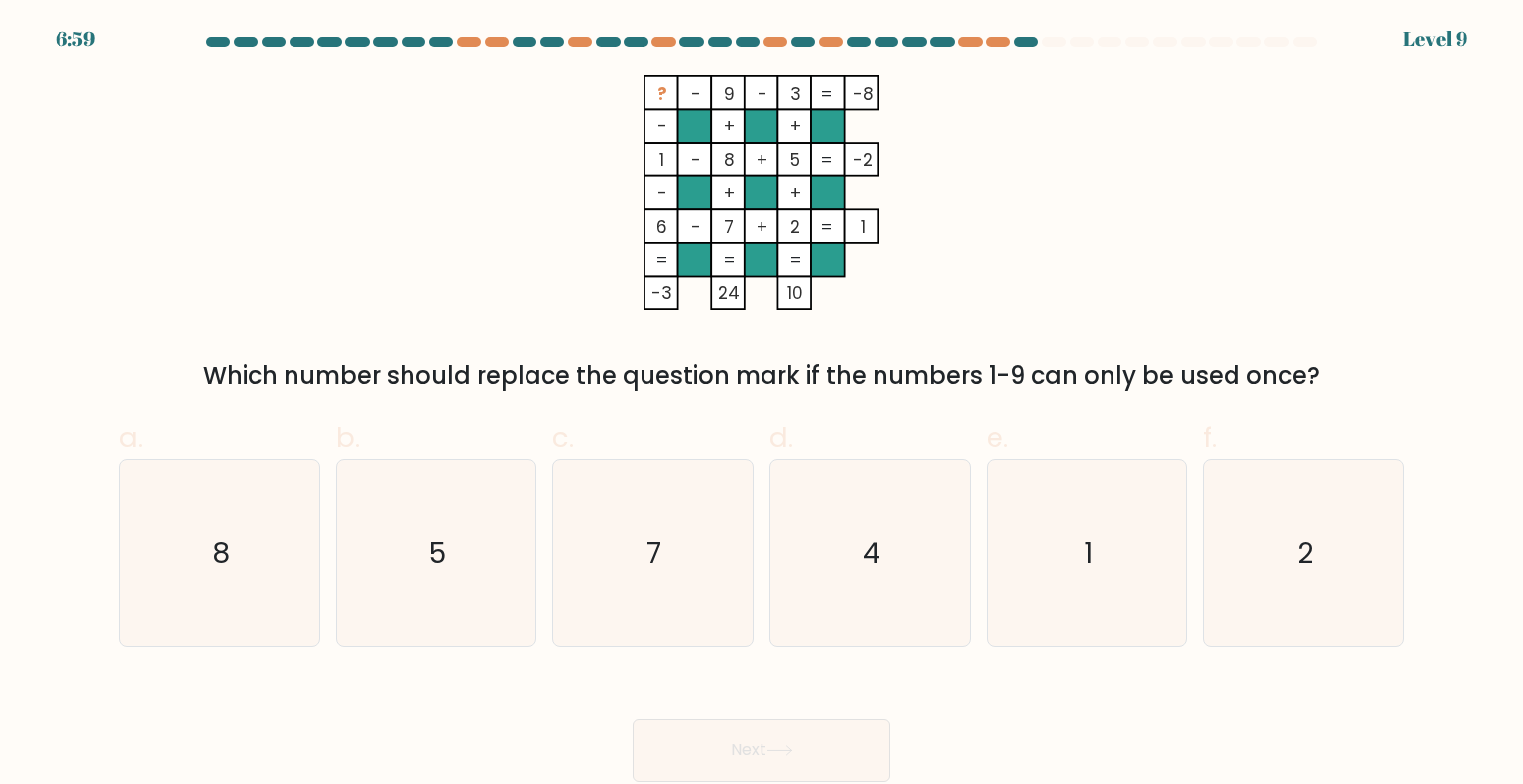 click on "?    -    9    -    3    -8    -    +    +    1    -    8    +    5    -2    -    +    +    6    -    7    +    2    =   1    =   =   =   =   -3    24    10    =
Which number should replace the question mark if the numbers 1-9 can only be used once?" at bounding box center [762, 234] 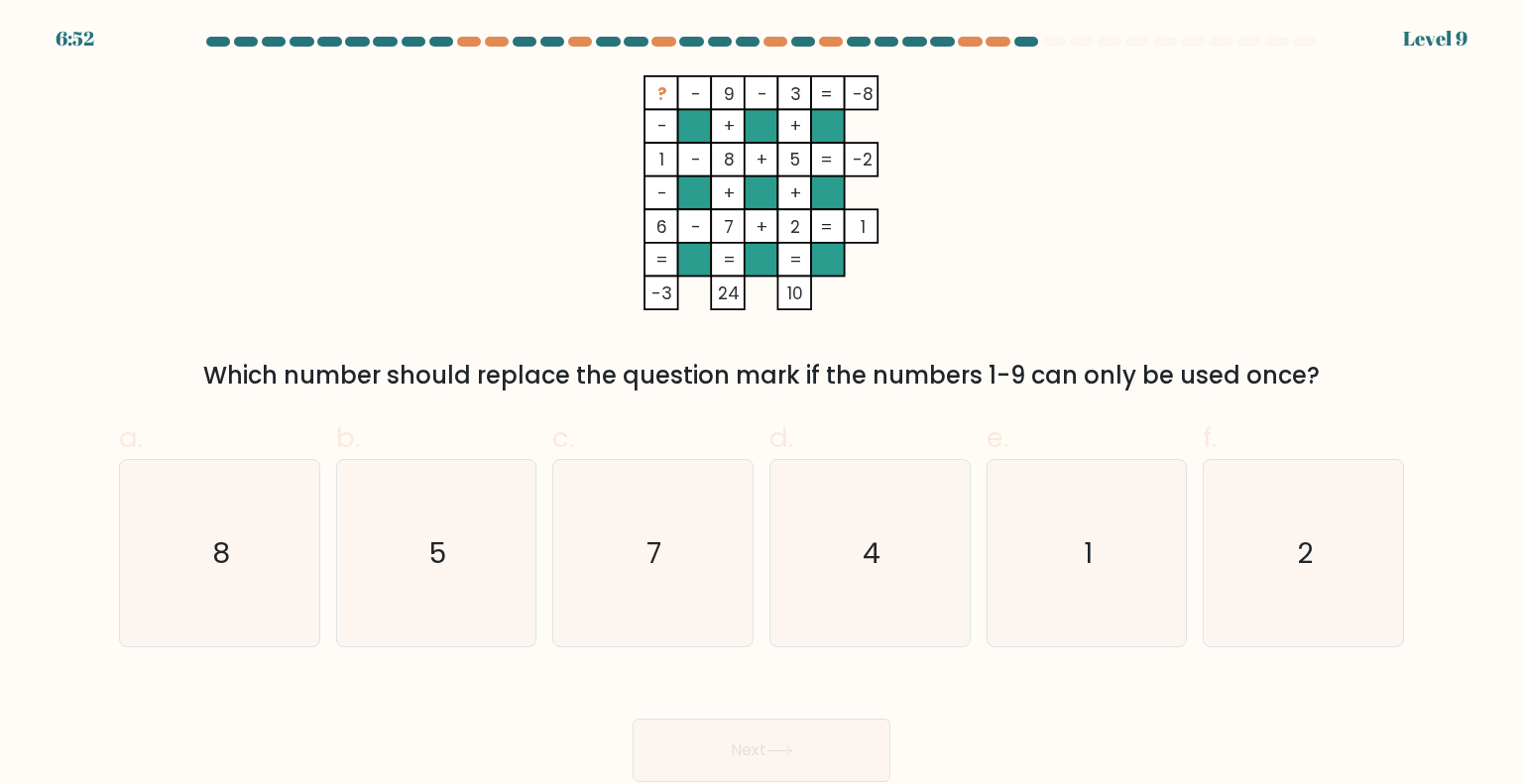 drag, startPoint x: 874, startPoint y: 102, endPoint x: 652, endPoint y: 104, distance: 222.00901 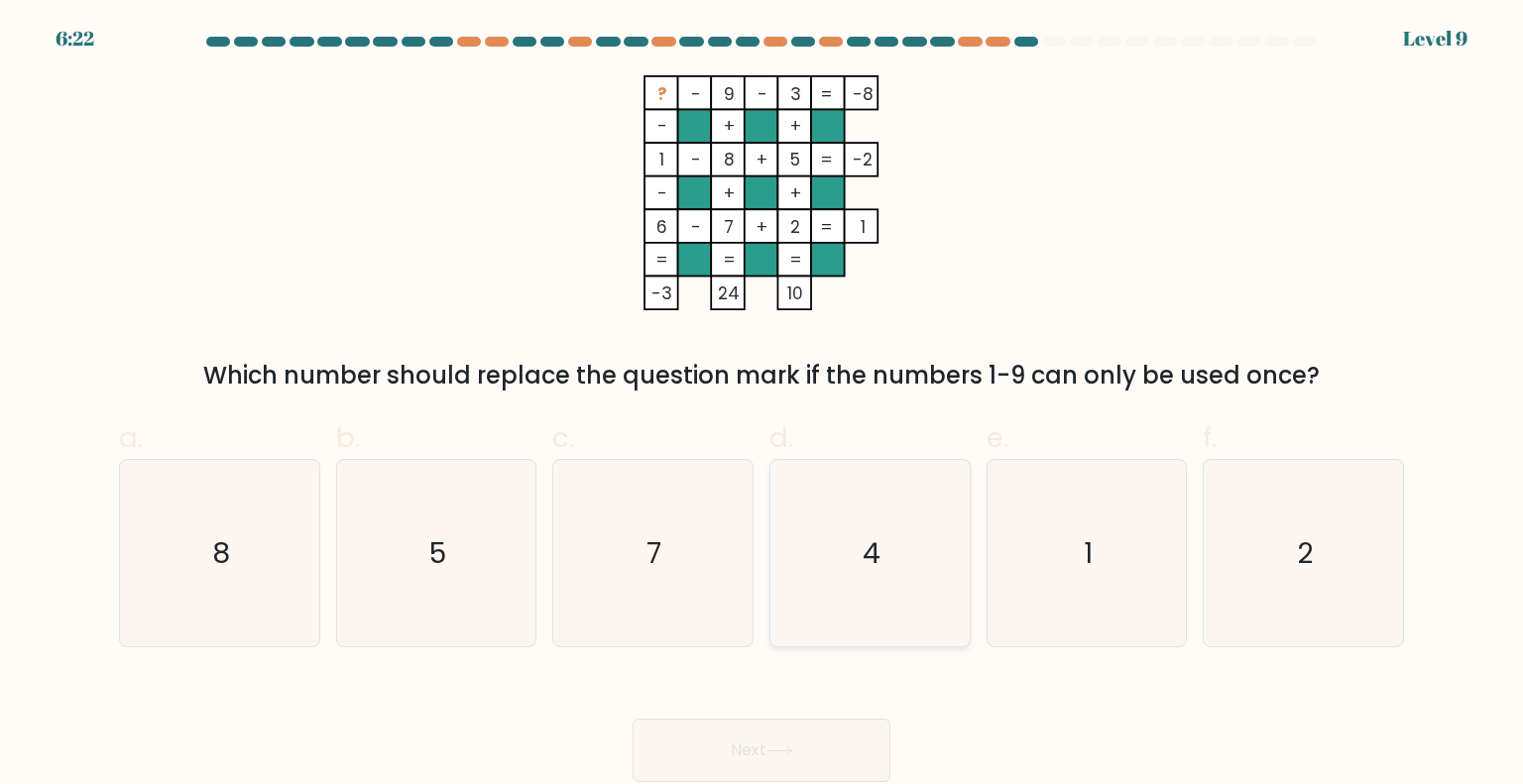 click on "4" 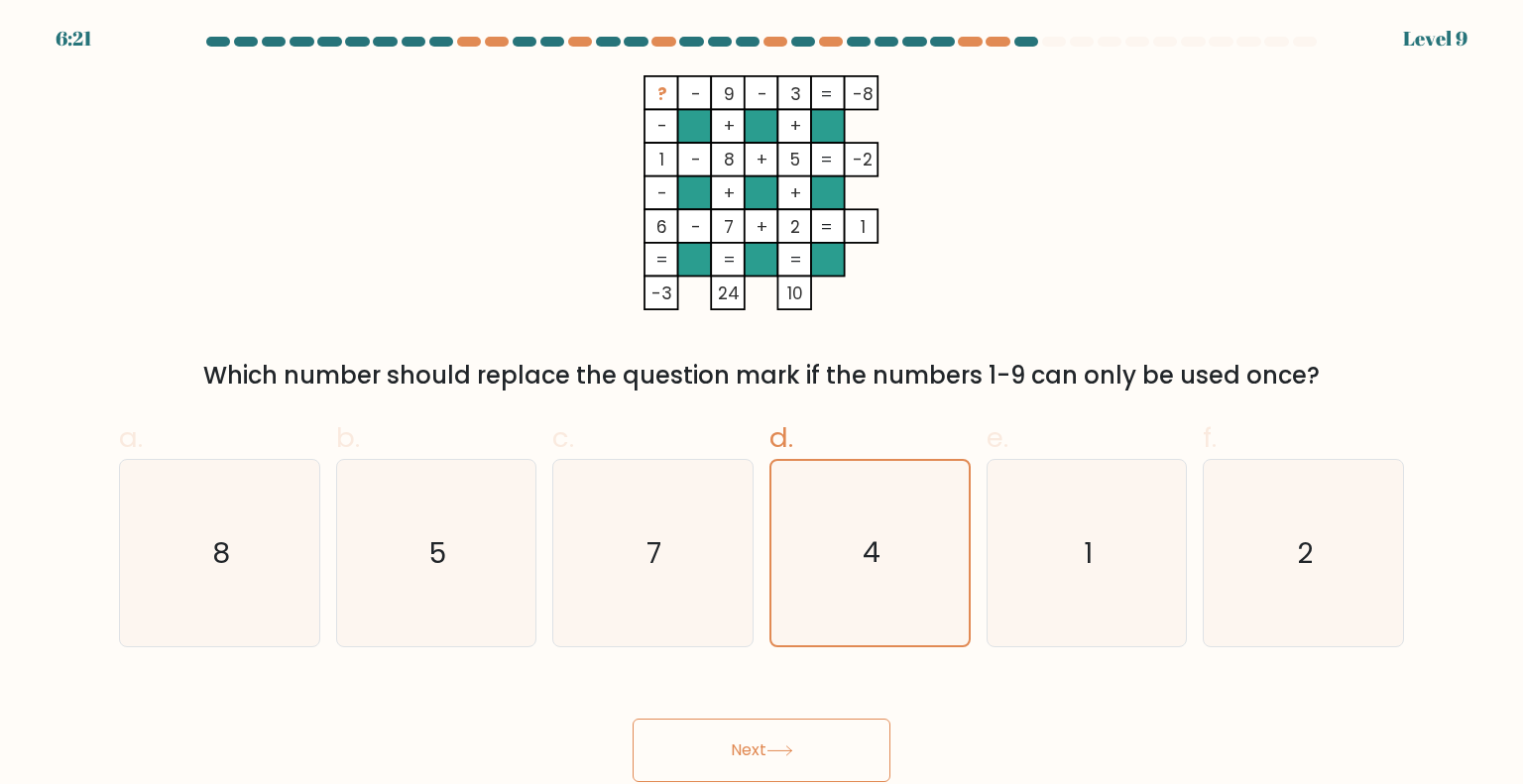 click on "Next" at bounding box center (762, 750) 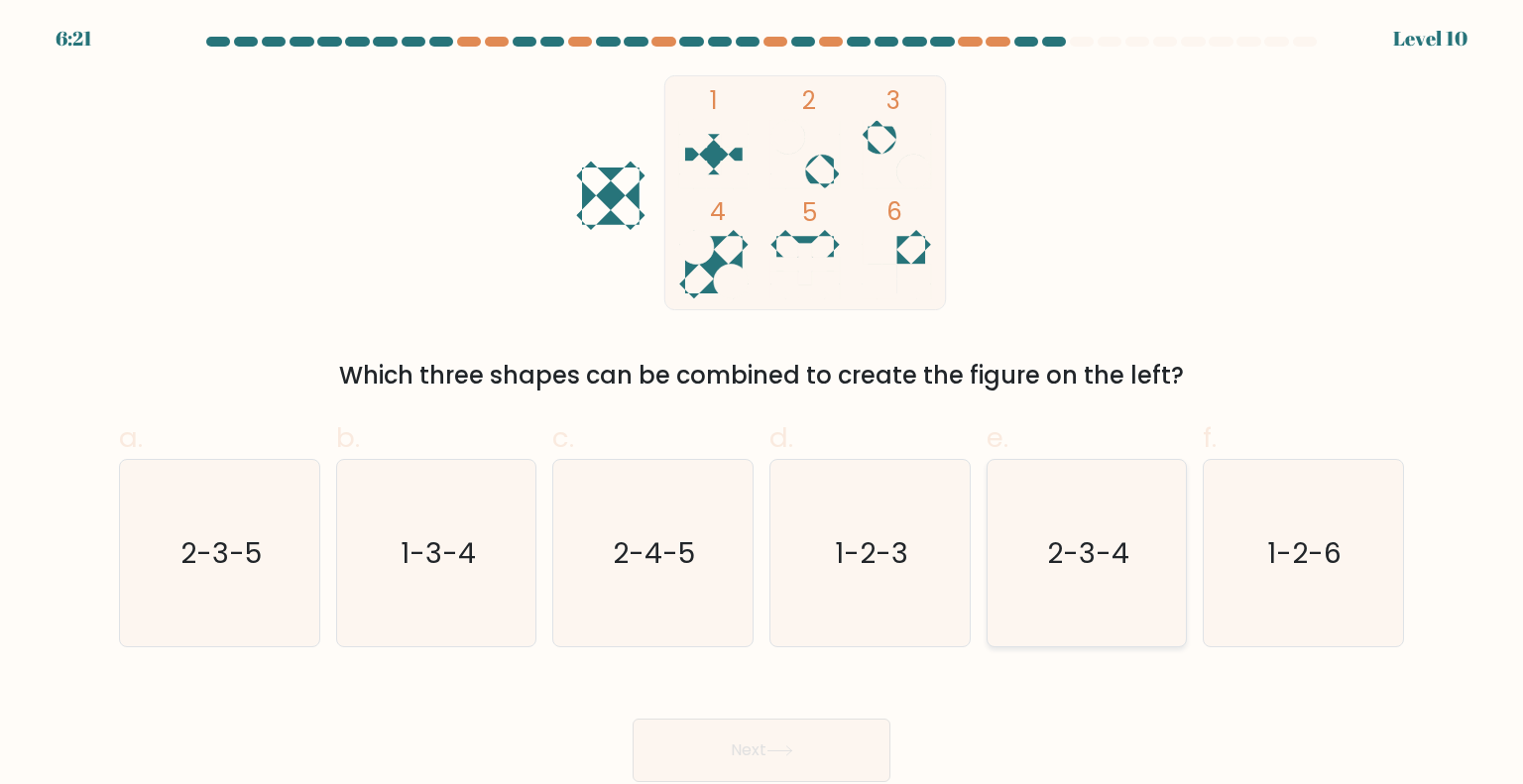 click on "2-3-4" 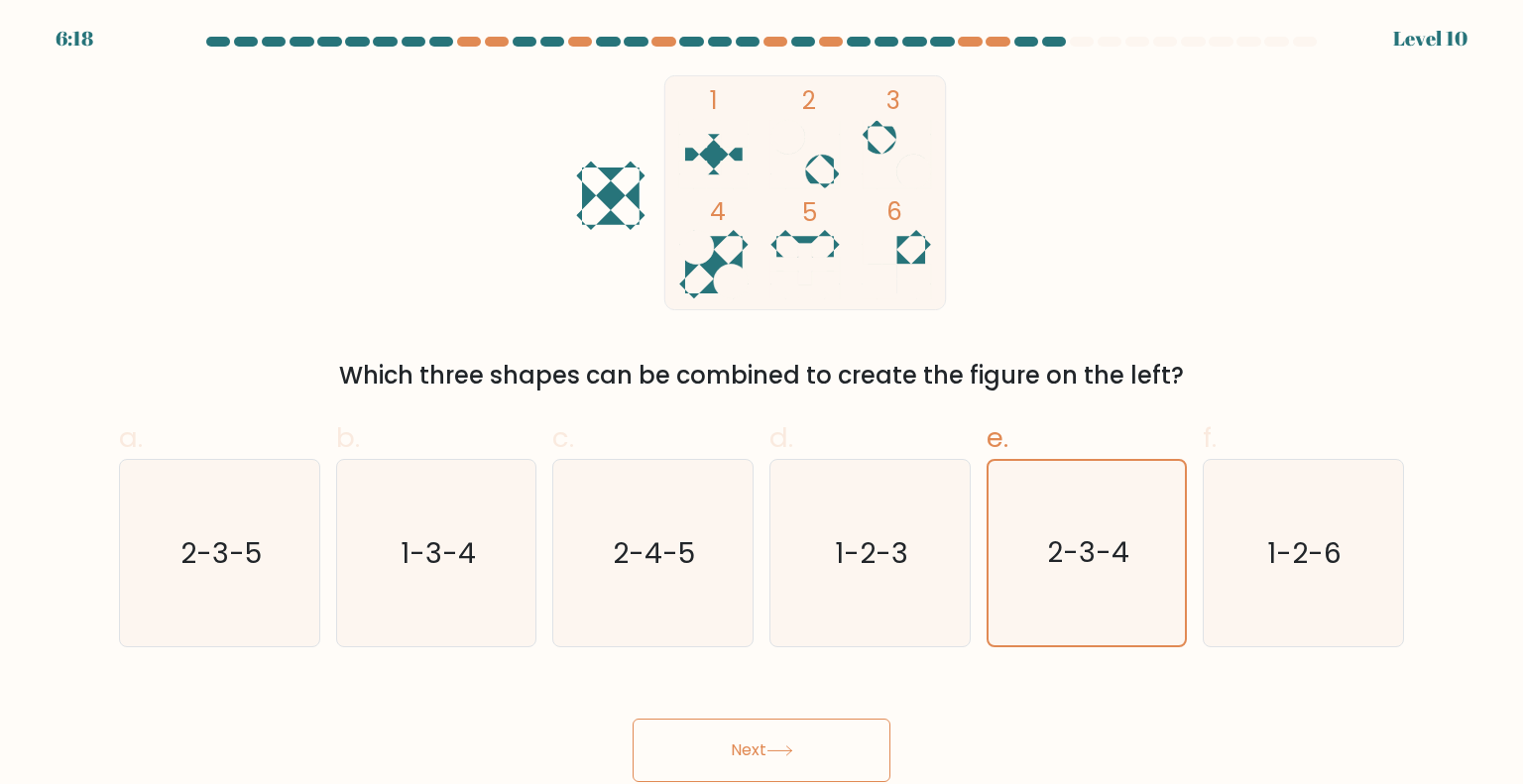 click 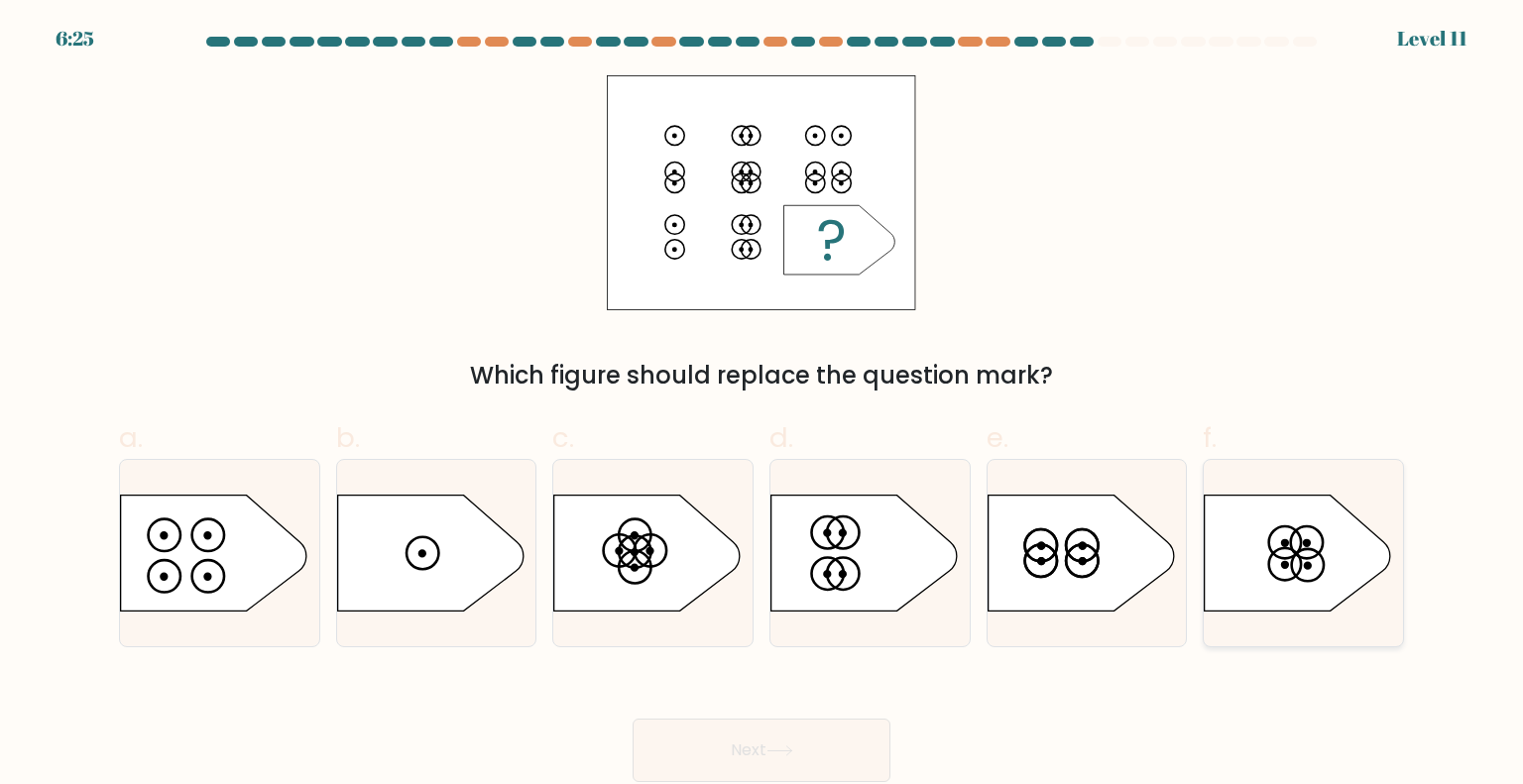 click 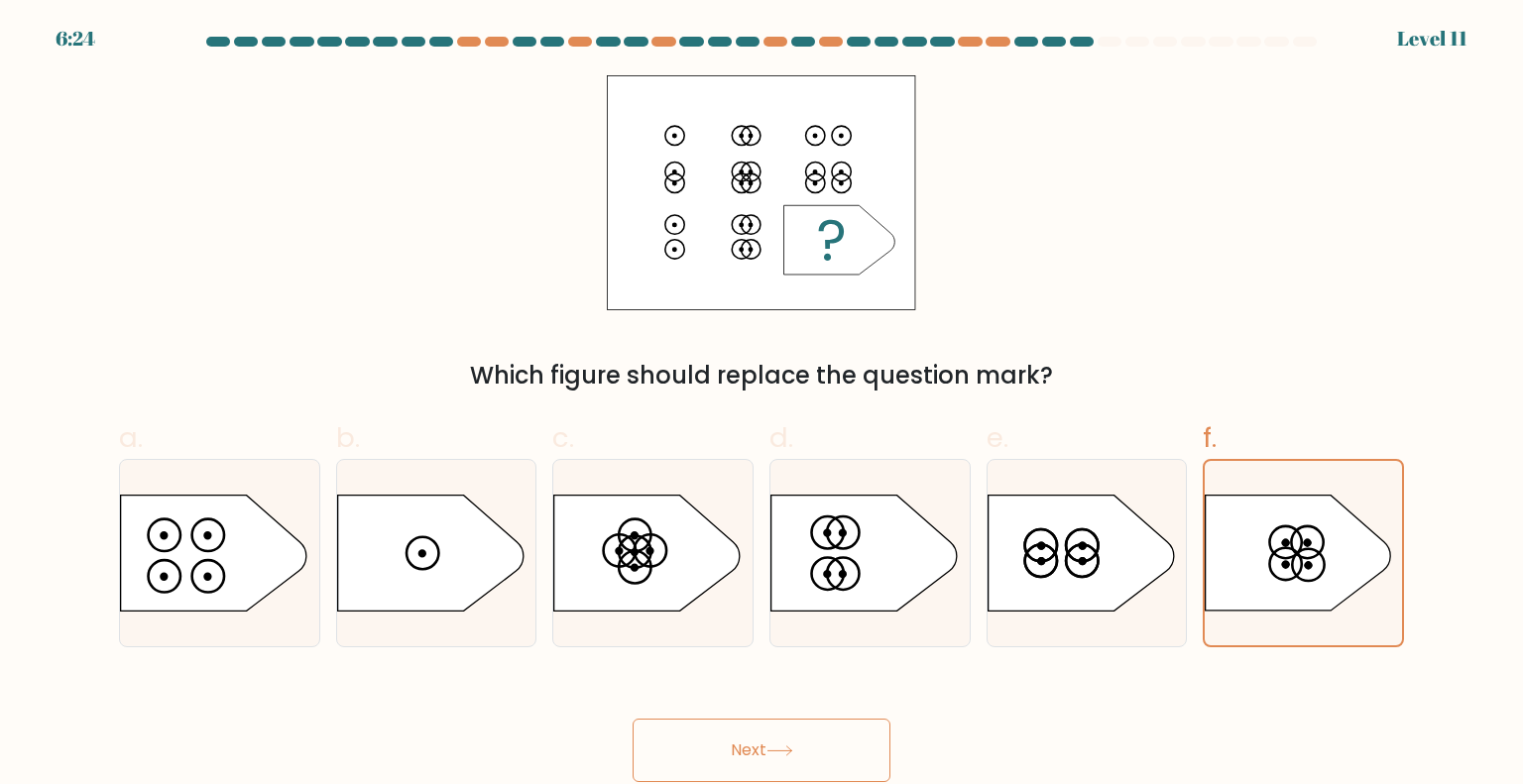 click on "Next" at bounding box center (762, 750) 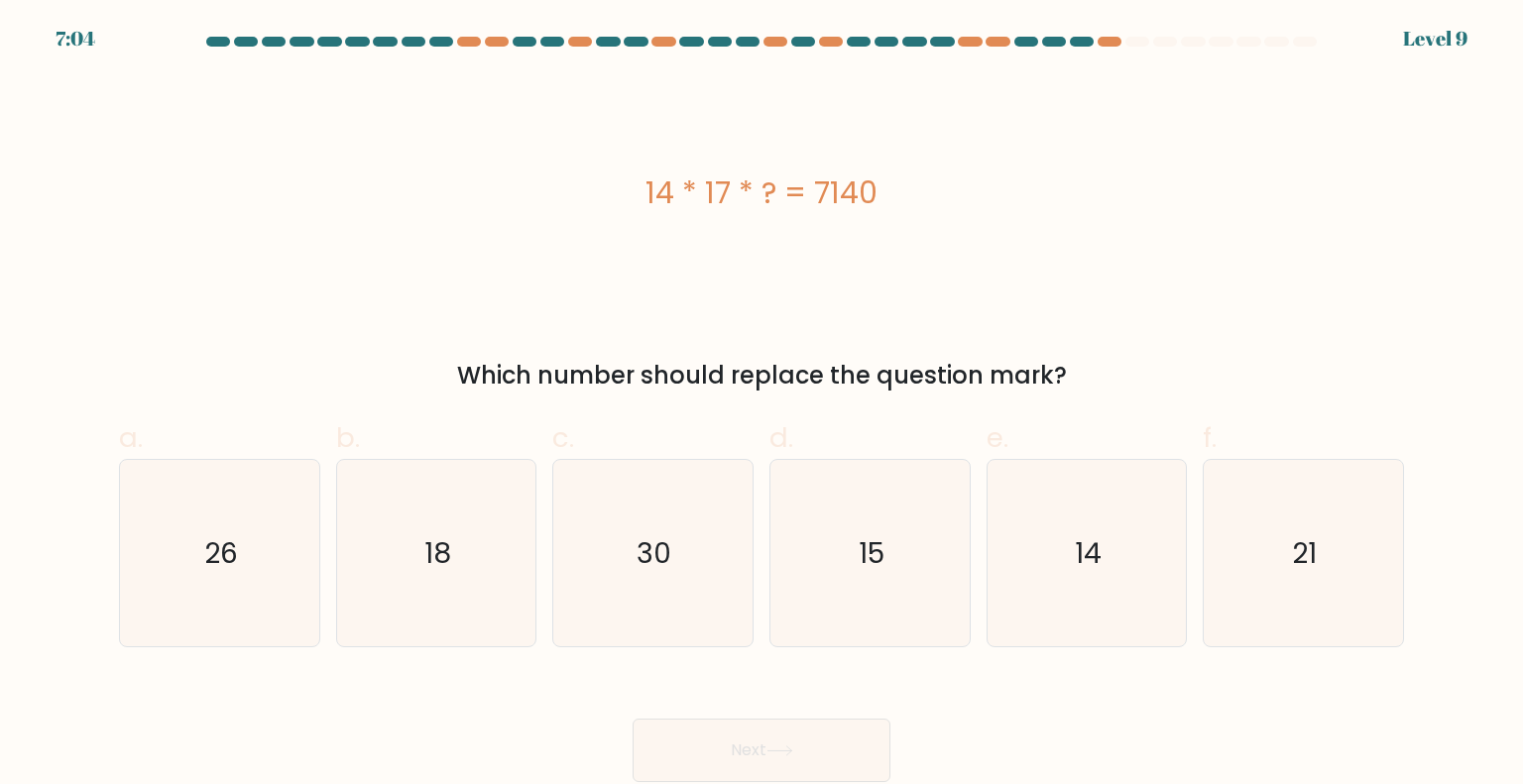 drag, startPoint x: 892, startPoint y: 175, endPoint x: 588, endPoint y: 215, distance: 306.6203 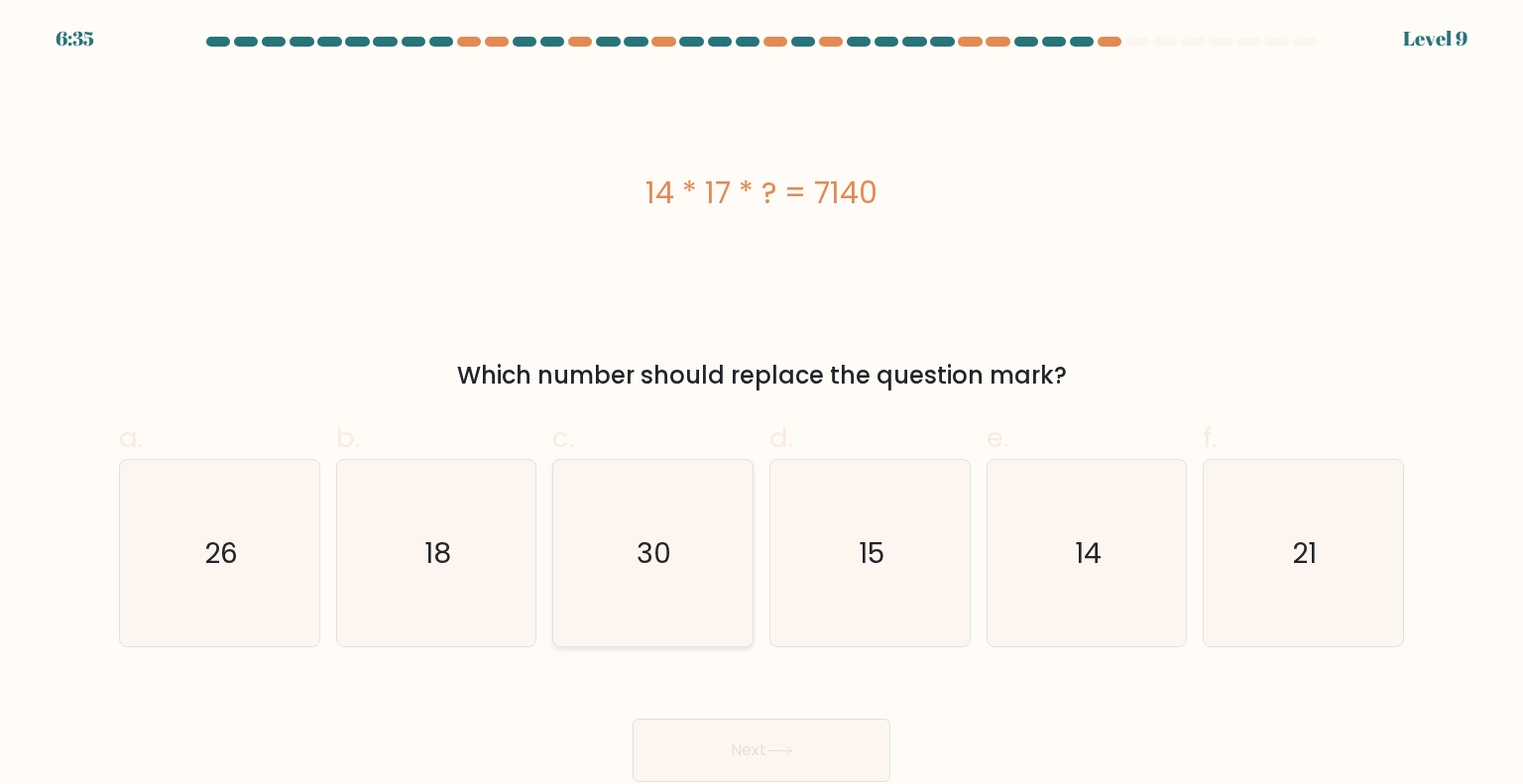 click on "30" 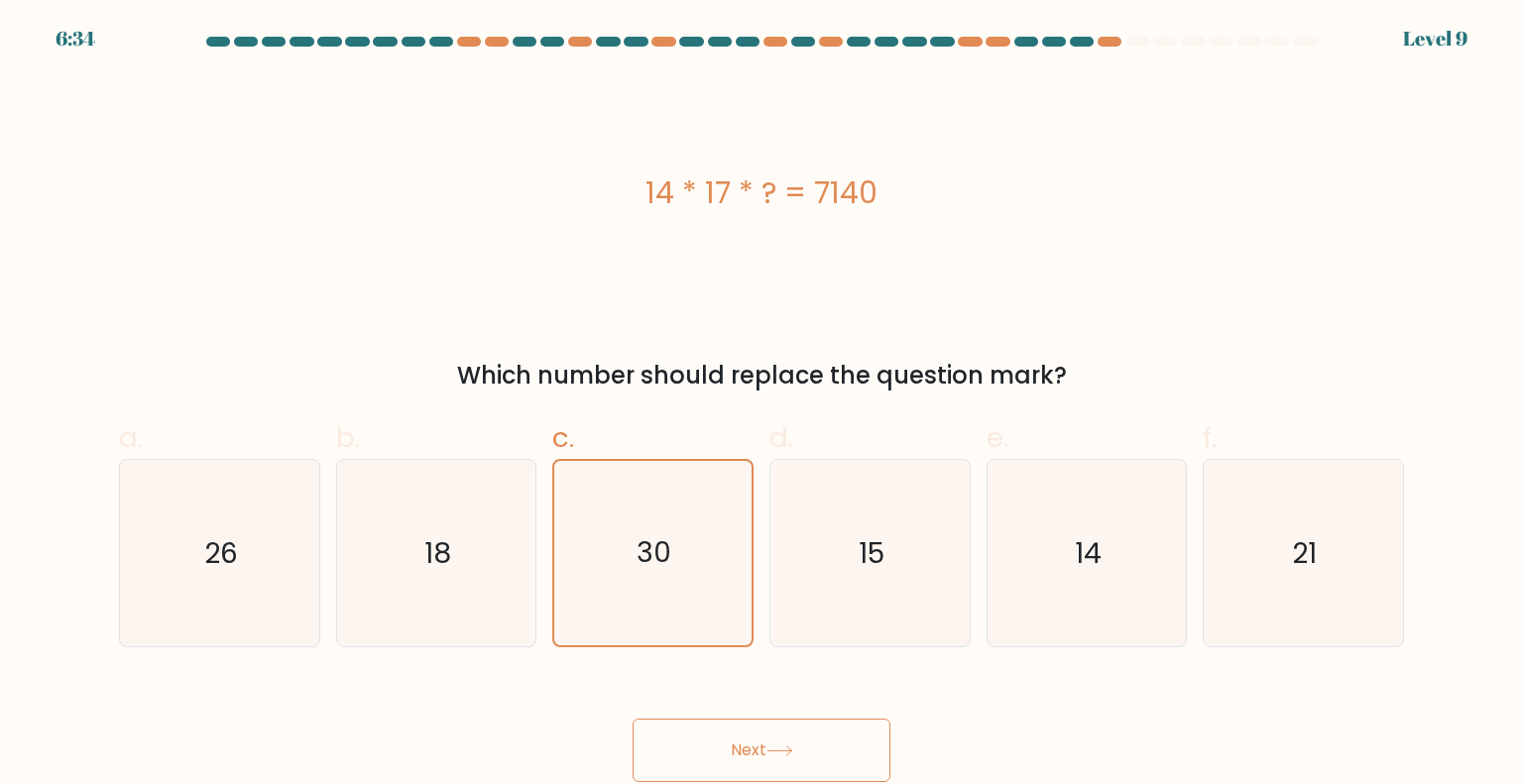 click on "Next" at bounding box center [762, 750] 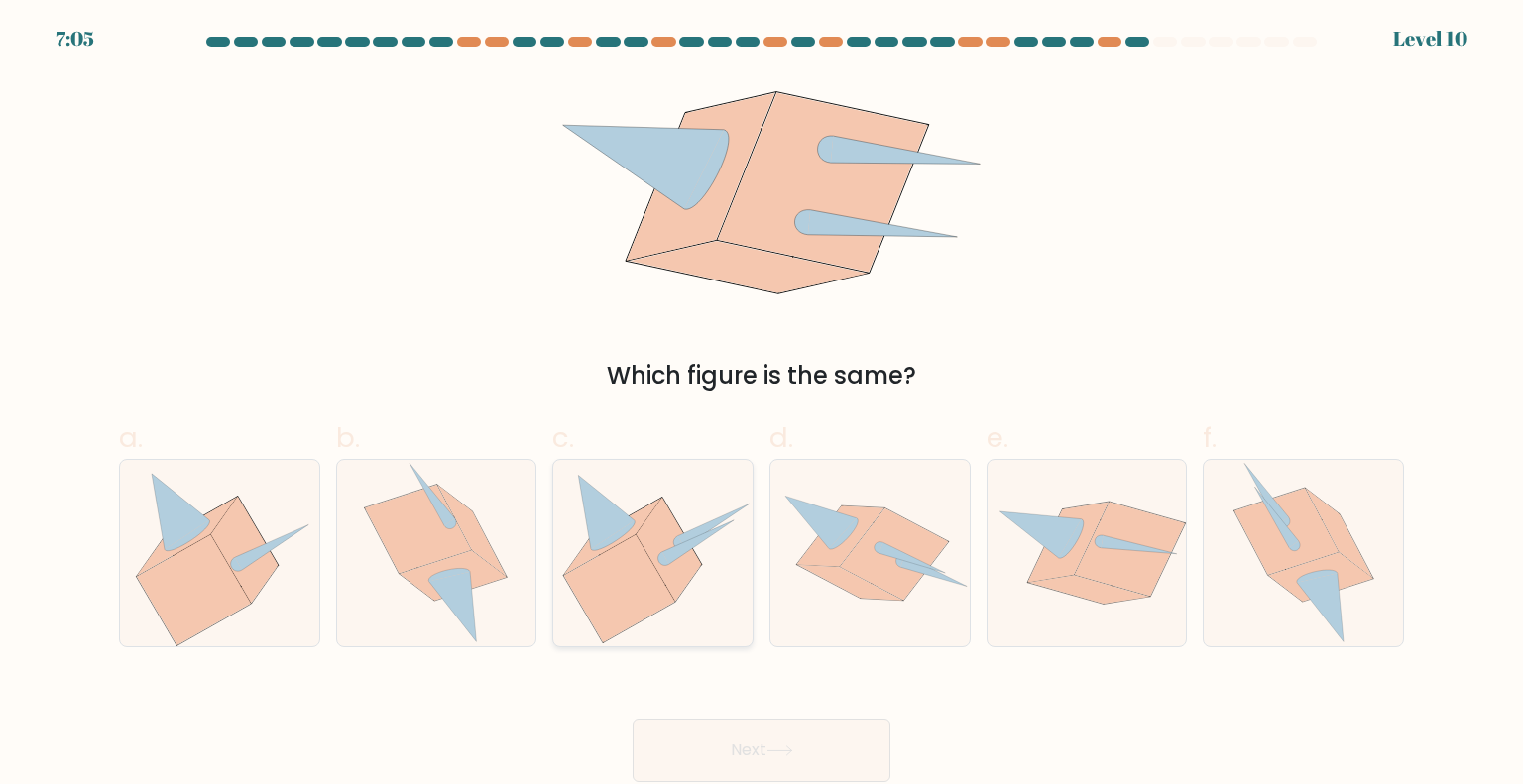 click 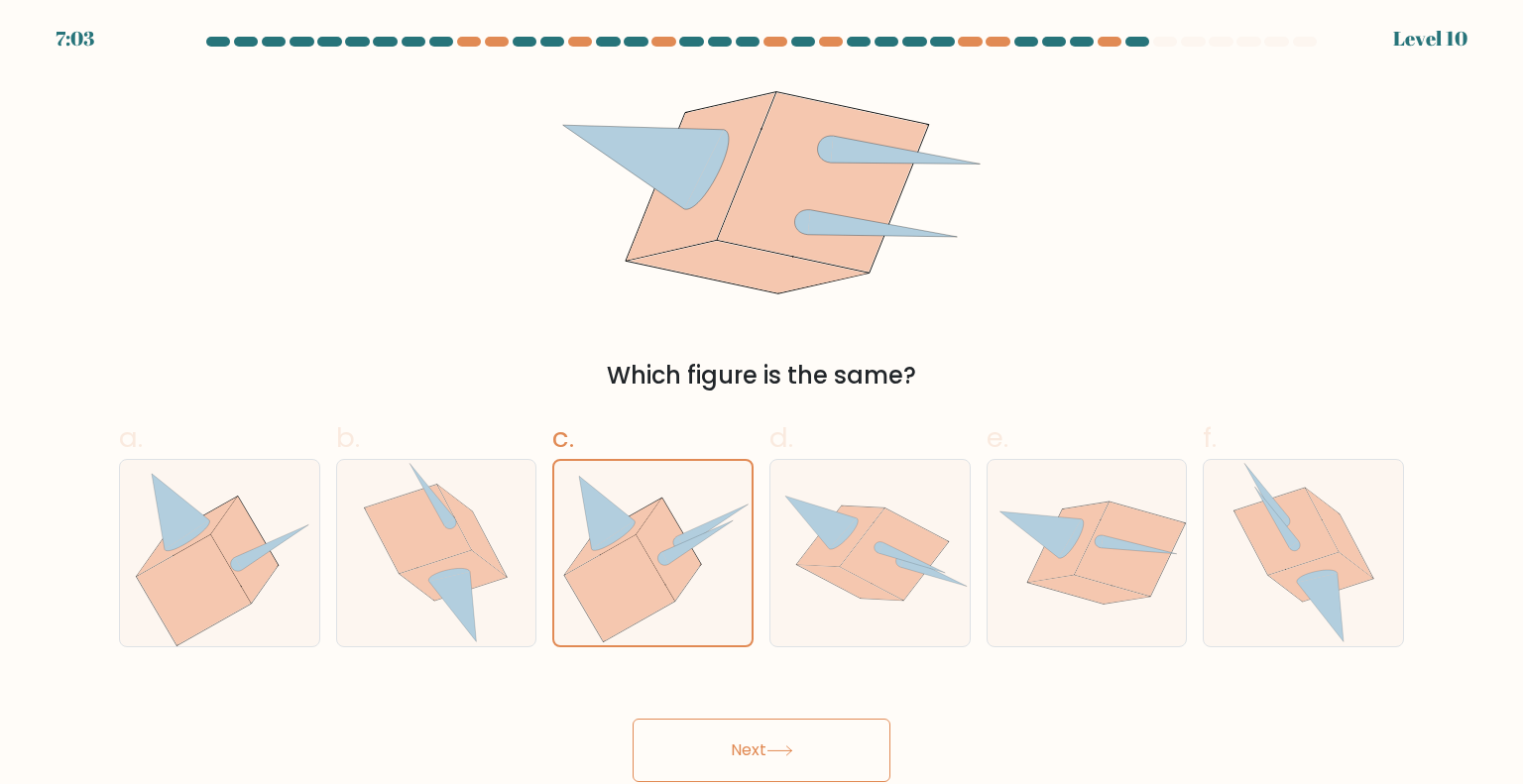click 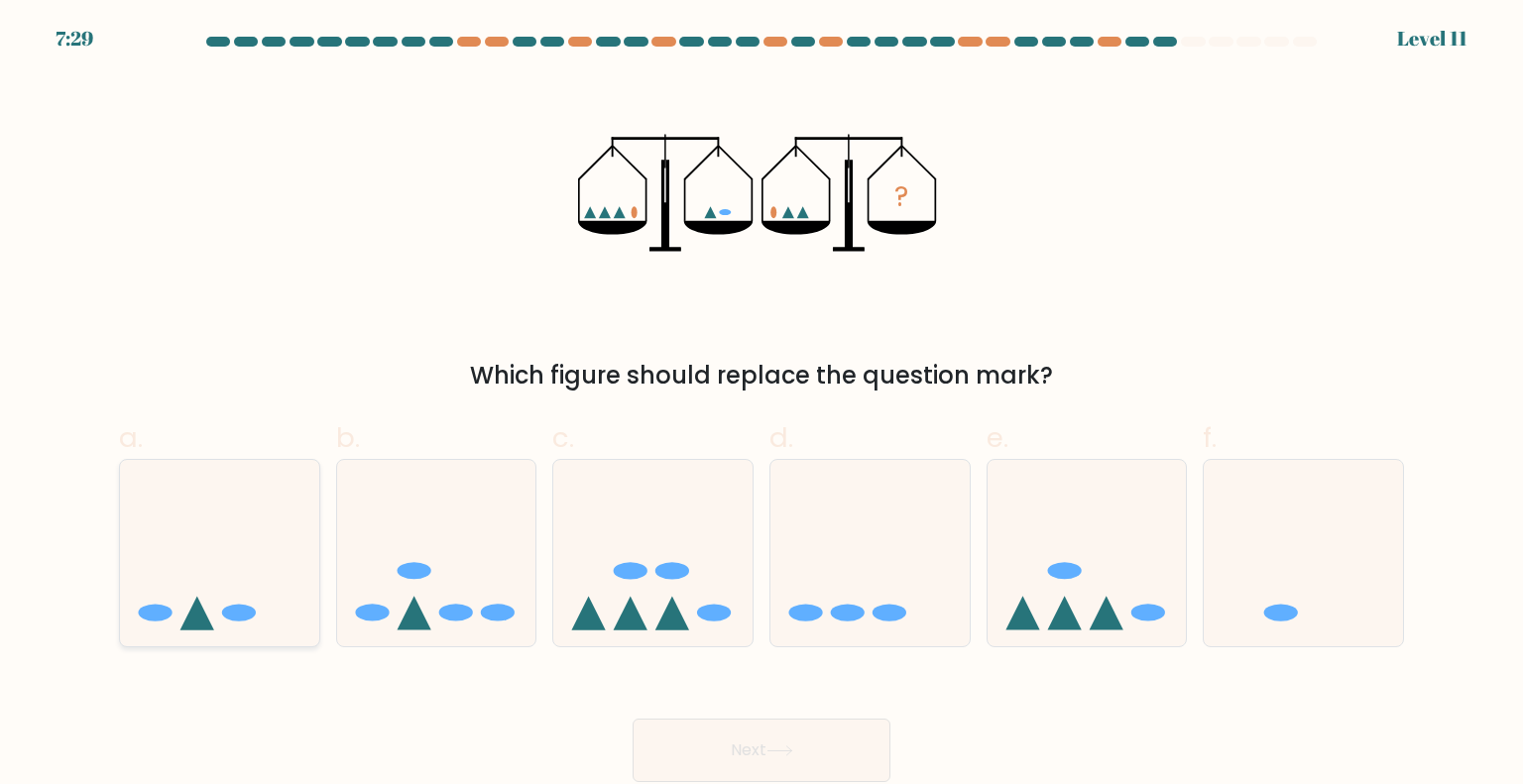 click 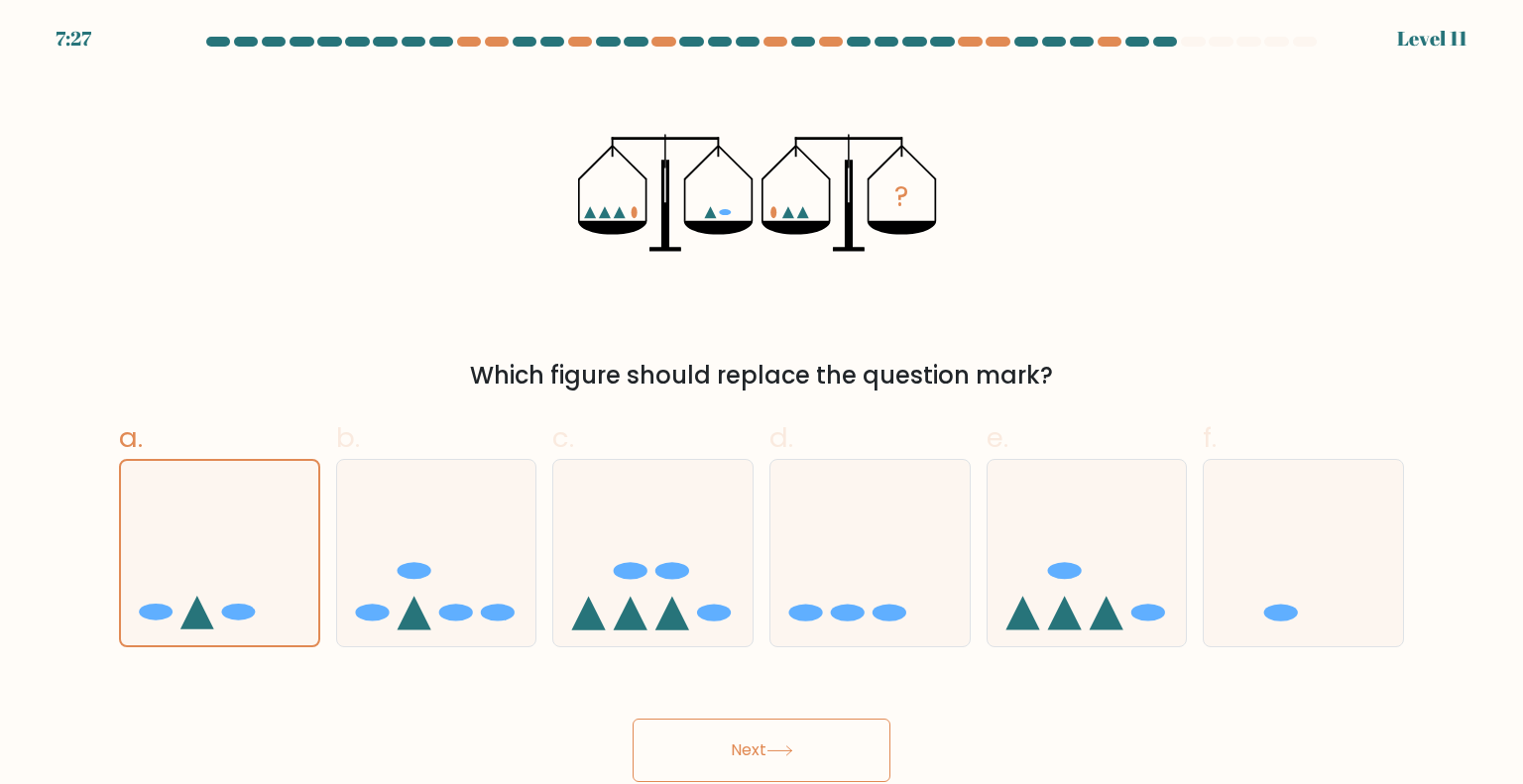 click on "Next" at bounding box center [762, 750] 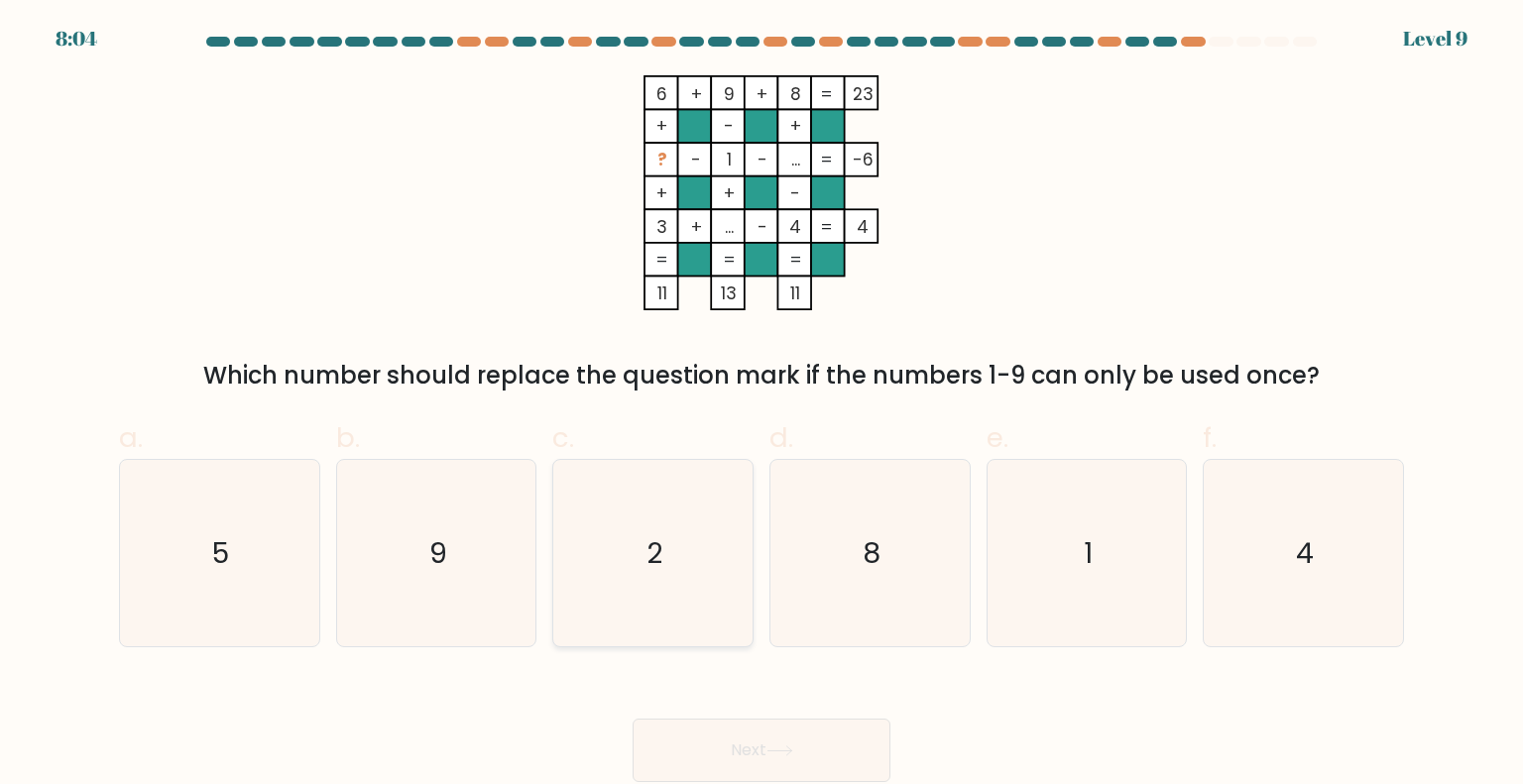 click on "2" 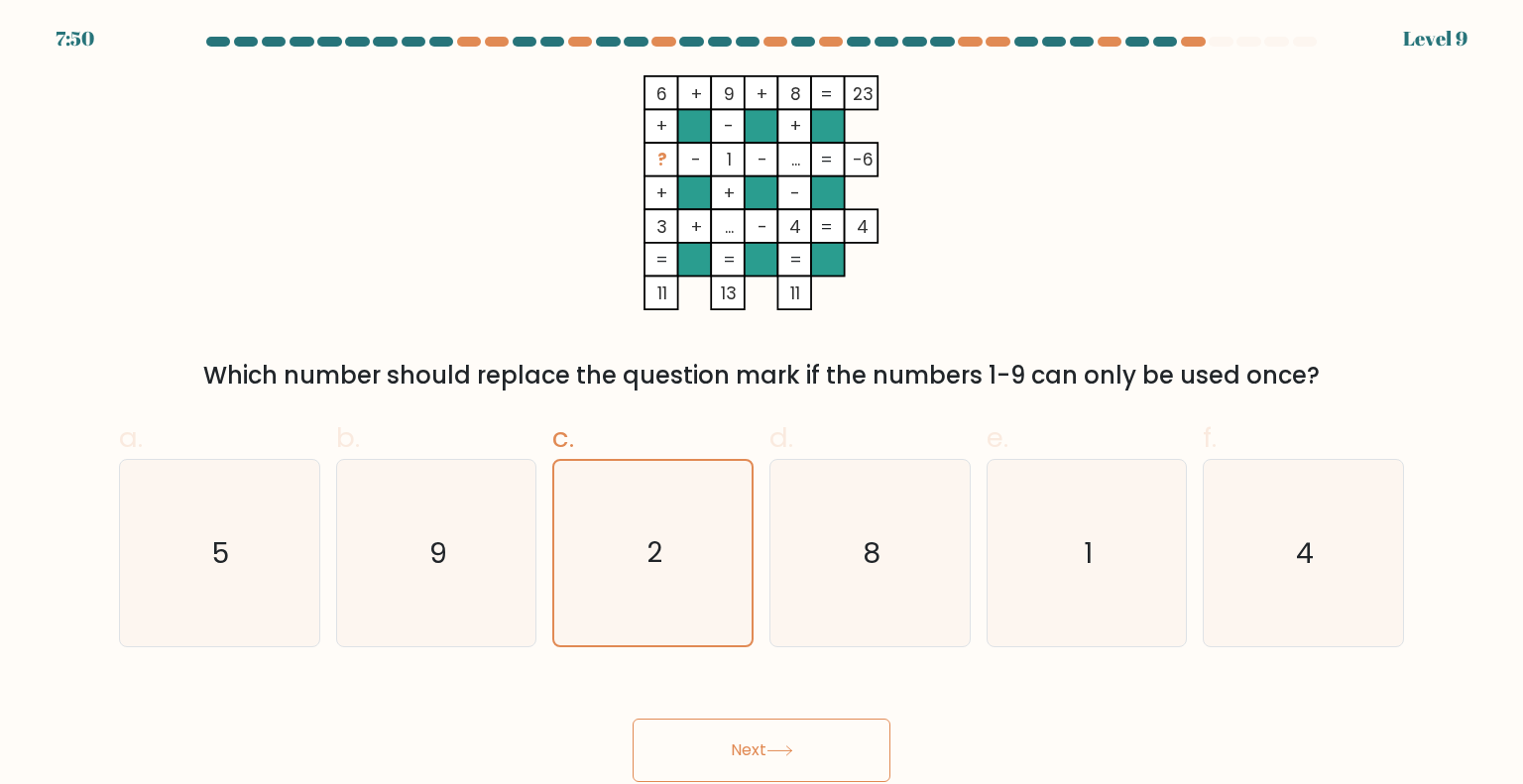 click on "Next" at bounding box center [762, 750] 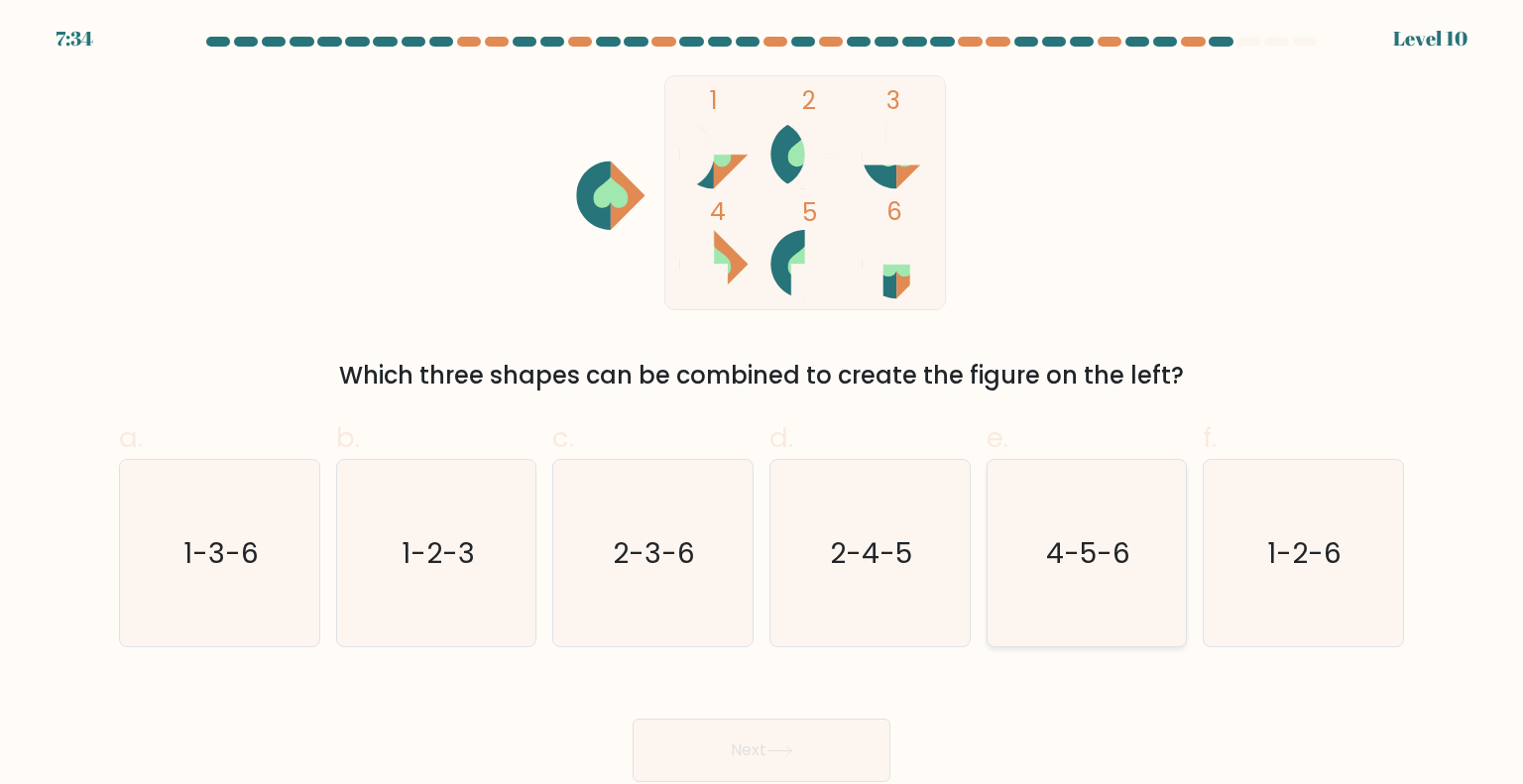 click on "4-5-6" 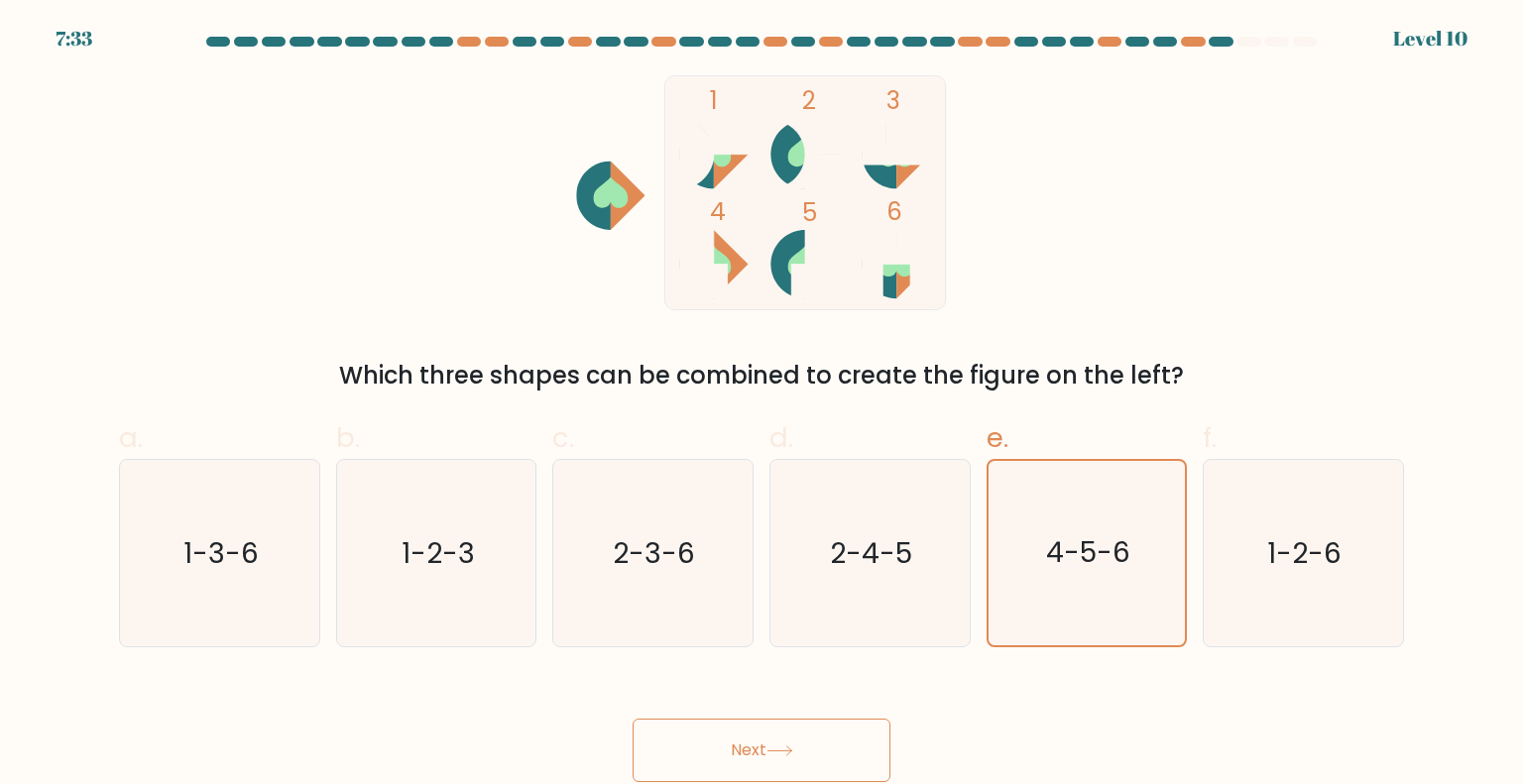 click on "Next" at bounding box center (762, 750) 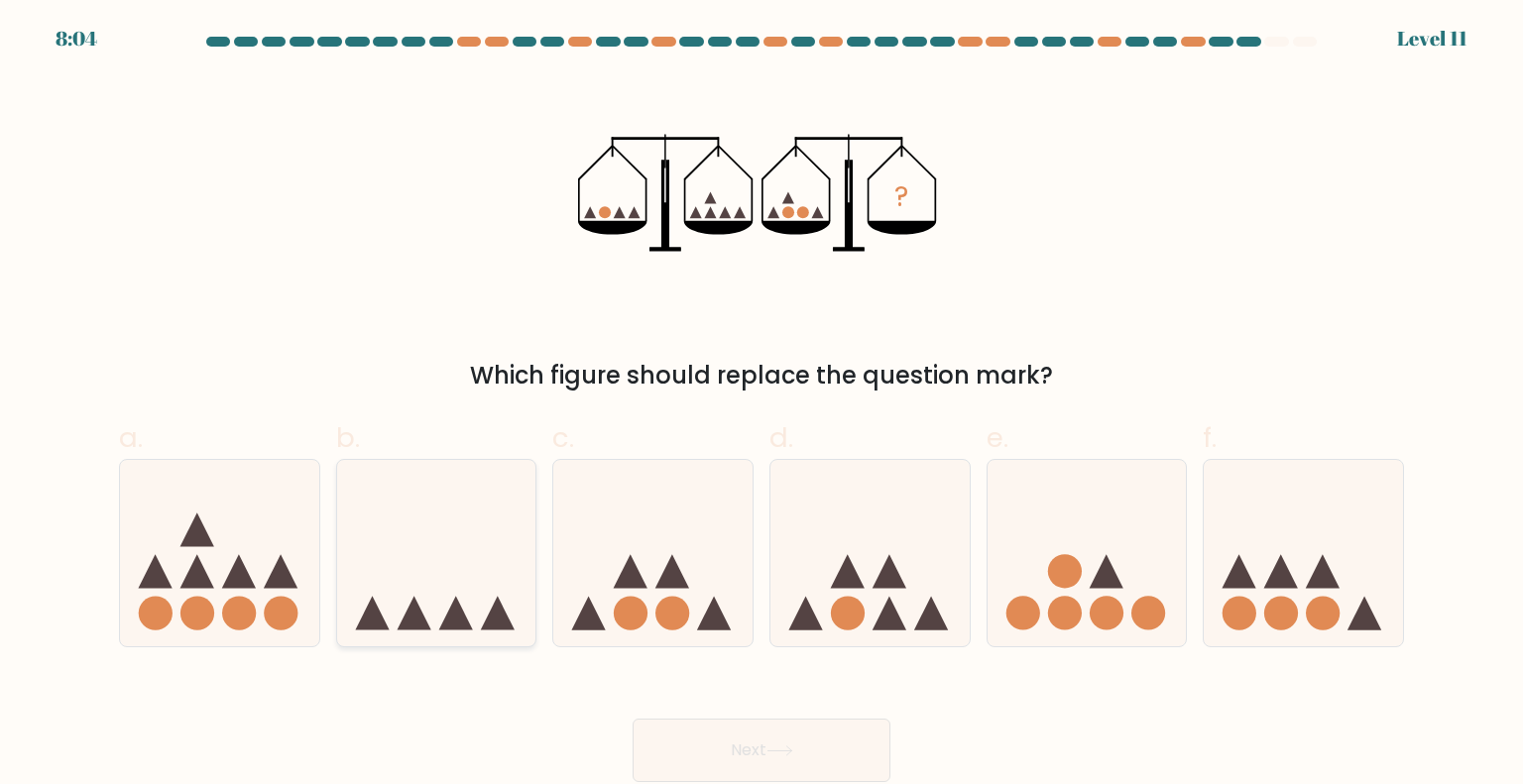 click 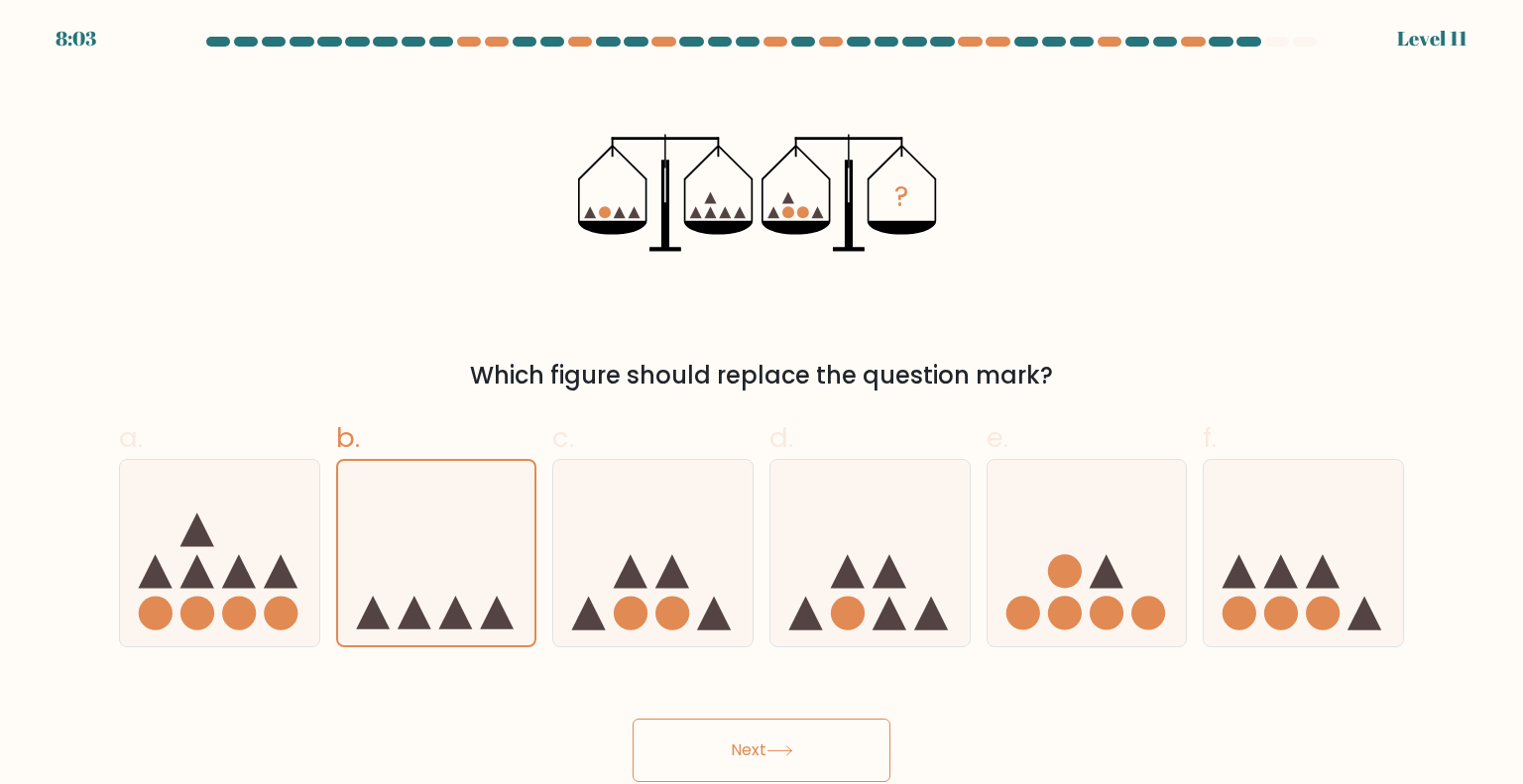 click on "Next" at bounding box center [762, 750] 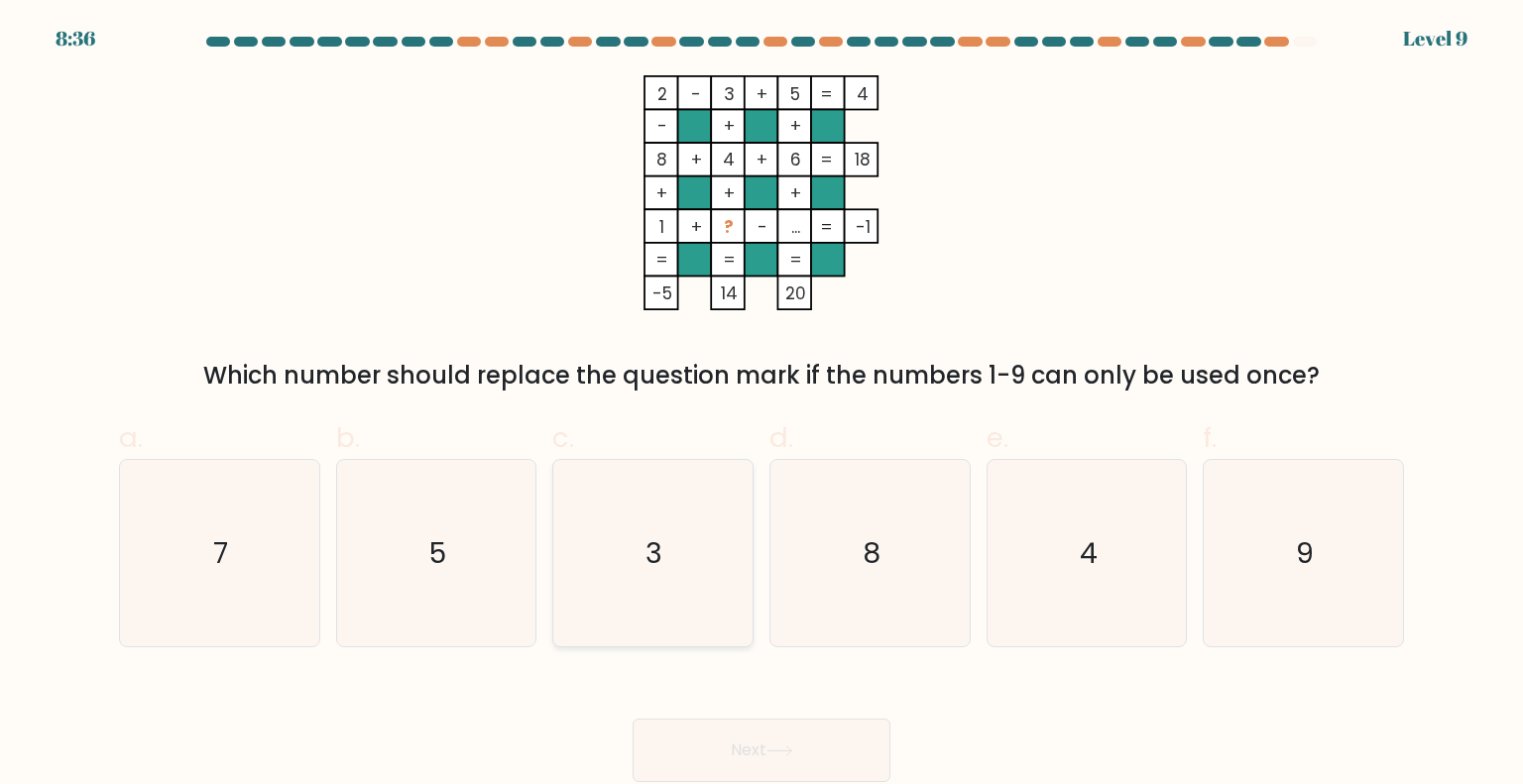 click on "3" 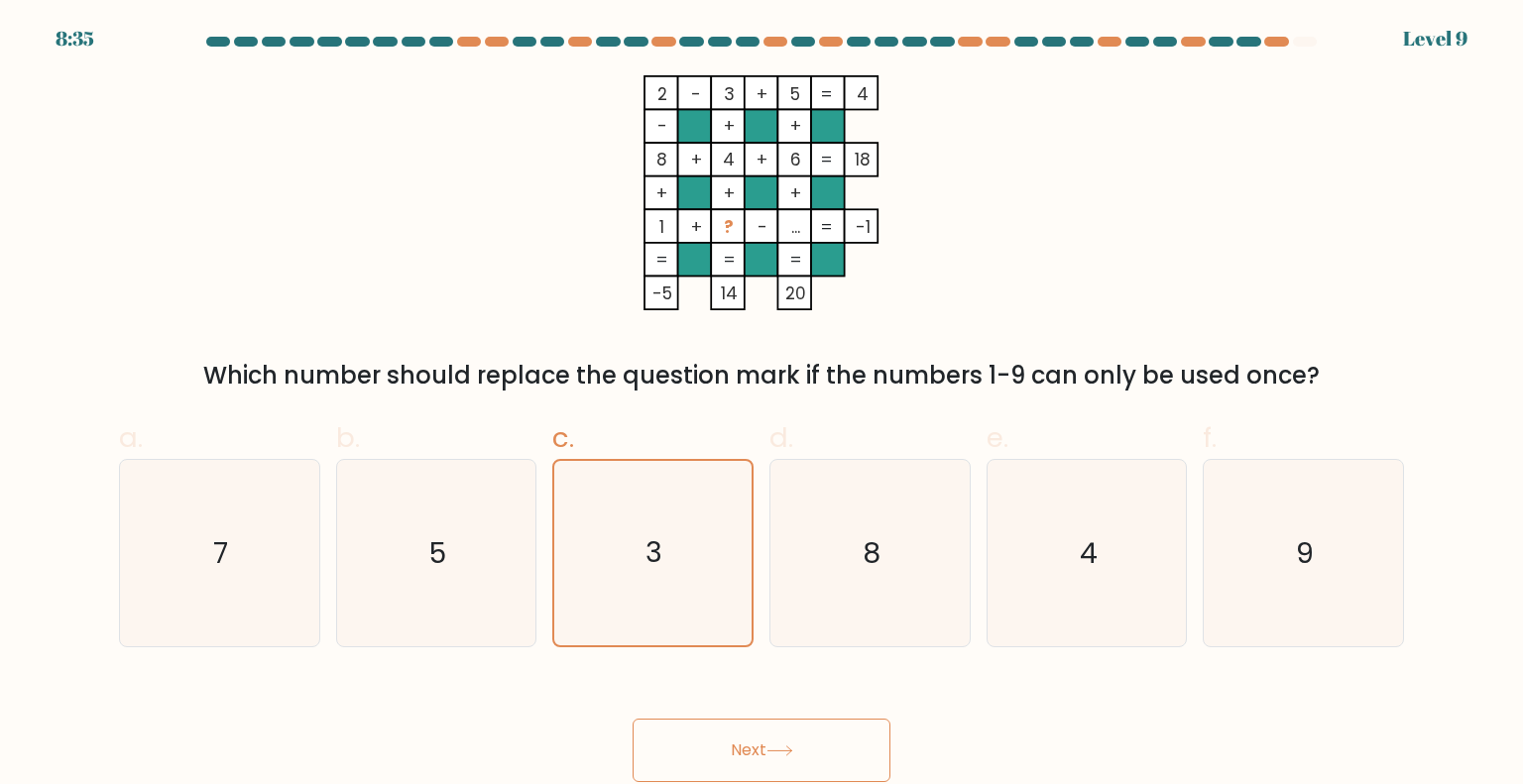 click on "Next" at bounding box center (762, 750) 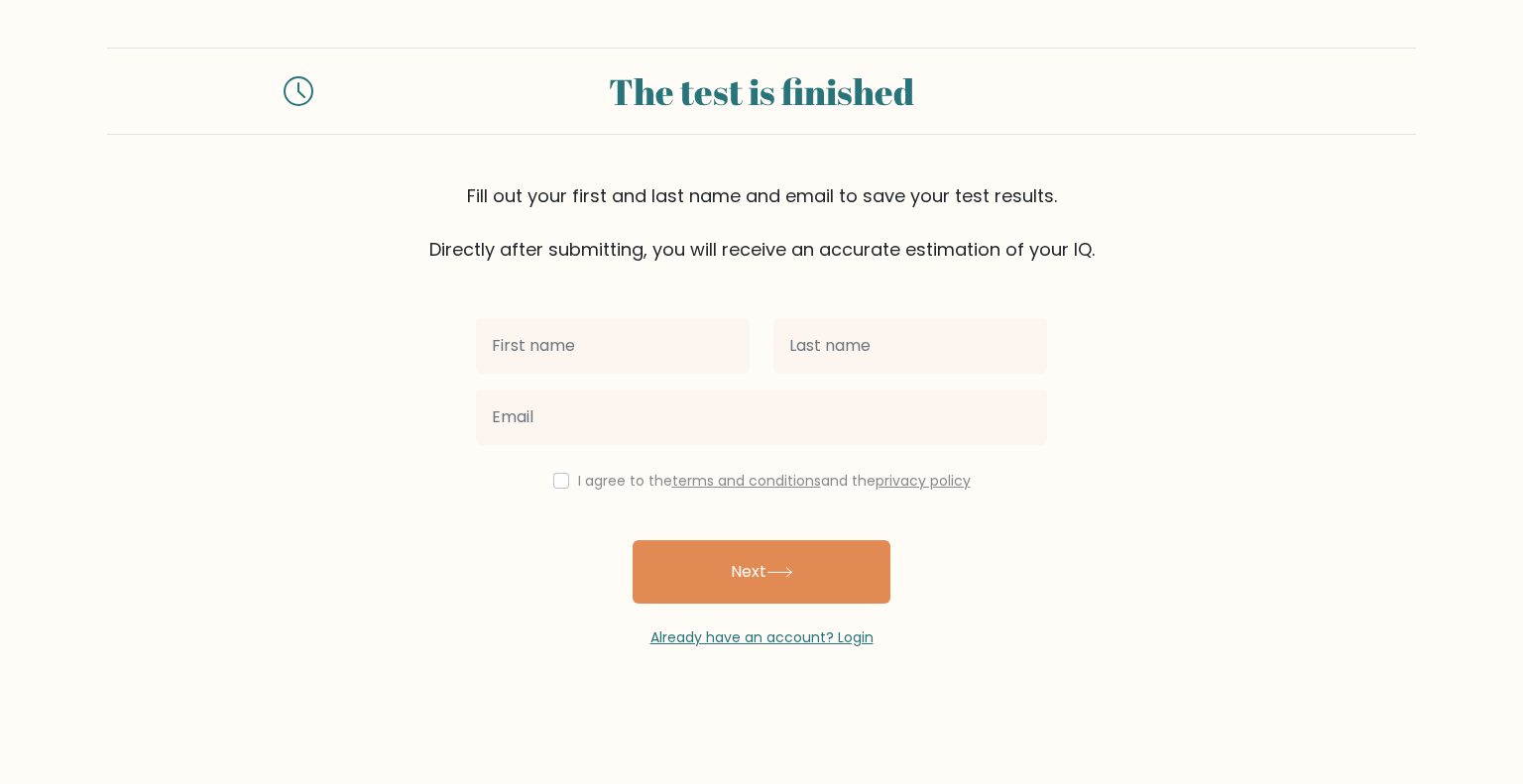 scroll, scrollTop: 0, scrollLeft: 0, axis: both 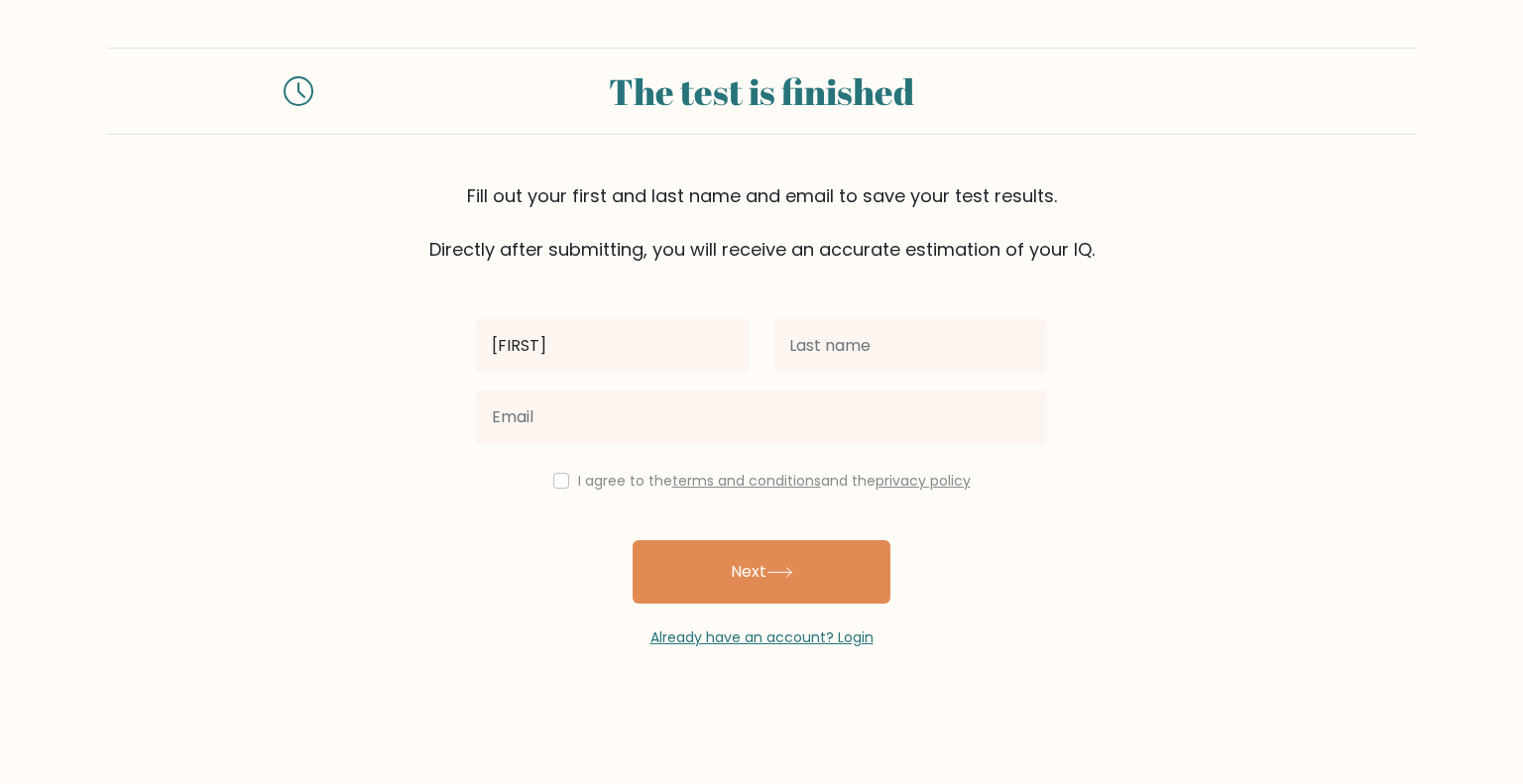 type on "Rajie" 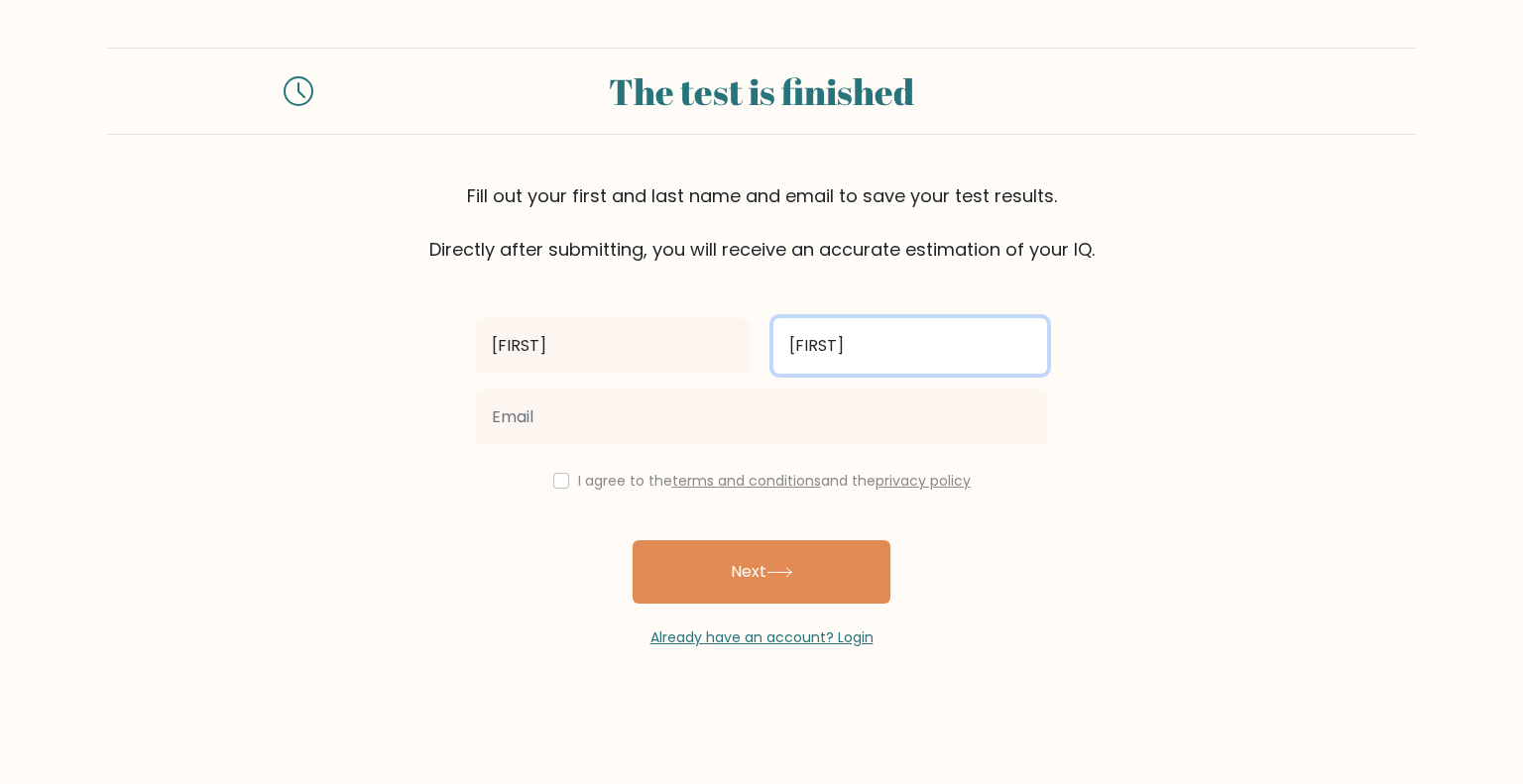 type on "Custodio" 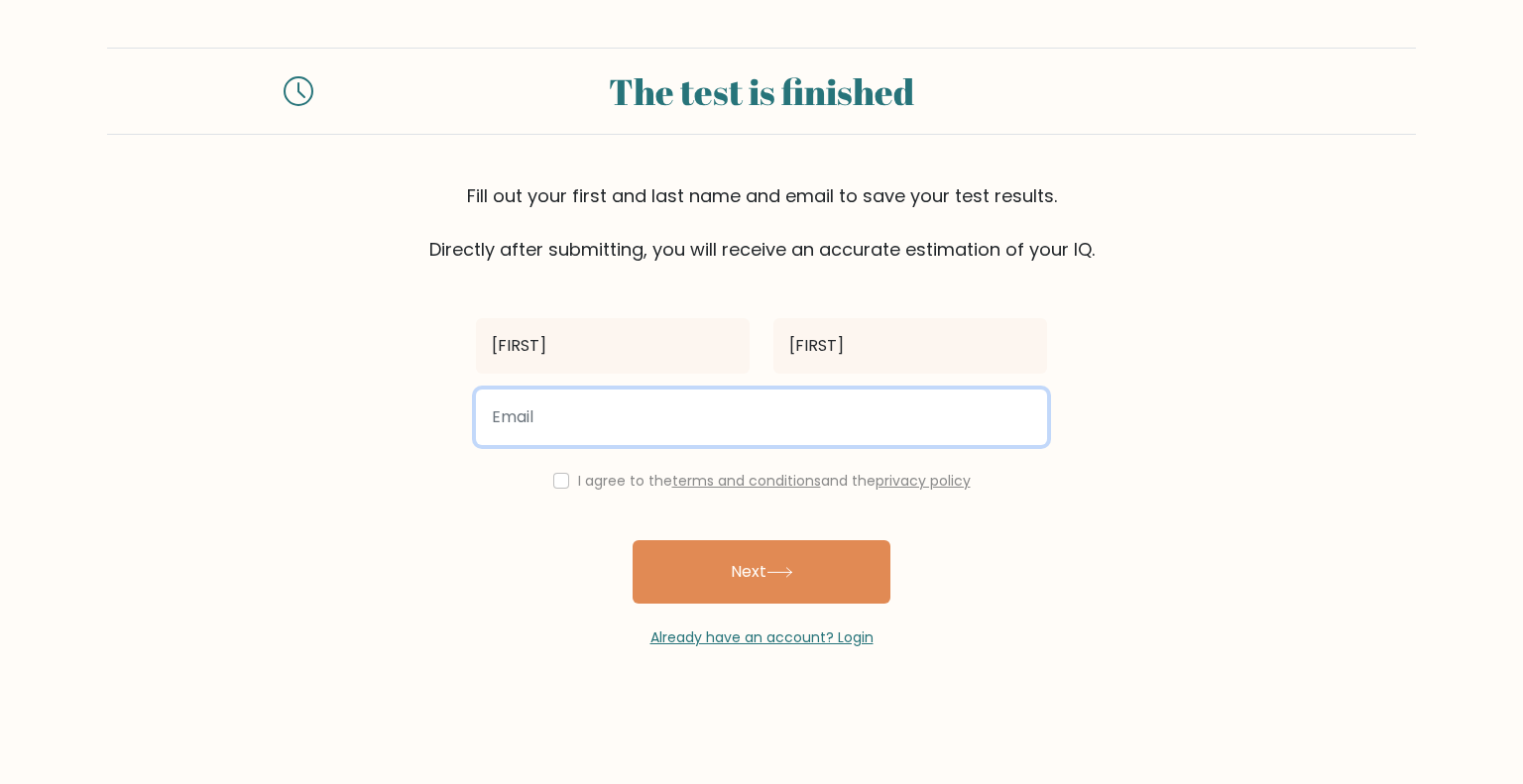 click at bounding box center [762, 417] 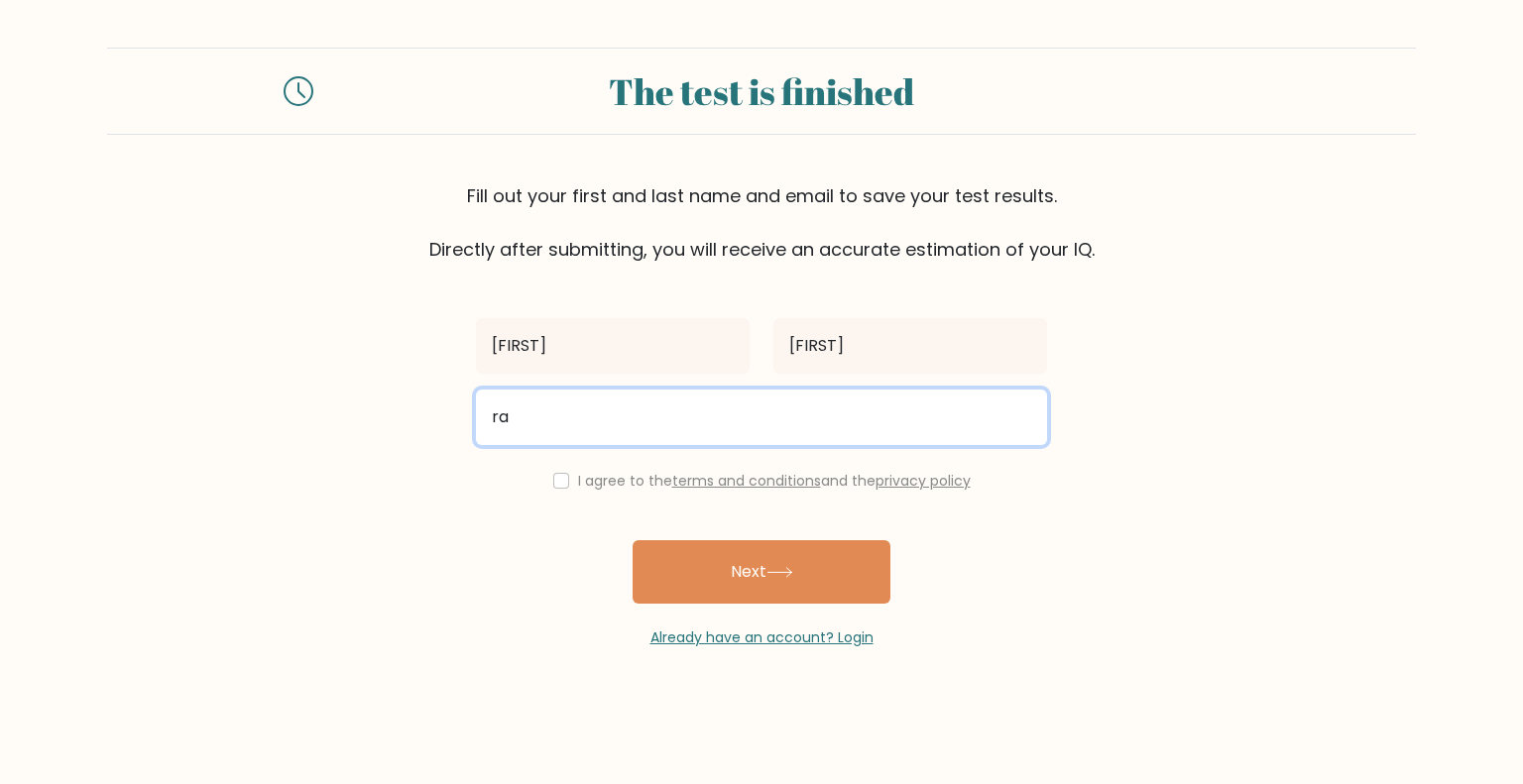 type on "rajcus73@gmail.com" 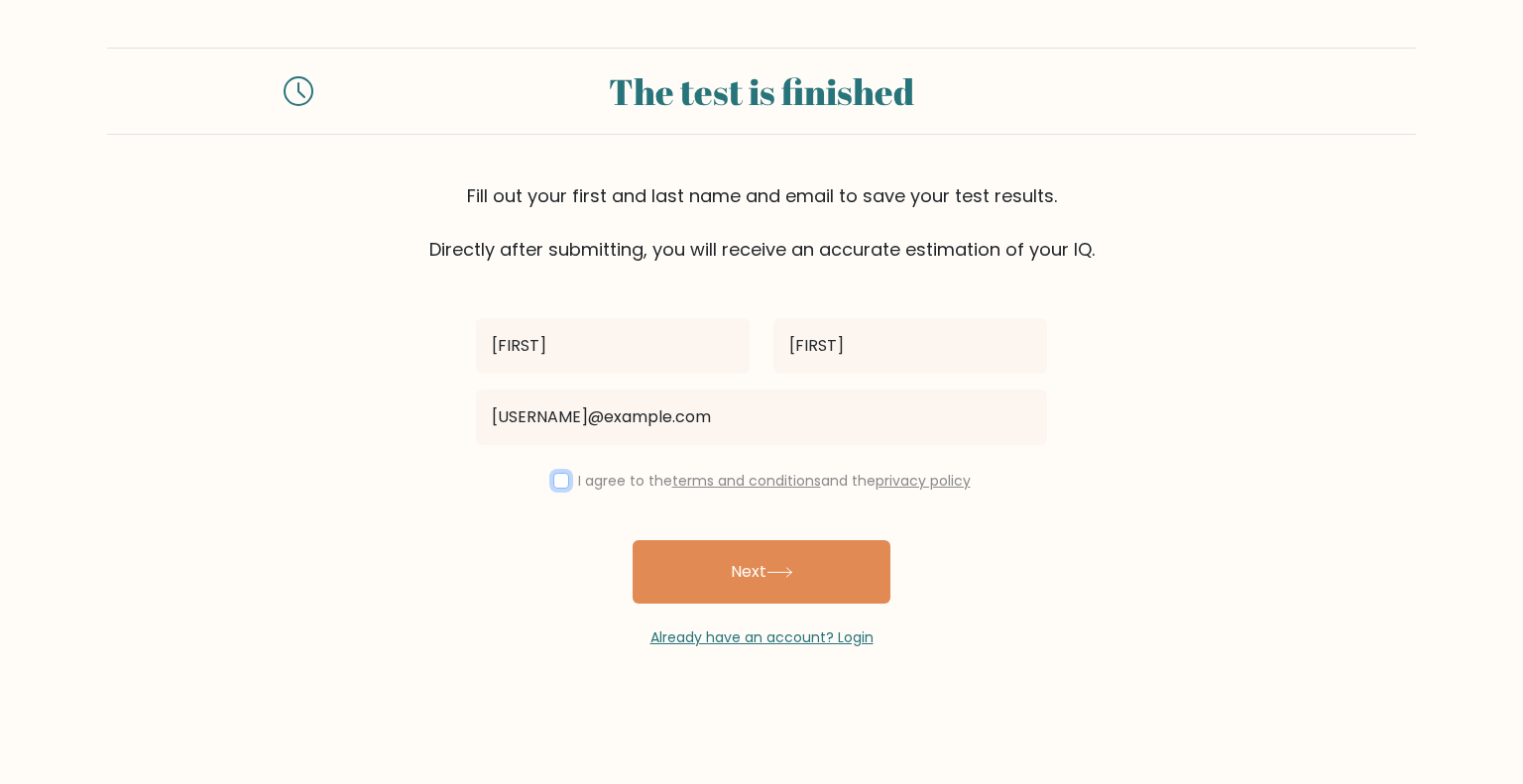 click at bounding box center (561, 481) 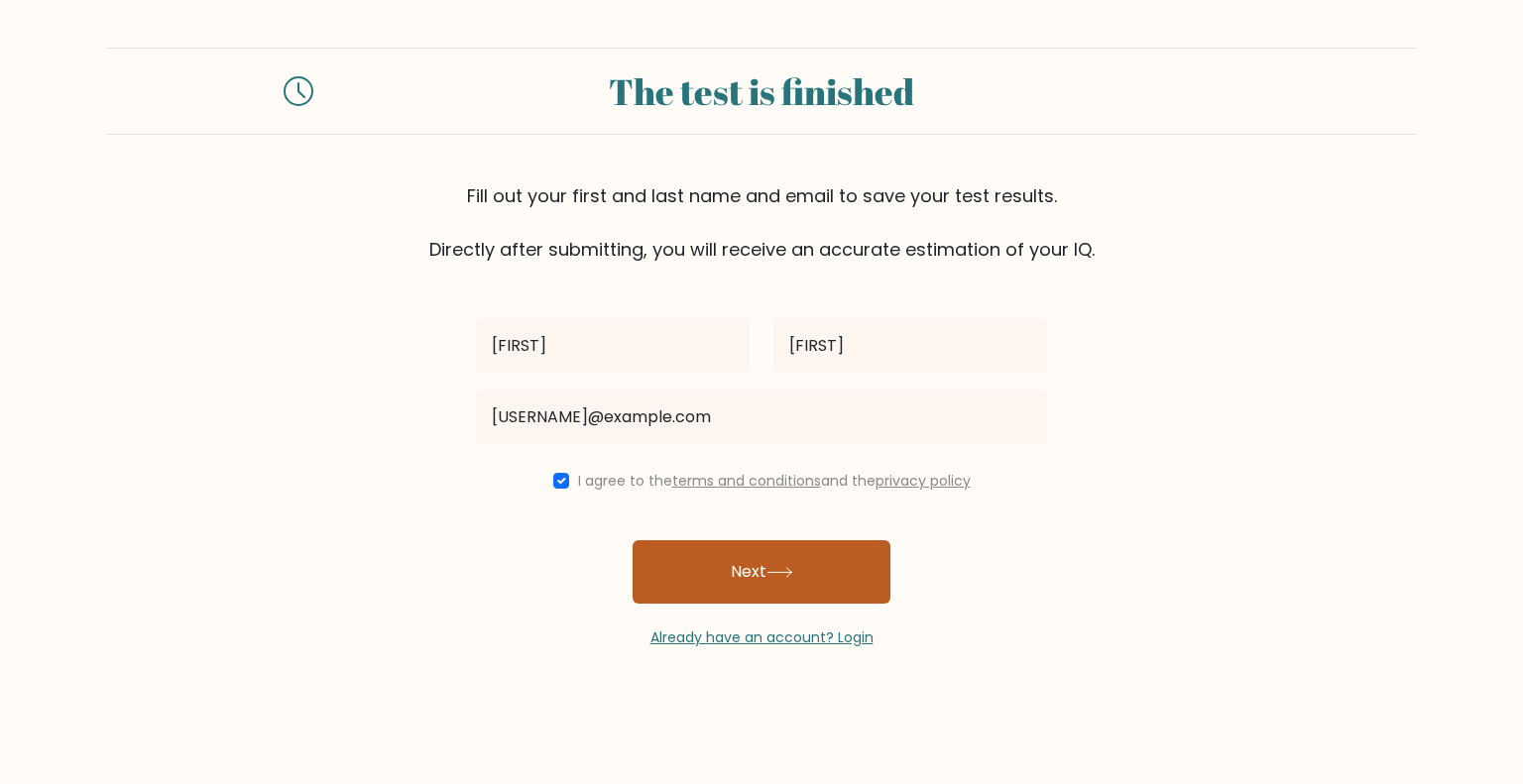 click on "Next" at bounding box center [762, 572] 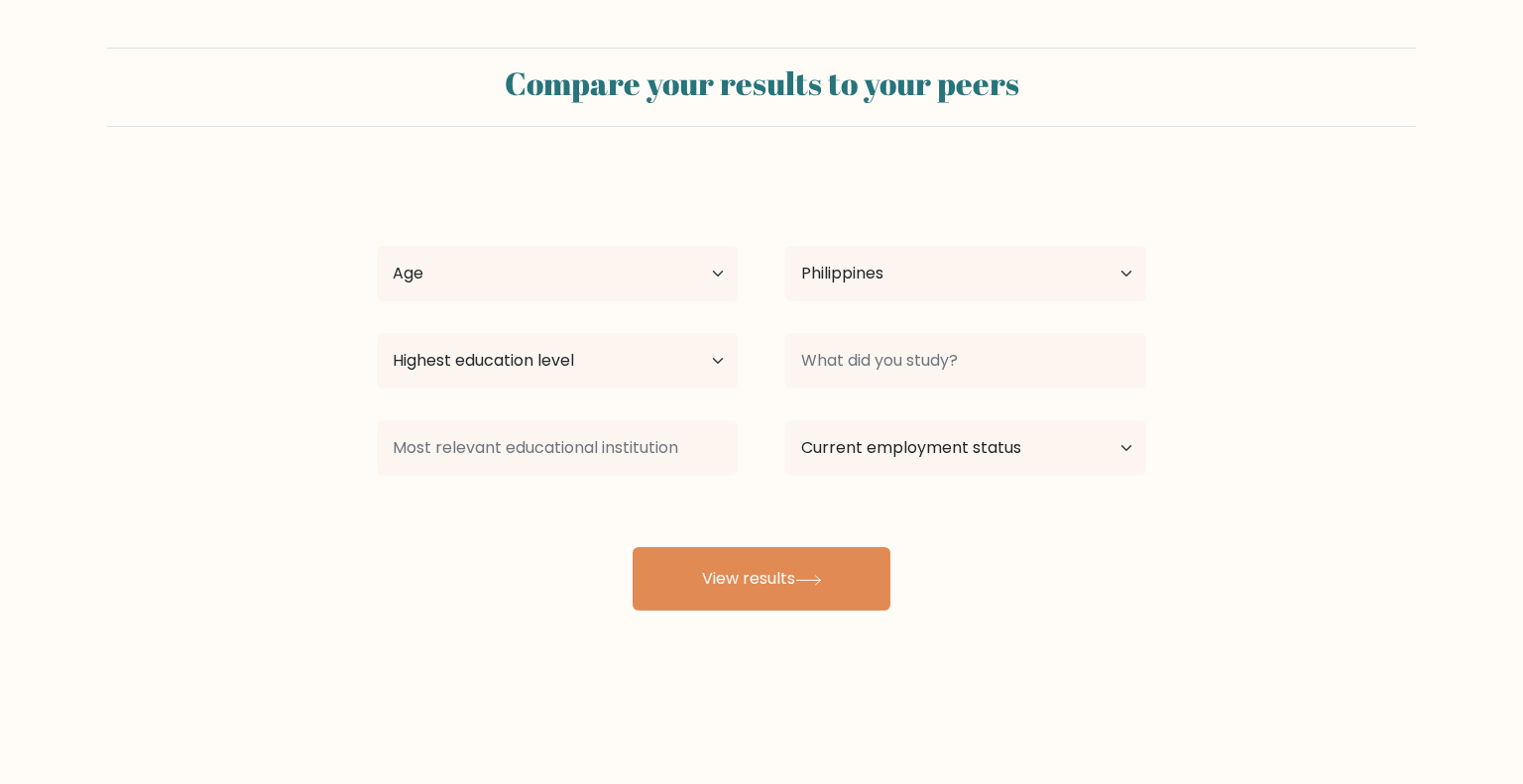 select on "PH" 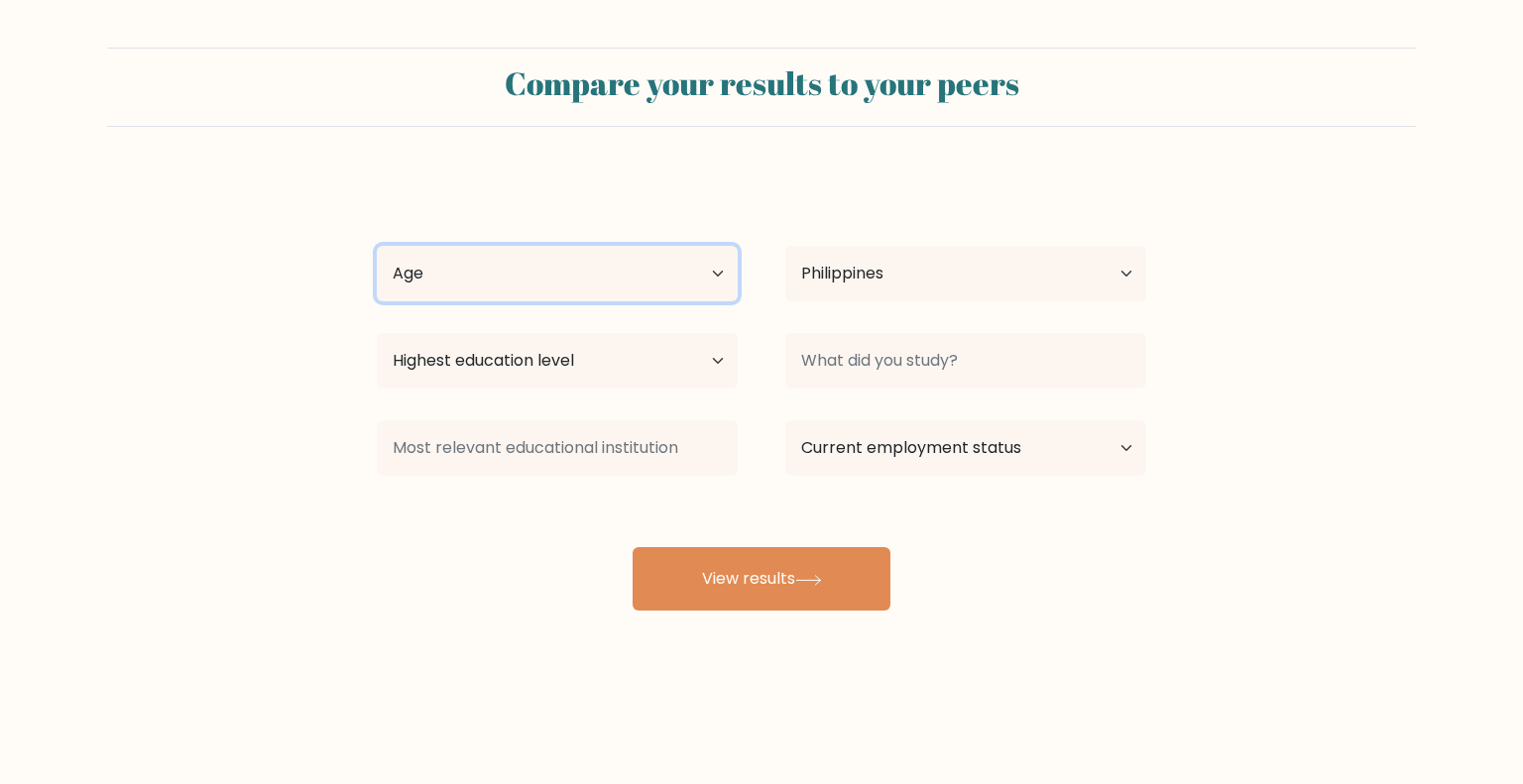 click on "Age
Under 18 years old
18-24 years old
25-34 years old
35-44 years old
45-54 years old
55-64 years old
65 years old and above" at bounding box center (557, 274) 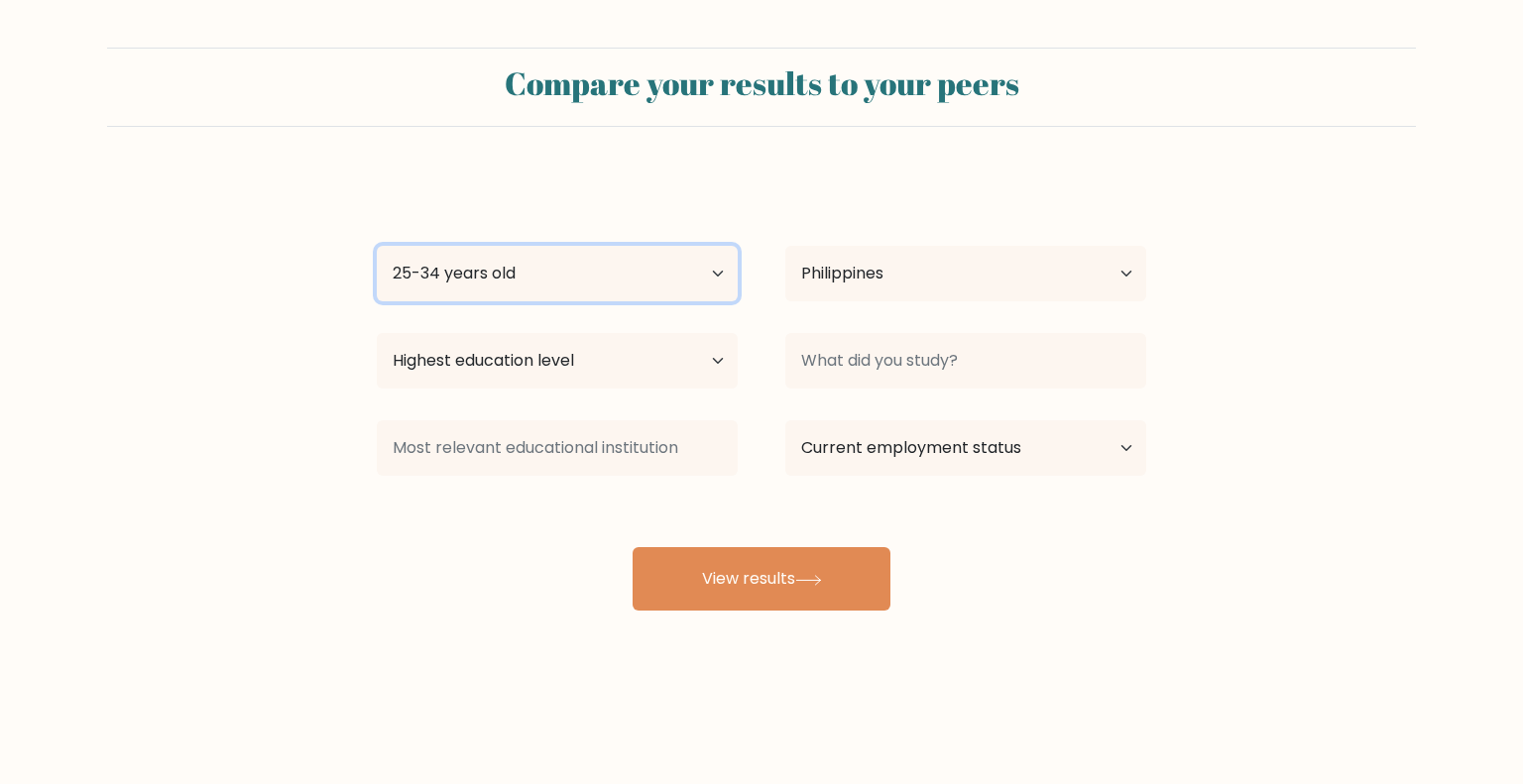 click on "Age
Under 18 years old
18-24 years old
25-34 years old
35-44 years old
45-54 years old
55-64 years old
65 years old and above" at bounding box center (557, 274) 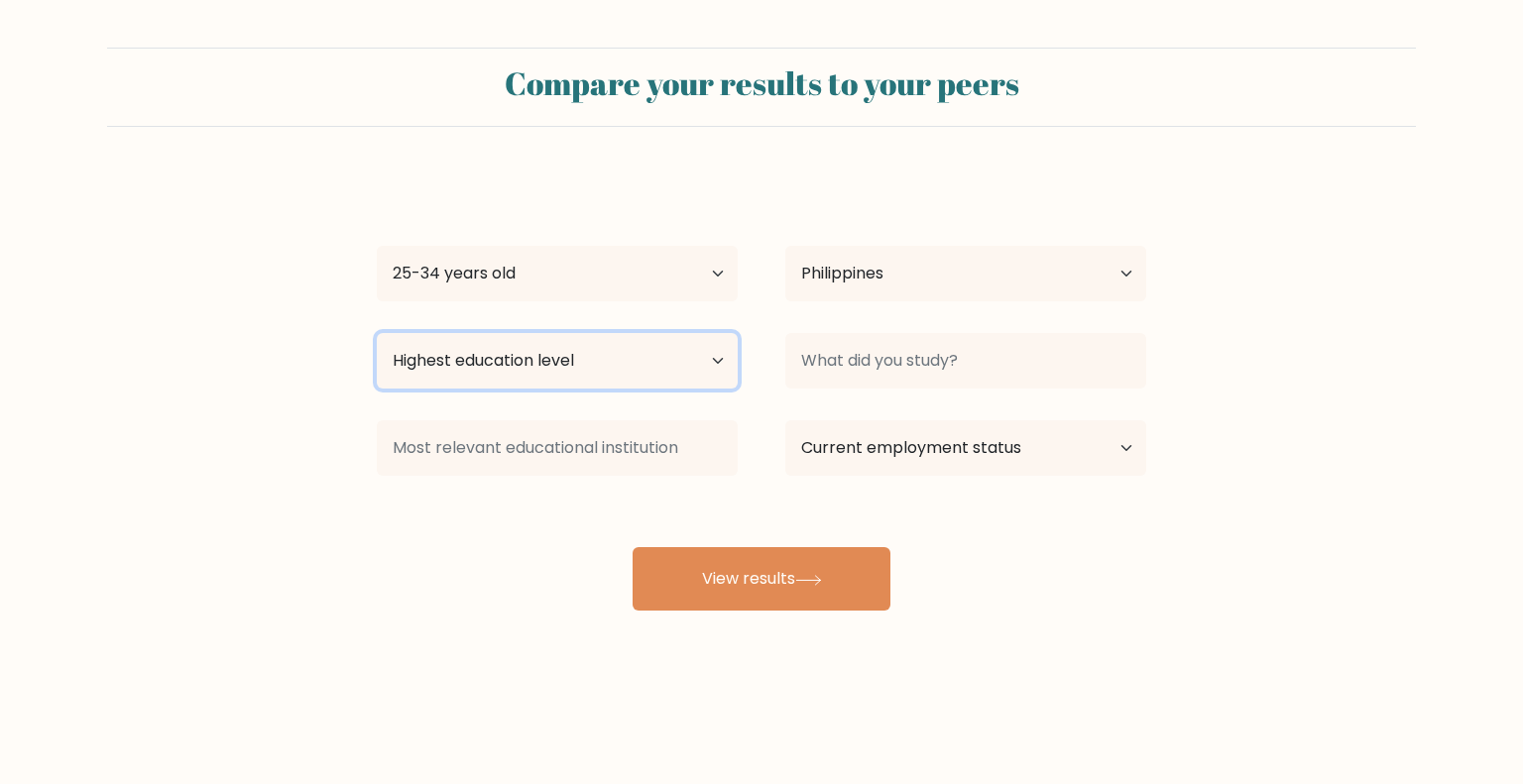 click on "Highest education level
No schooling
Primary
Lower Secondary
Upper Secondary
Occupation Specific
Bachelor's degree
Master's degree
Doctoral degree" at bounding box center [557, 361] 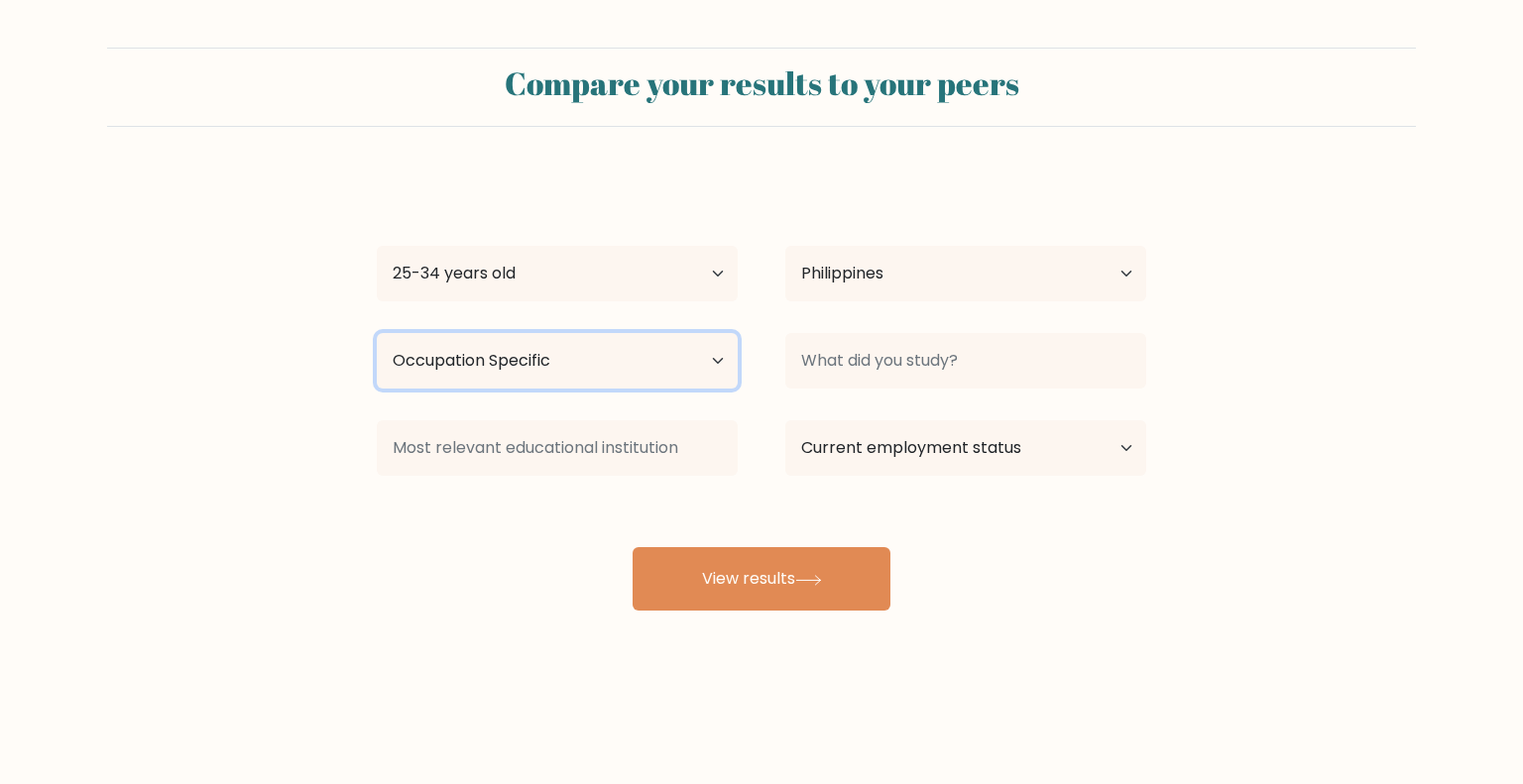 click on "Highest education level
No schooling
Primary
Lower Secondary
Upper Secondary
Occupation Specific
Bachelor's degree
Master's degree
Doctoral degree" at bounding box center (557, 361) 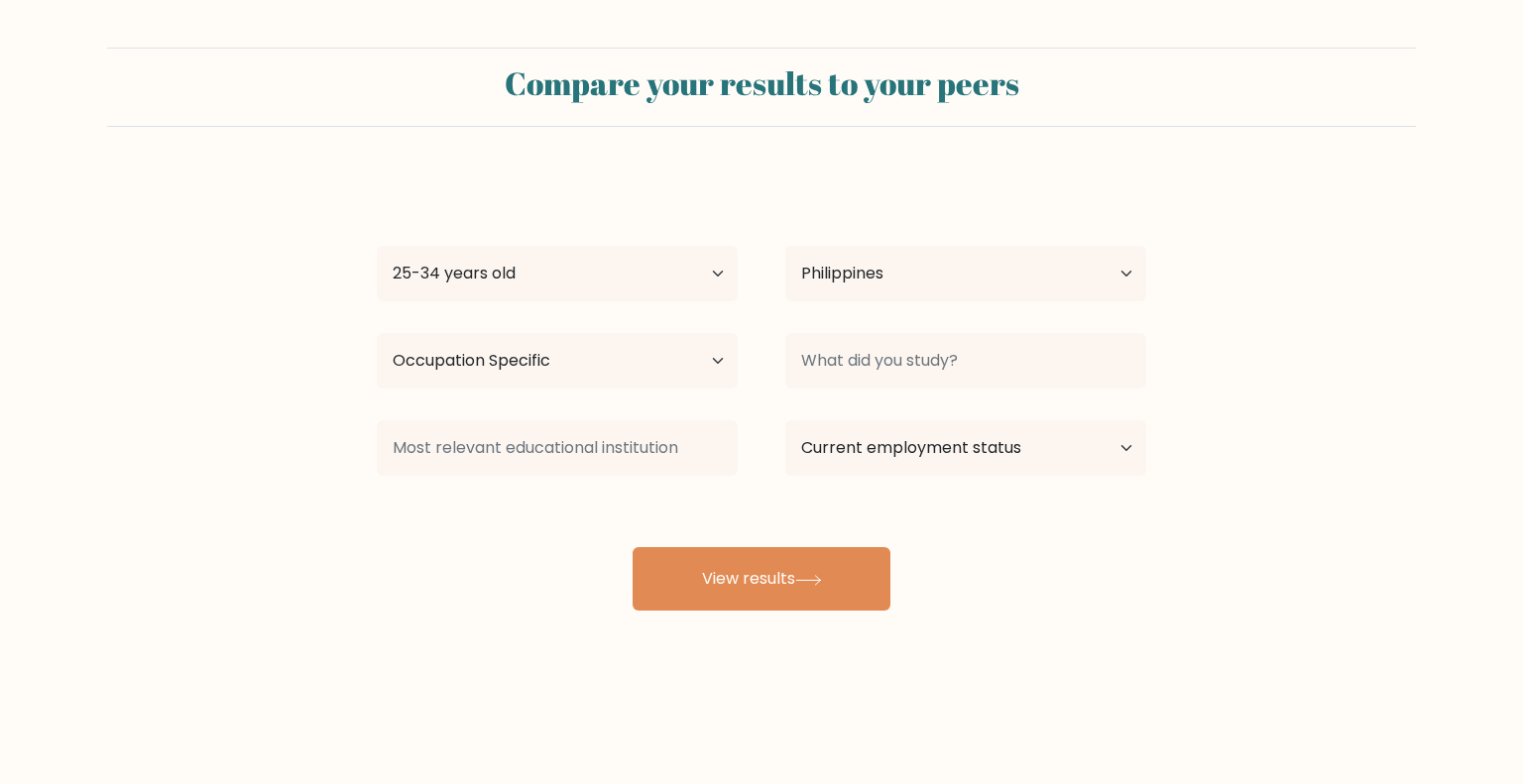 click at bounding box center (966, 361) 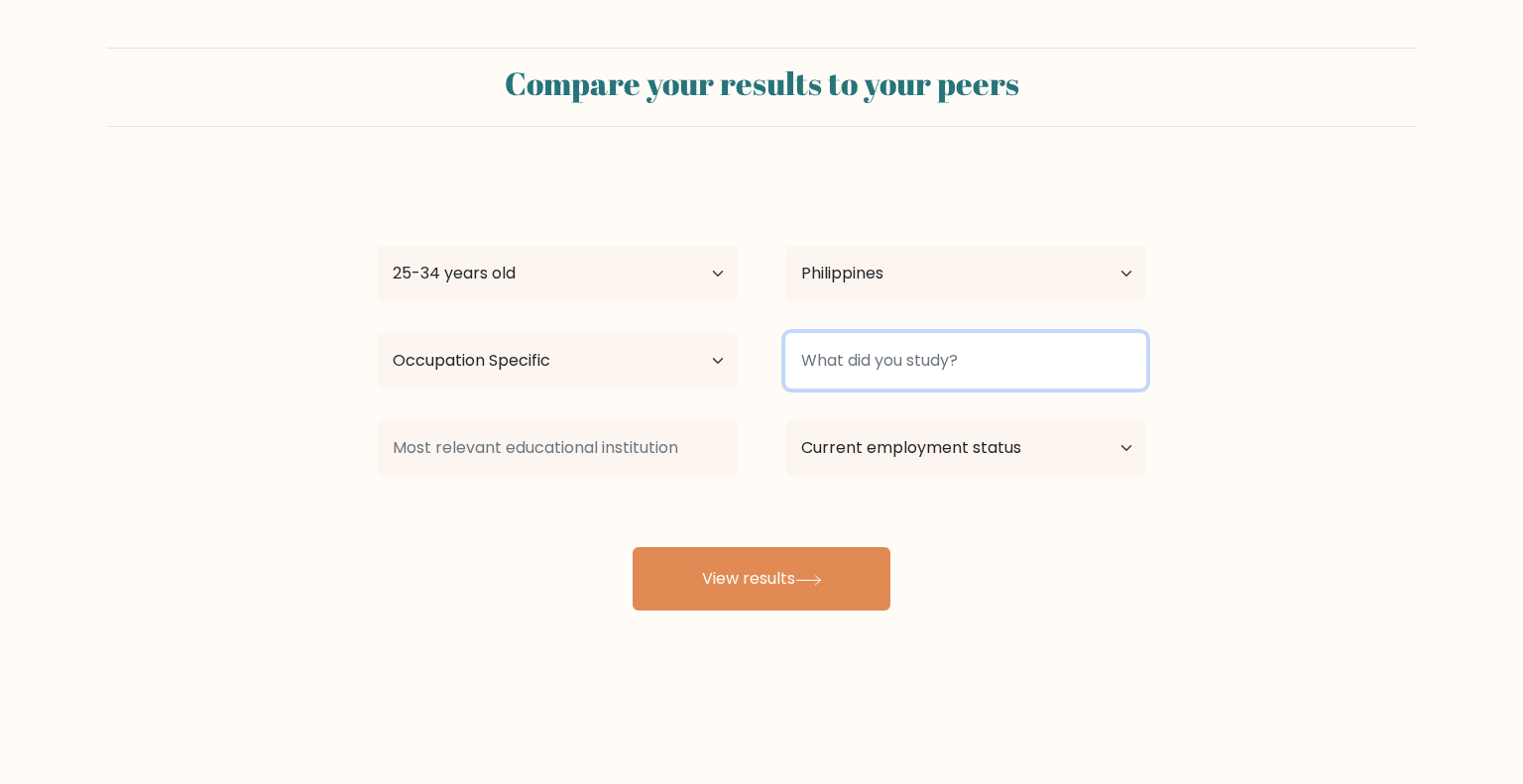 click at bounding box center [966, 361] 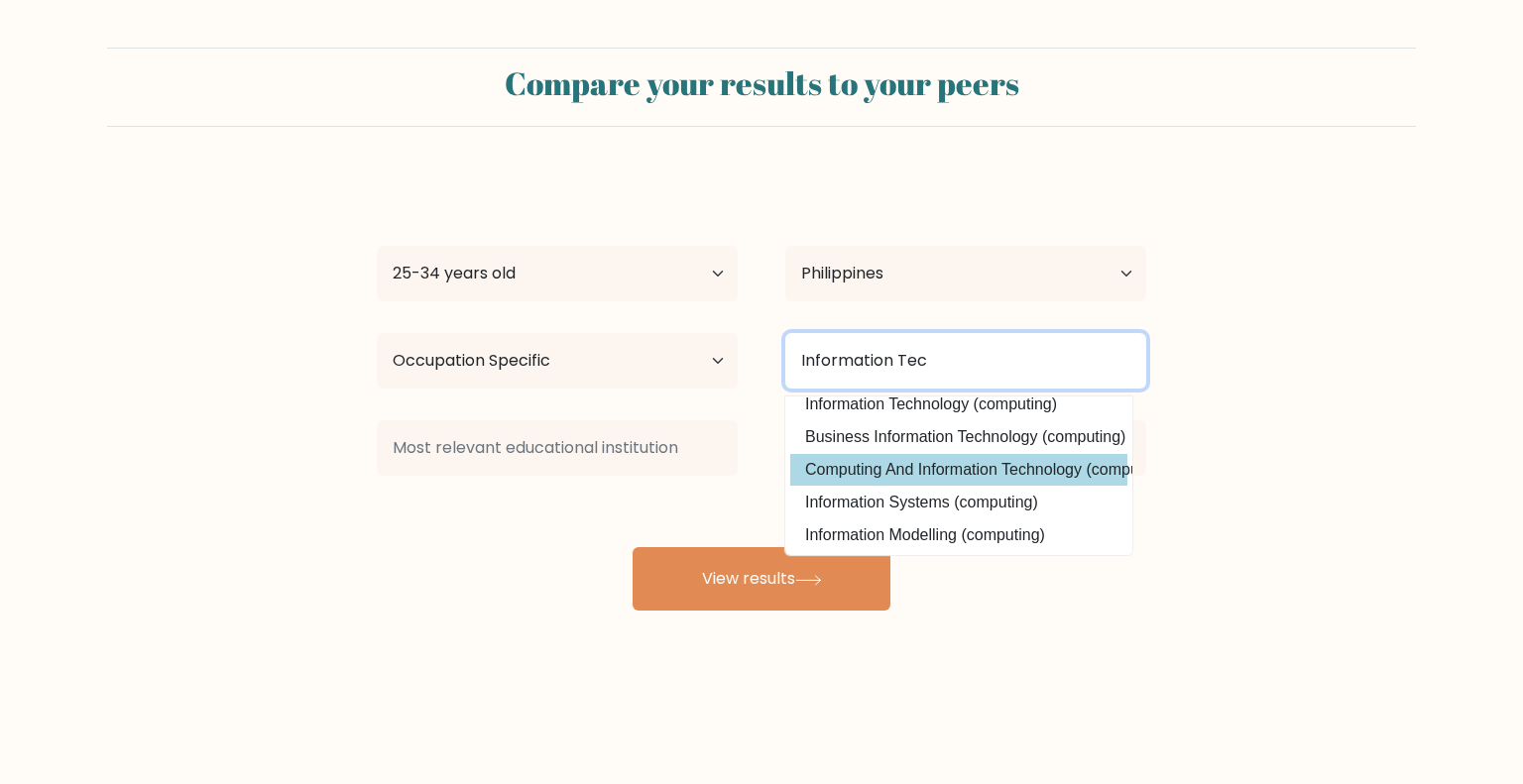 scroll, scrollTop: 0, scrollLeft: 0, axis: both 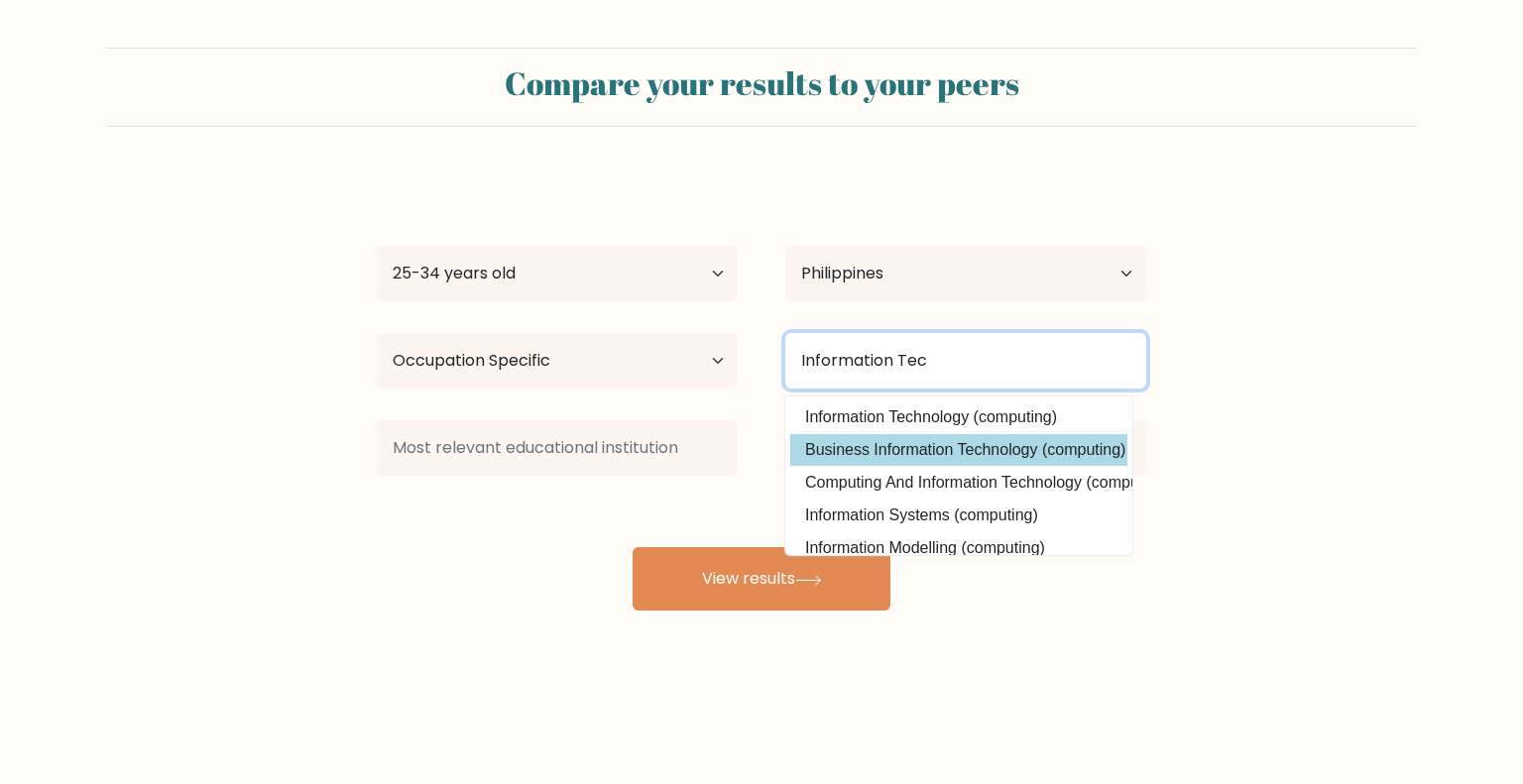 type on "Information Tec" 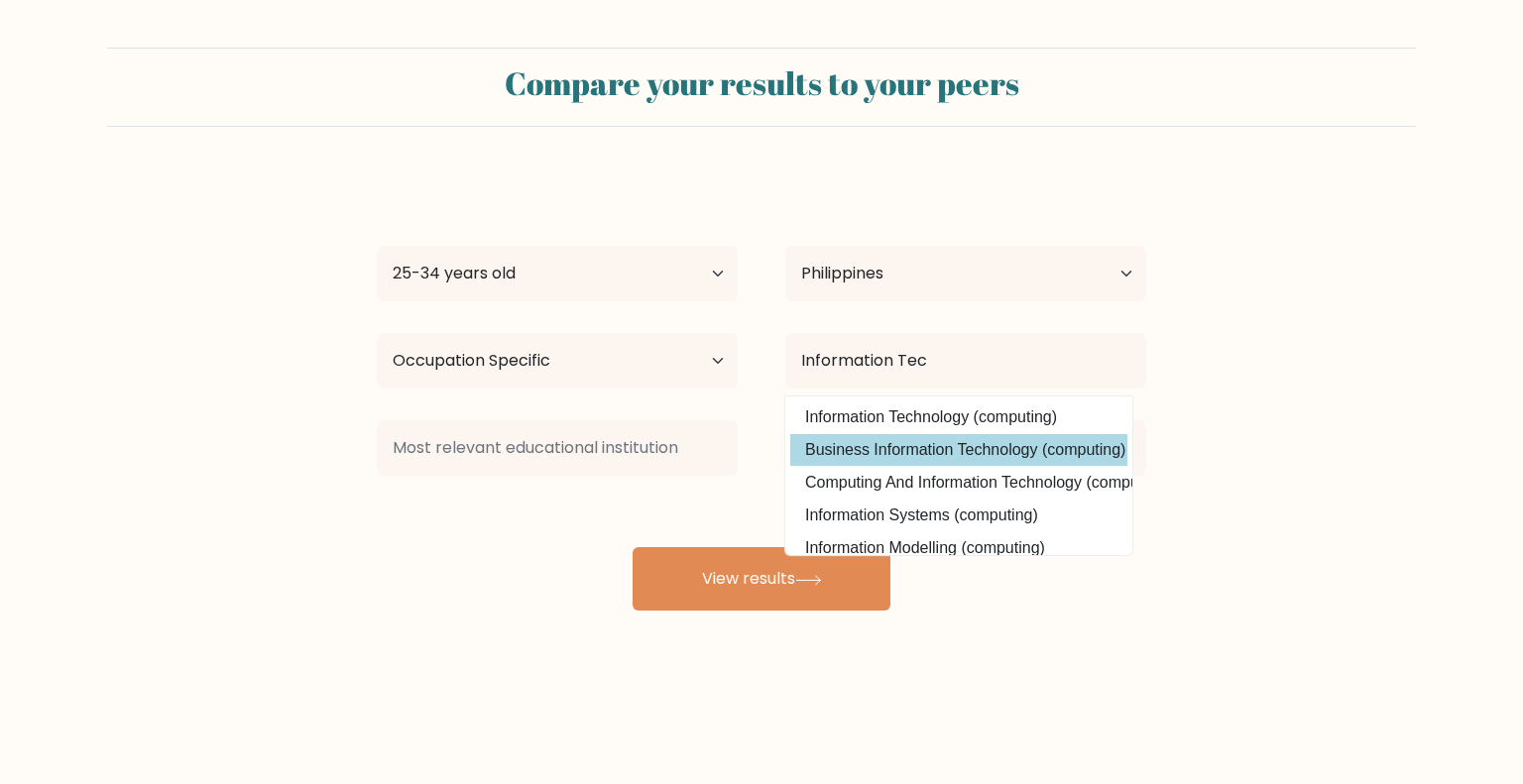 click on "Rajie
Custodio
Age
Under 18 years old
18-24 years old
25-34 years old
35-44 years old
45-54 years old
55-64 years old
65 years old and above
Country
Afghanistan
Albania
Algeria
American Samoa
Andorra
Angola
Anguilla
Antarctica
Antigua and Barbuda
Argentina
Armenia
Aruba
Australia
Austria
Azerbaijan
Bahamas
Bahrain
Bangladesh
Barbados
Belarus
Belgium
Belize
Benin
Bermuda
Bhutan
Bolivia
Bonaire, Sint Eustatius and Saba
Bosnia and Herzegovina
Botswana
Bouvet Island
Brazil
Brunei" at bounding box center (762, 392) 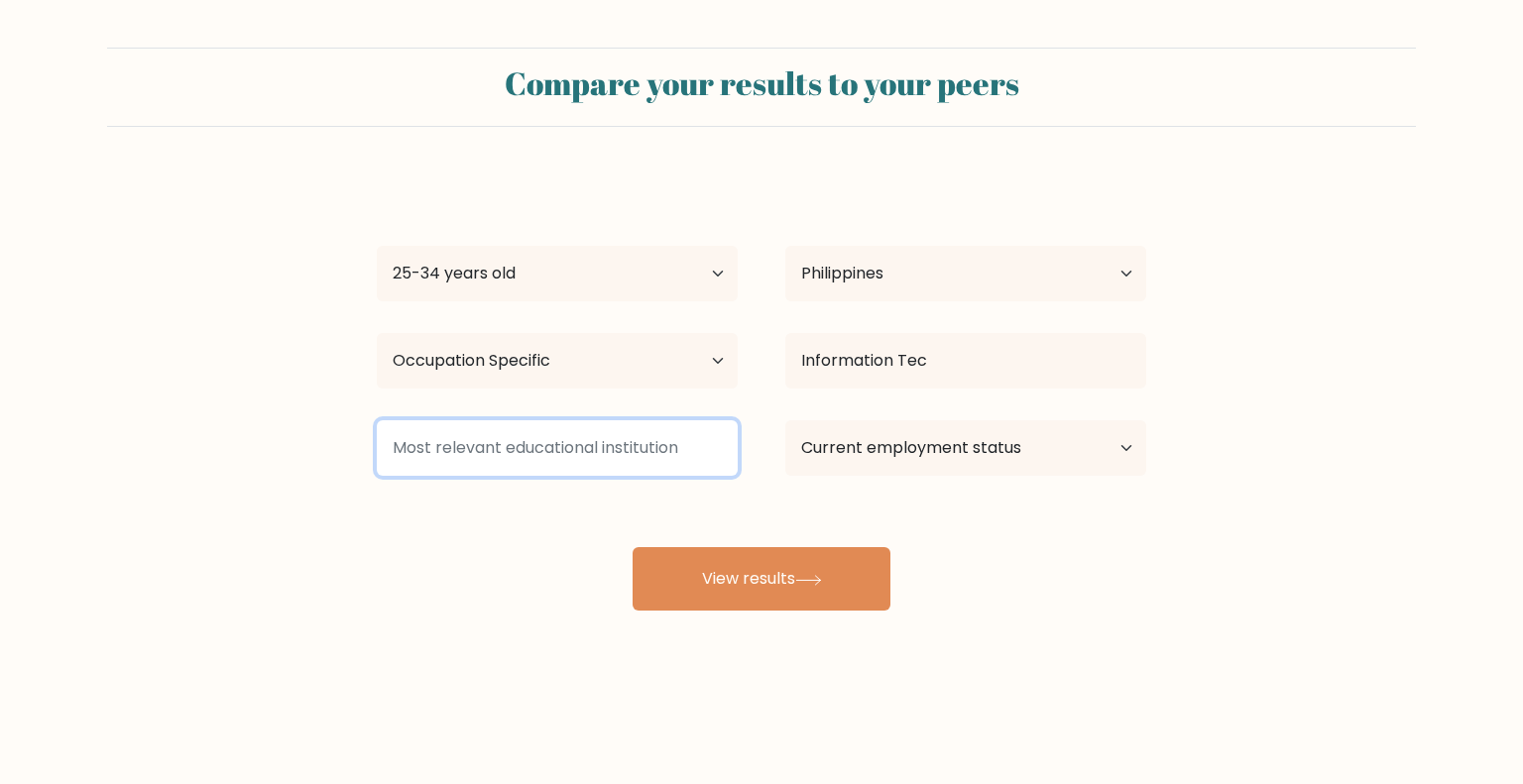 click at bounding box center (557, 448) 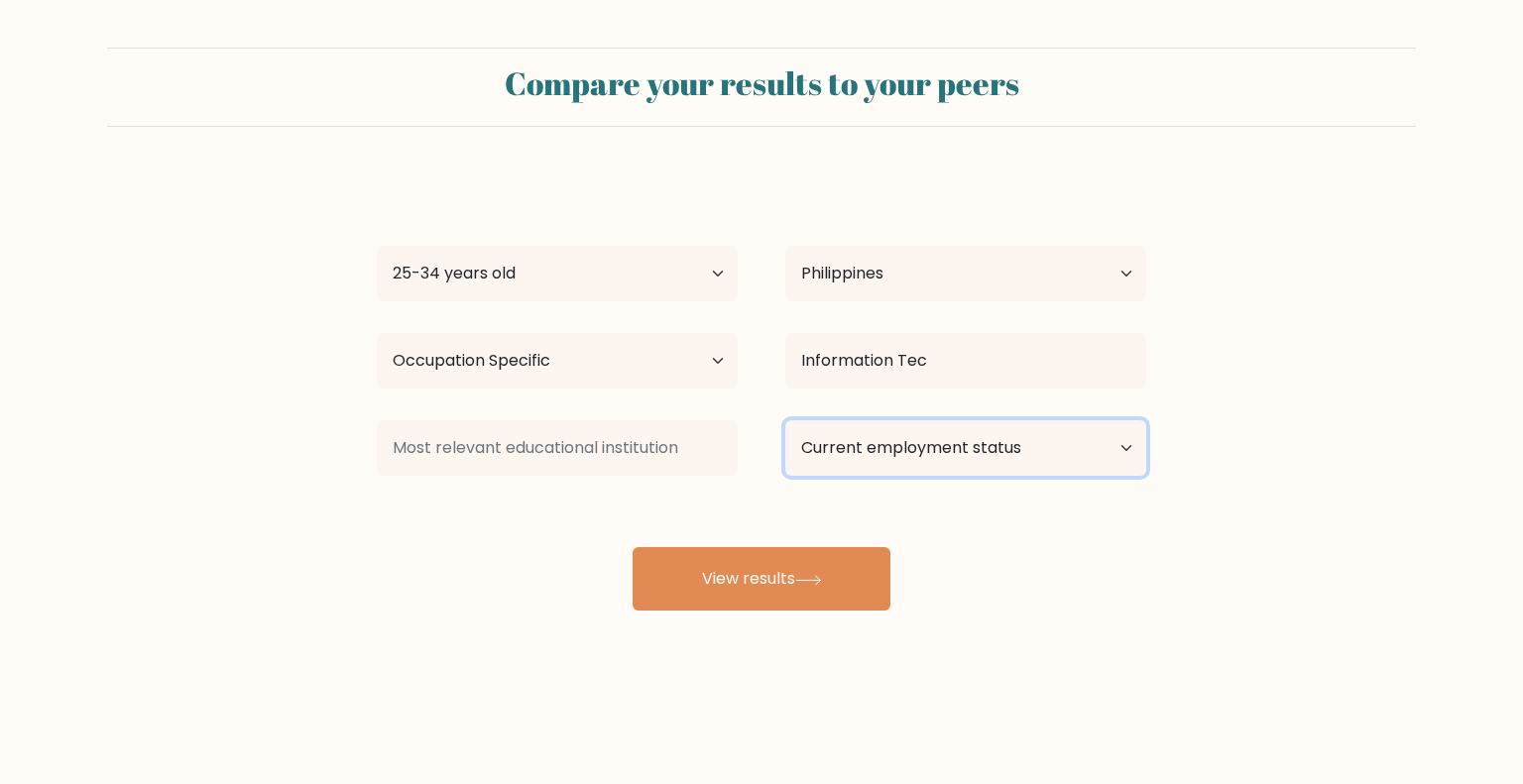 click on "Current employment status
Employed
Student
Retired
Other / prefer not to answer" at bounding box center (966, 448) 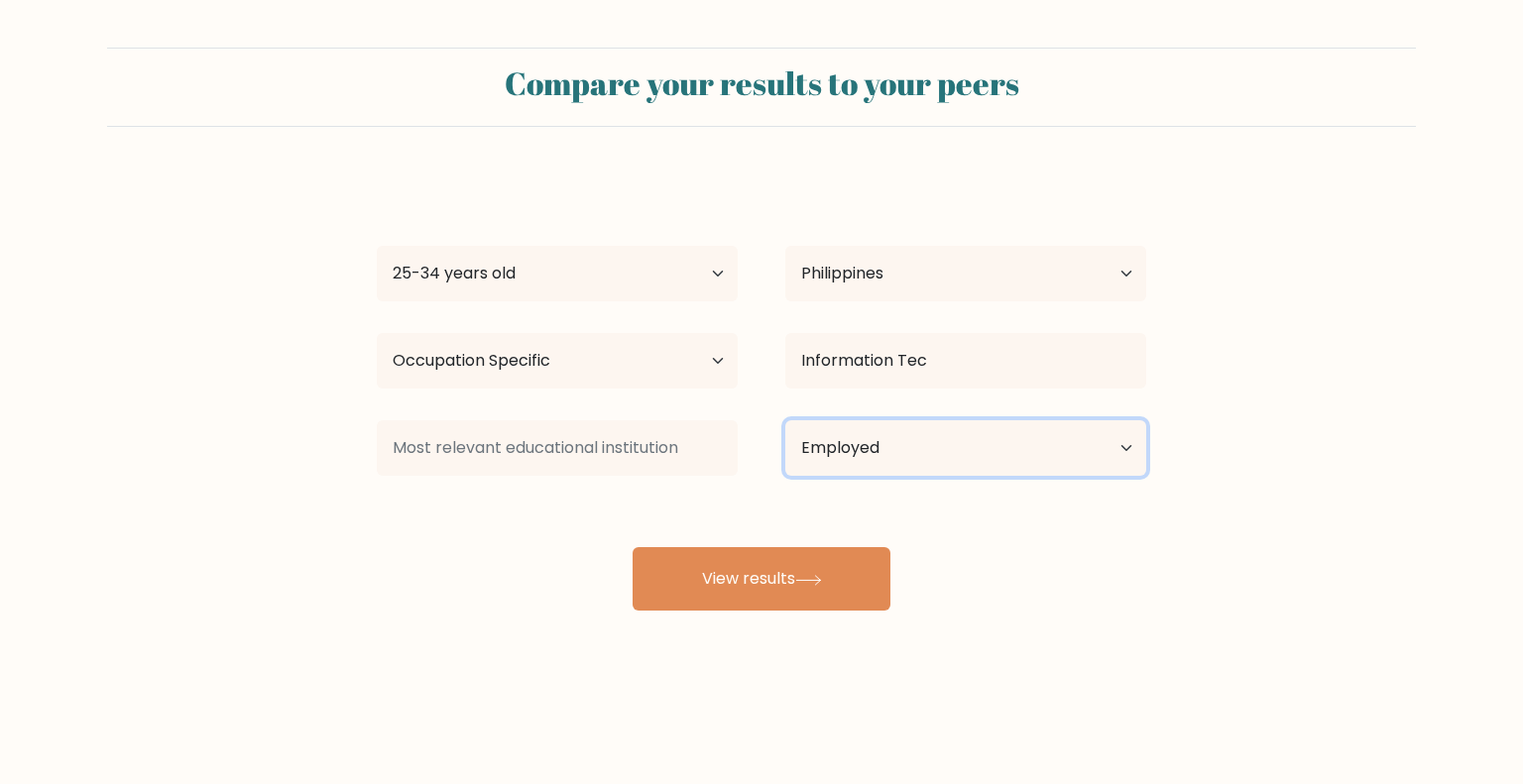 click on "Current employment status
Employed
Student
Retired
Other / prefer not to answer" at bounding box center [966, 448] 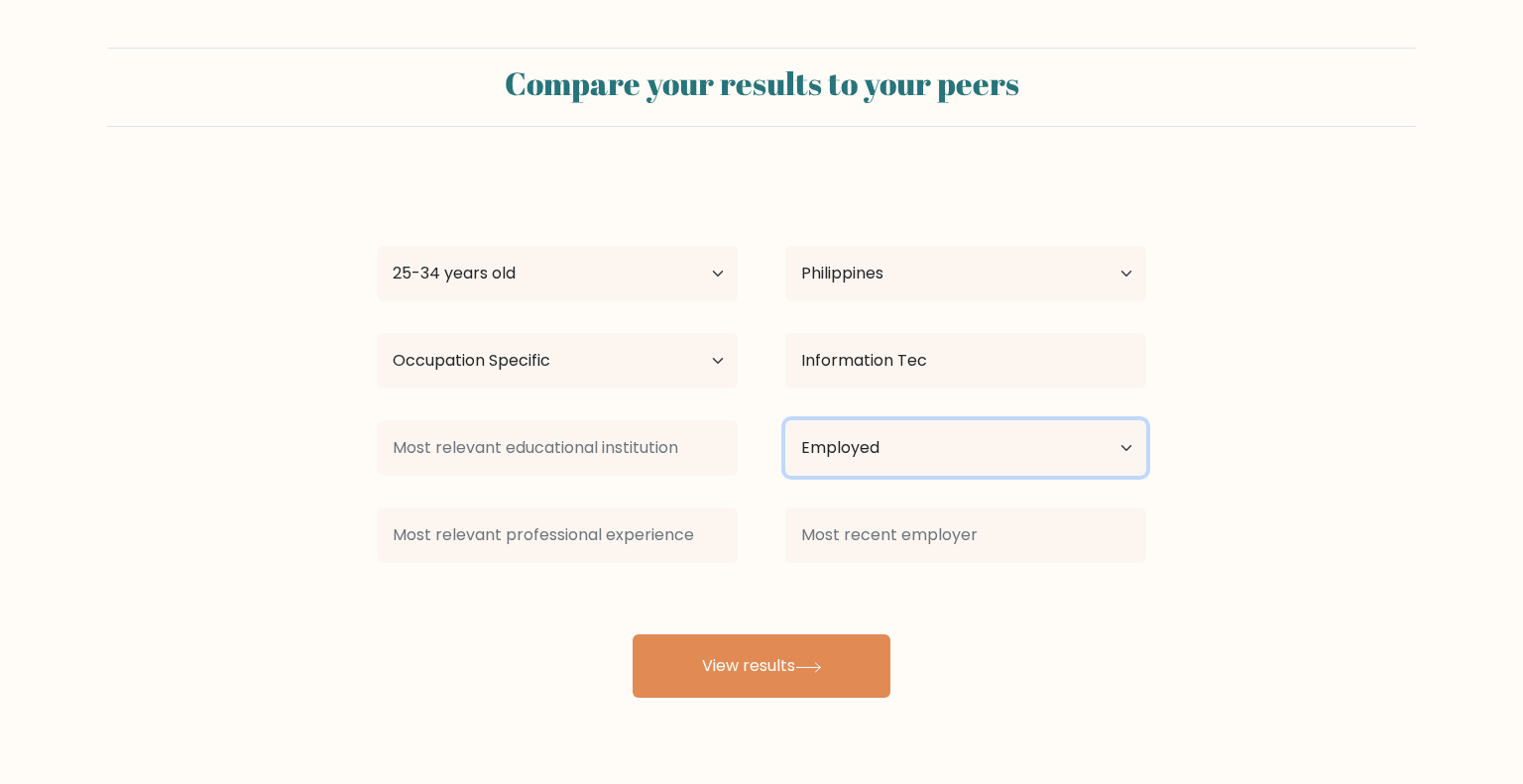 select on "other" 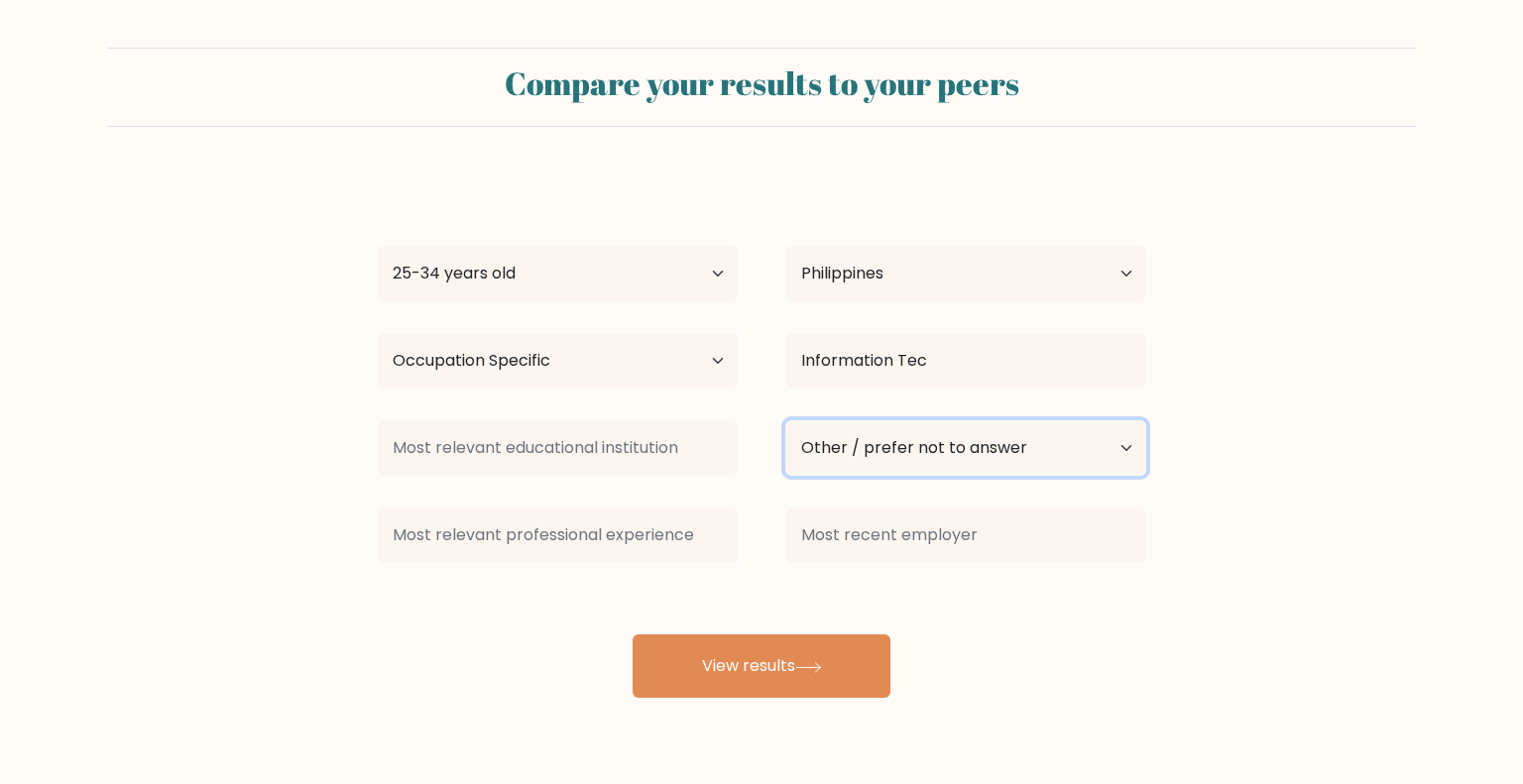 click on "Current employment status
Employed
Student
Retired
Other / prefer not to answer" at bounding box center [966, 448] 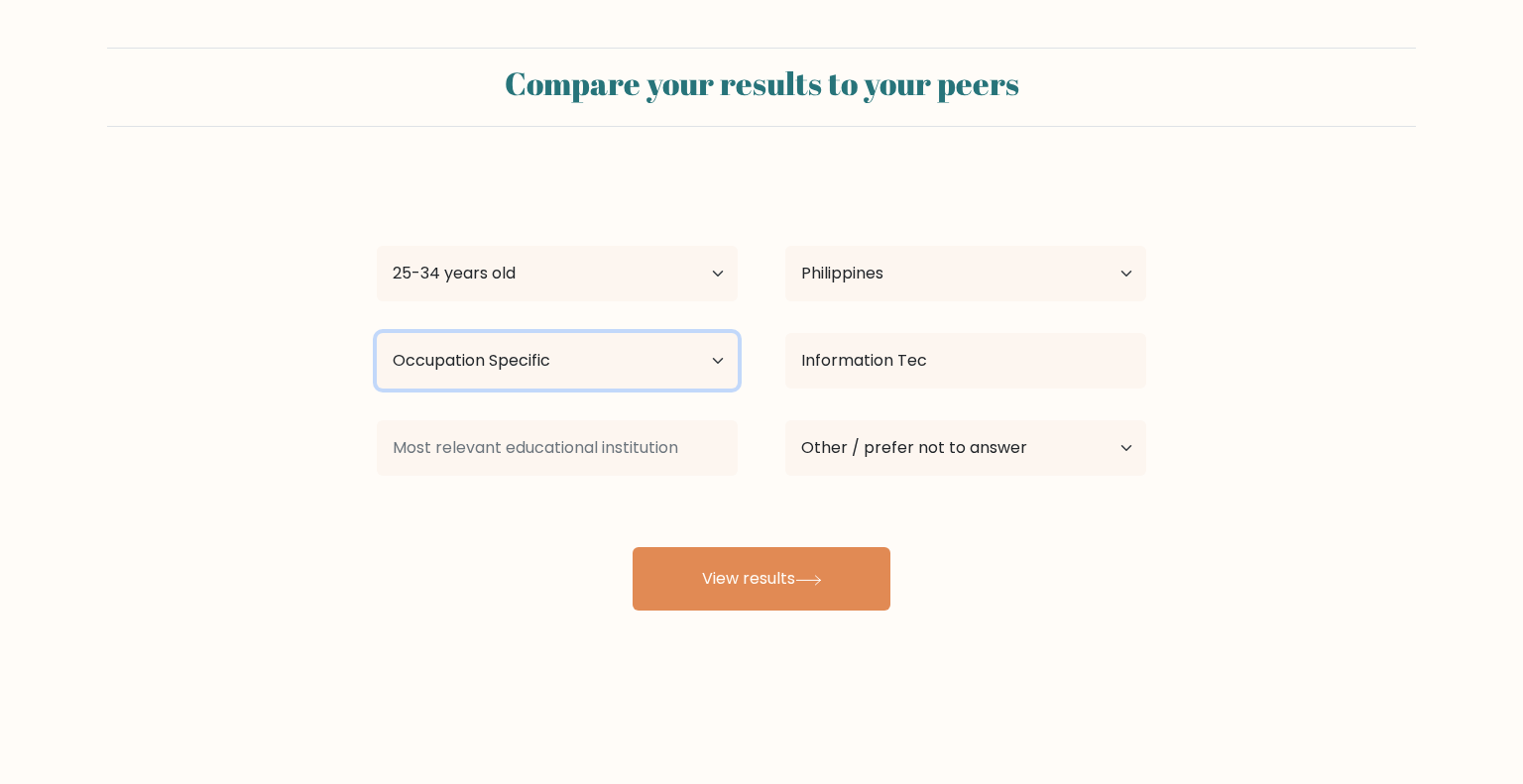 click on "Highest education level
No schooling
Primary
Lower Secondary
Upper Secondary
Occupation Specific
Bachelor's degree
Master's degree
Doctoral degree" at bounding box center [557, 361] 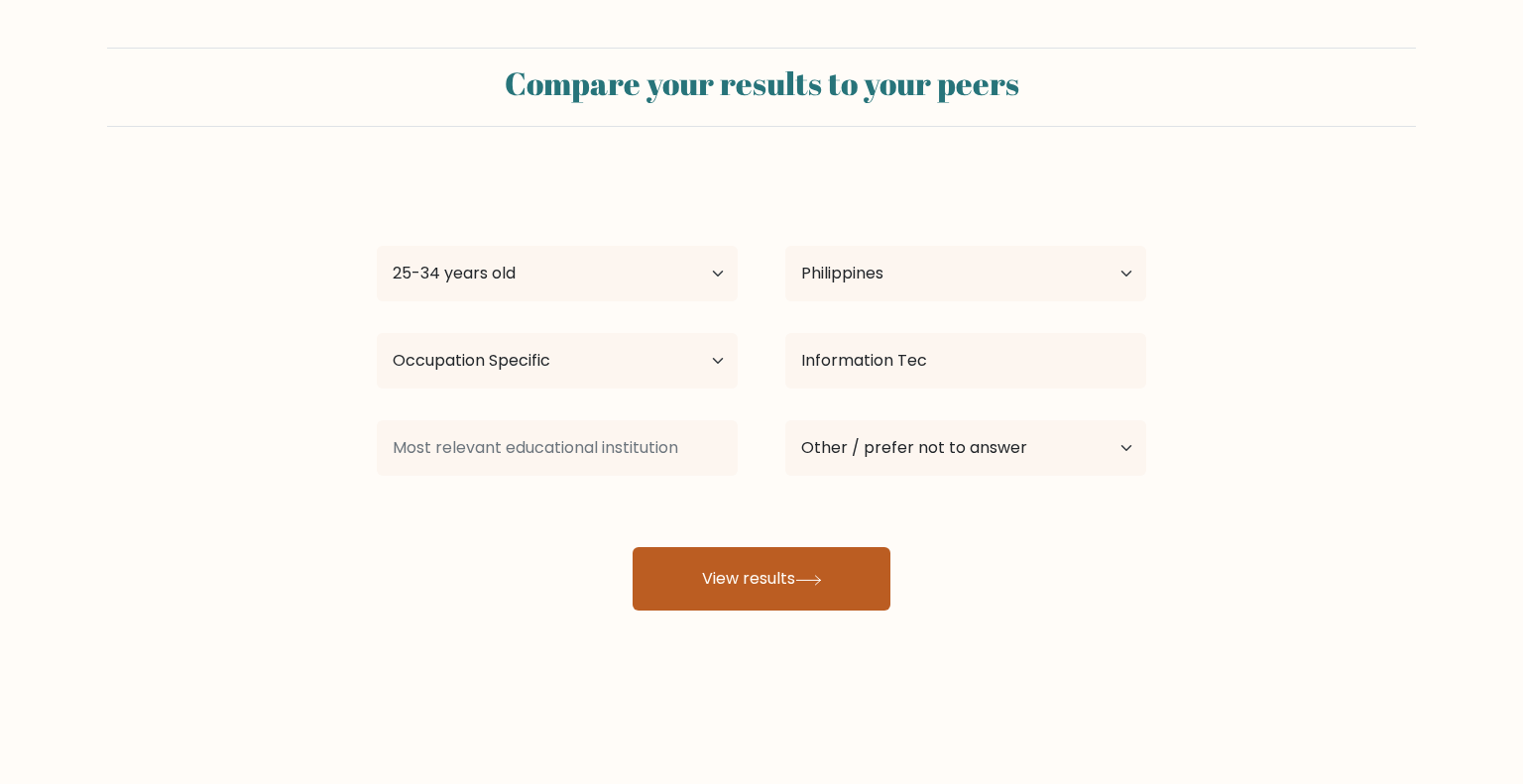 click on "View results" at bounding box center (762, 579) 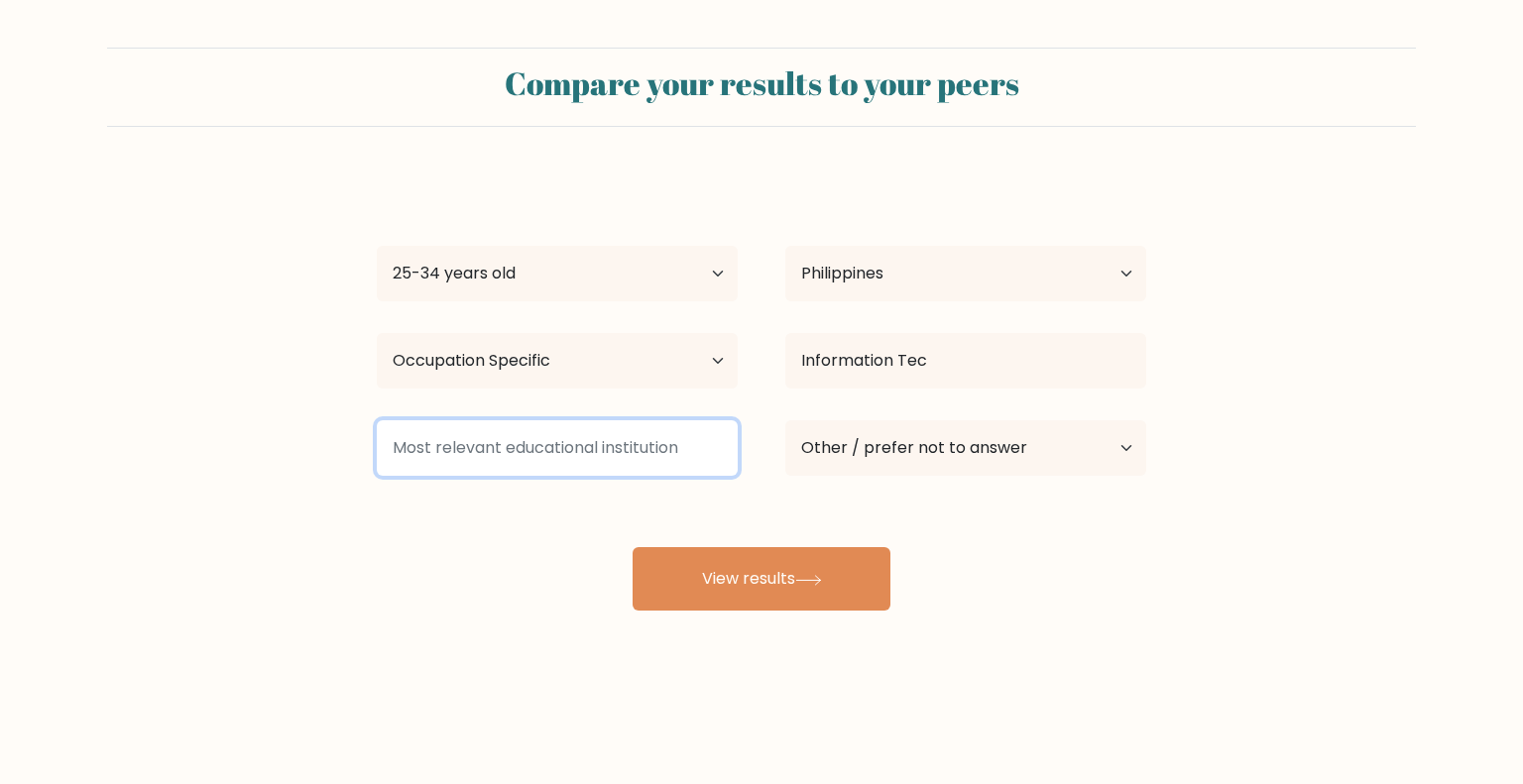 click at bounding box center [557, 448] 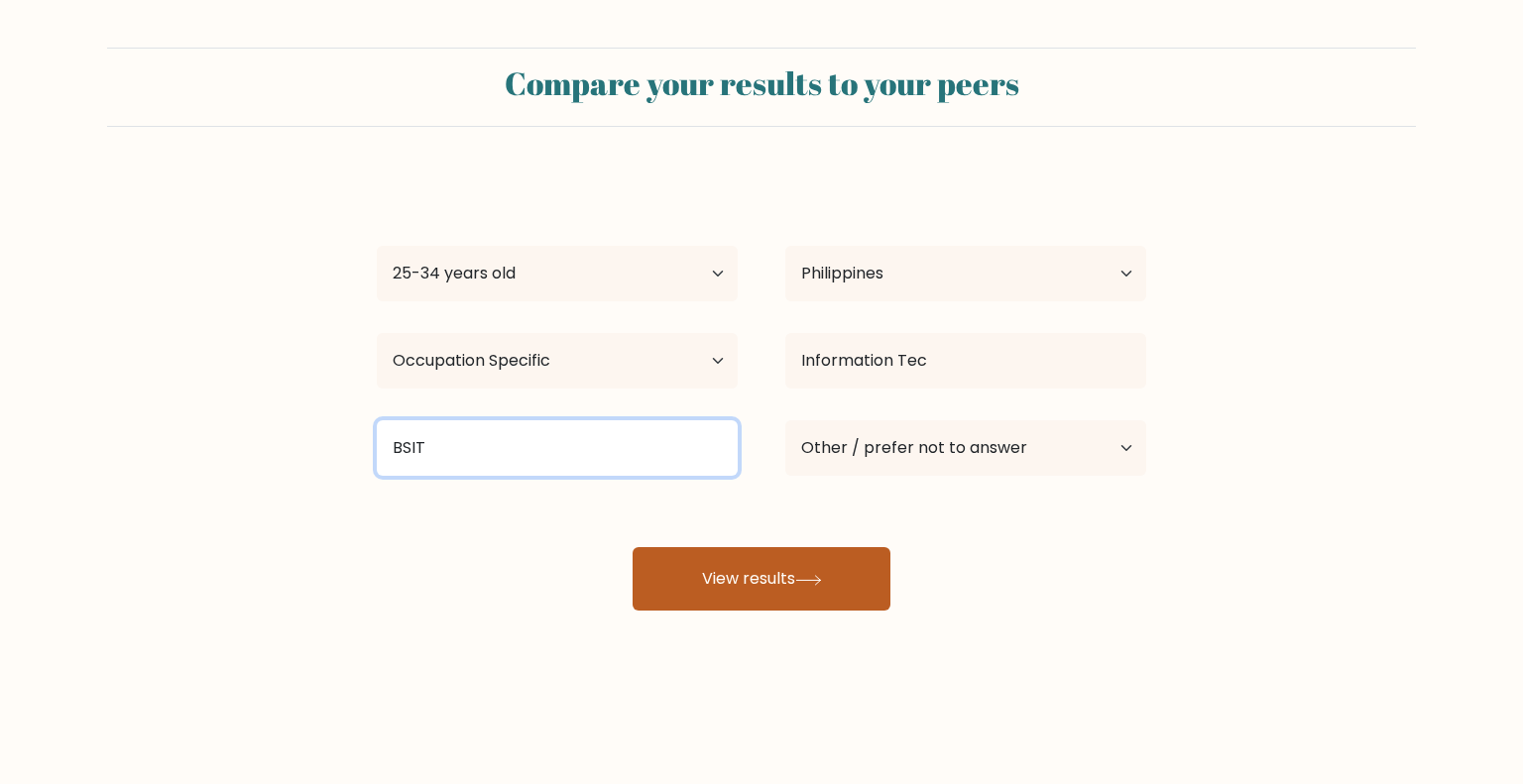 type on "BSIT" 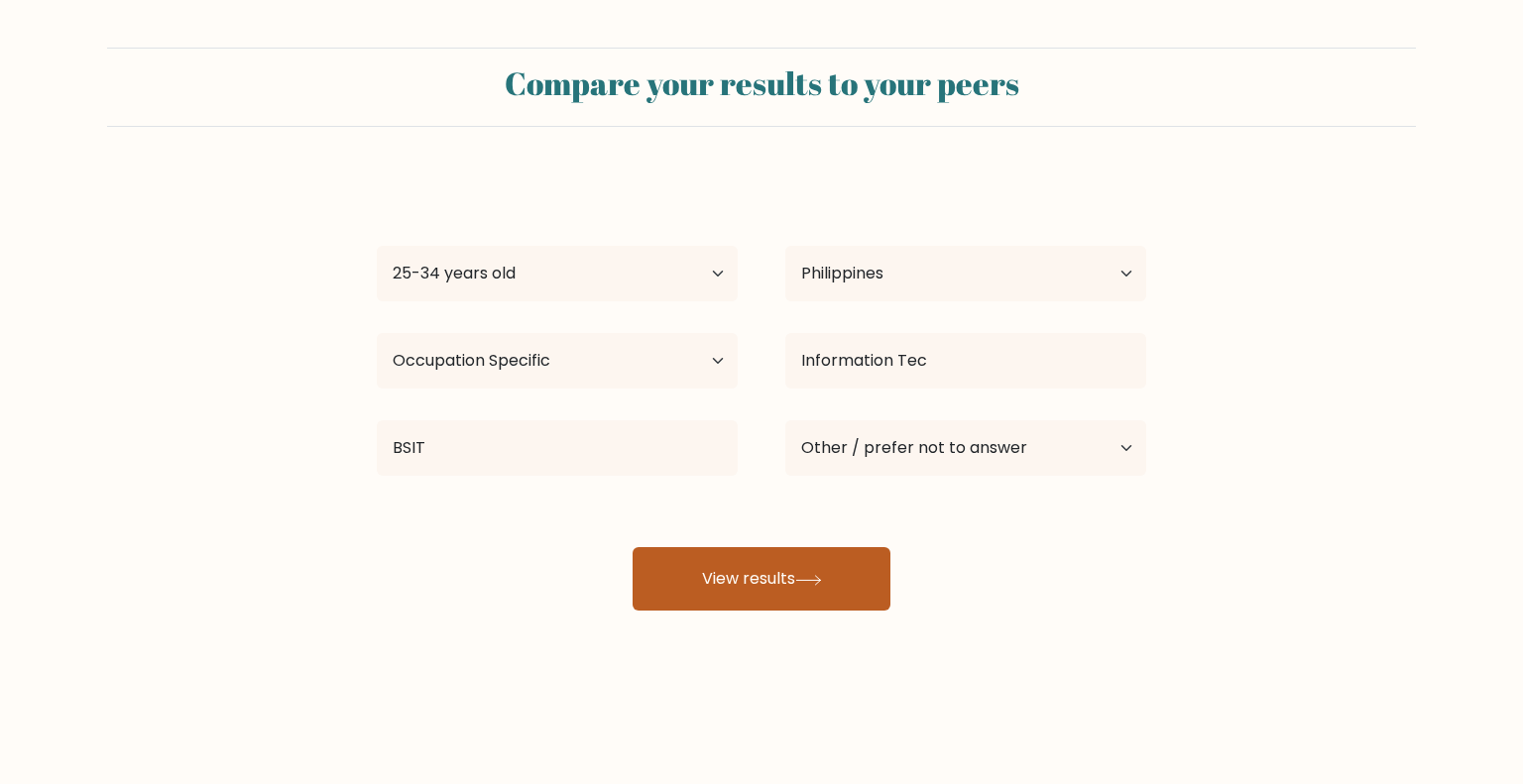 click on "View results" at bounding box center [762, 579] 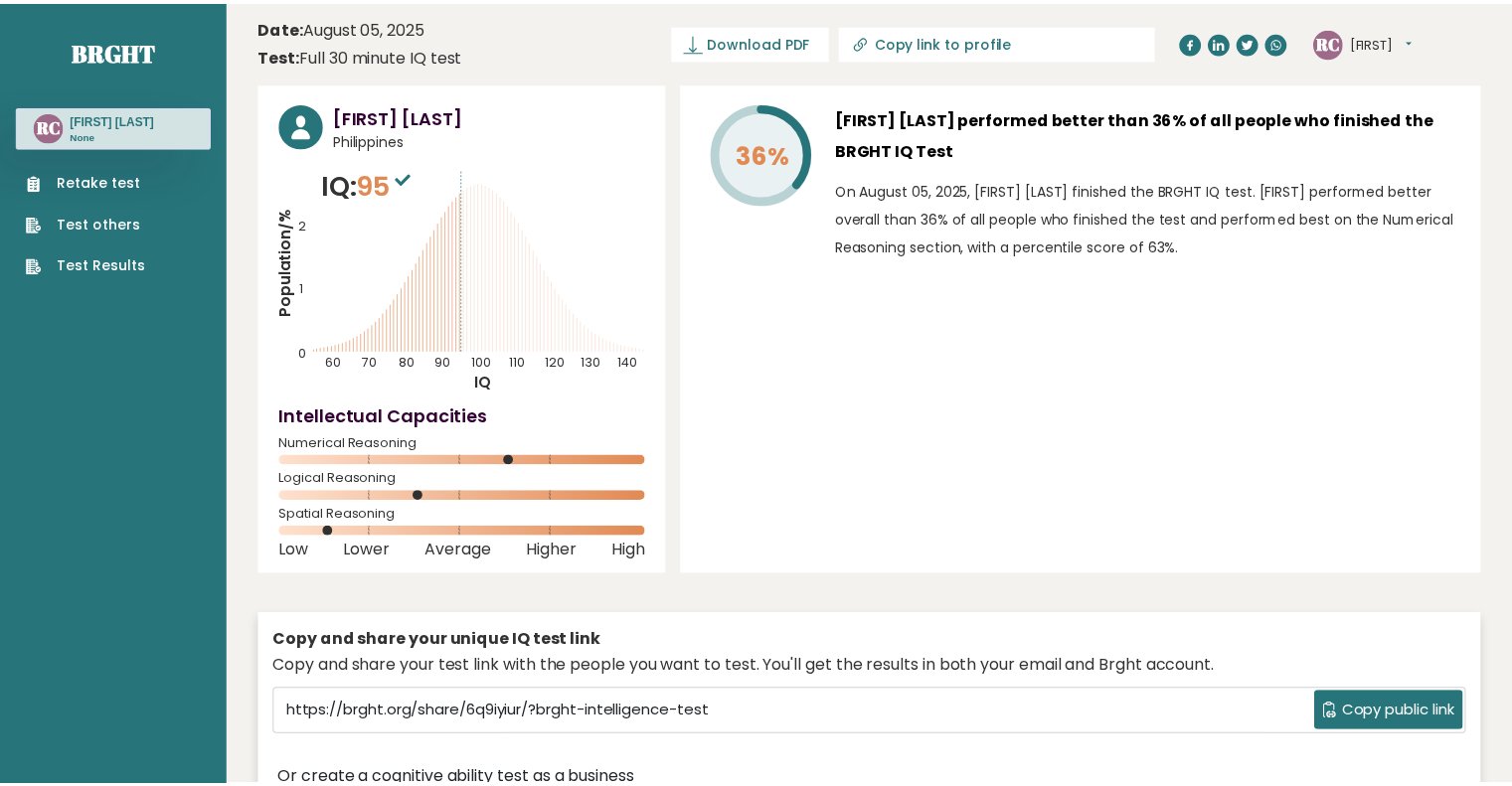 scroll, scrollTop: 0, scrollLeft: 0, axis: both 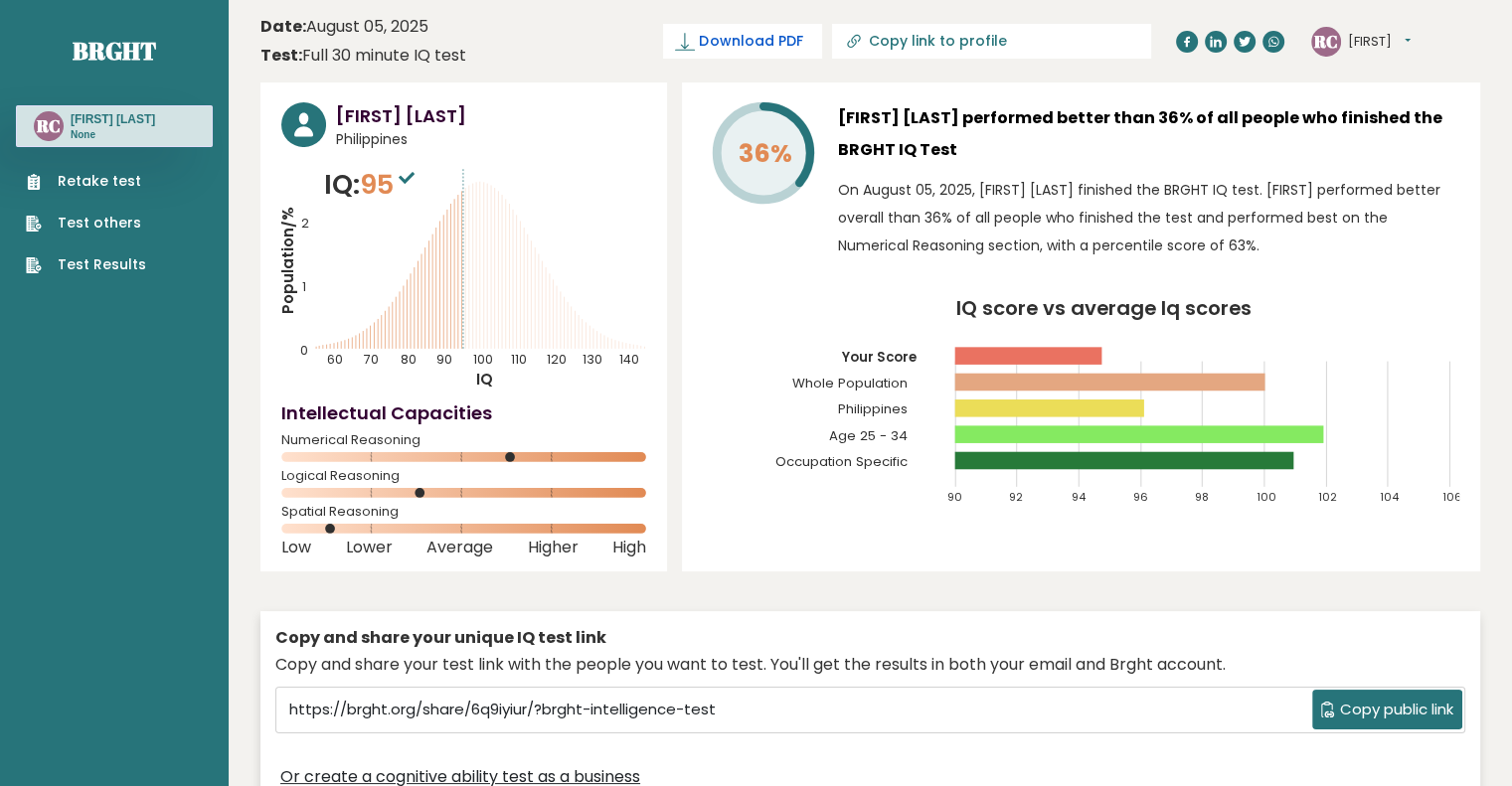 click on "Download PDF" at bounding box center (751, 41) 